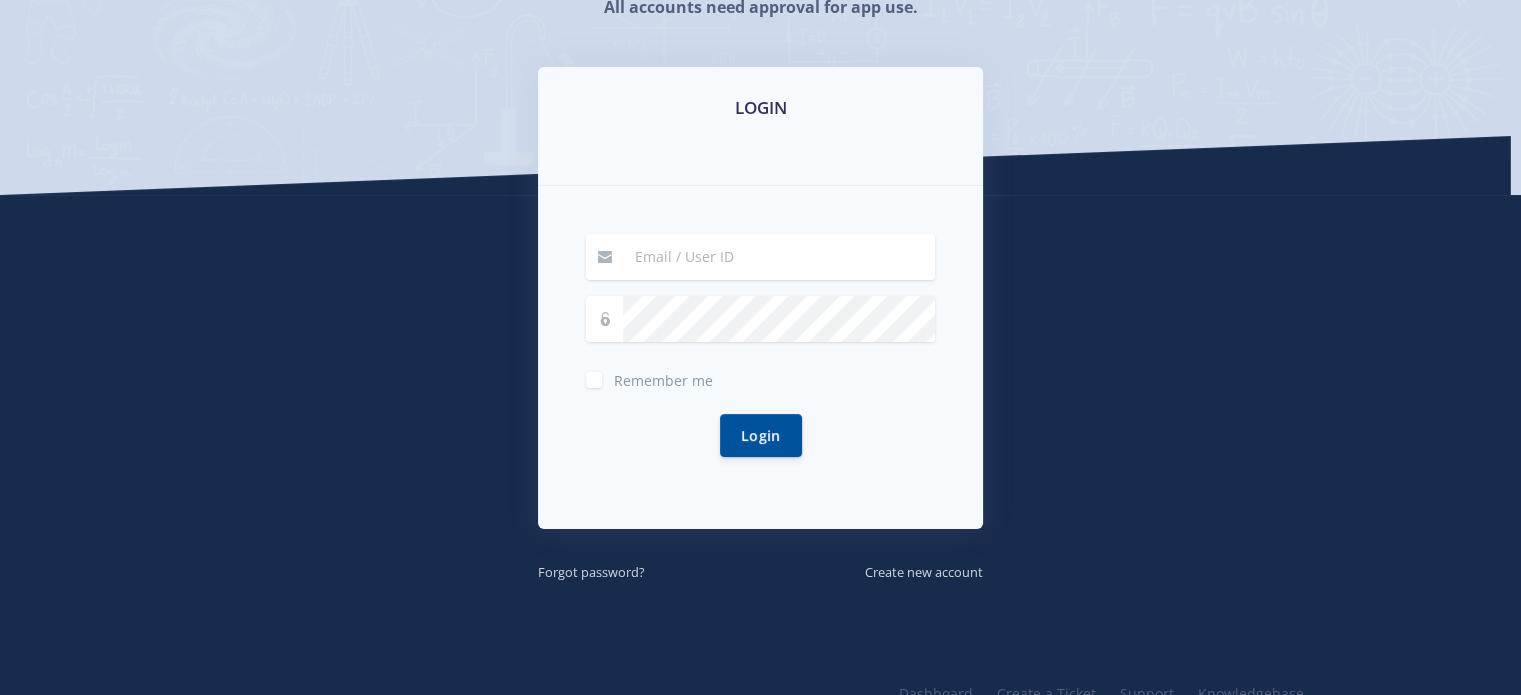 scroll, scrollTop: 300, scrollLeft: 0, axis: vertical 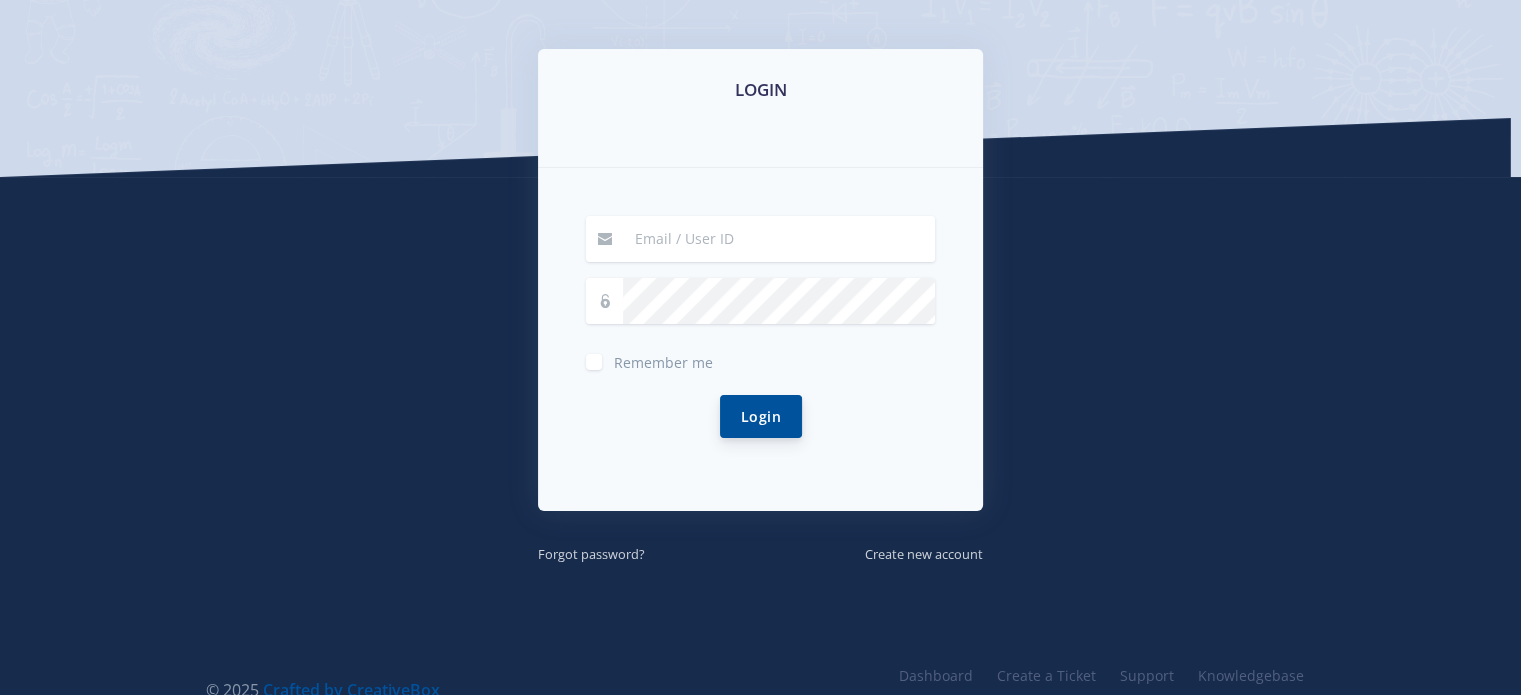 type on "[EMAIL_ADDRESS][DOMAIN_NAME]" 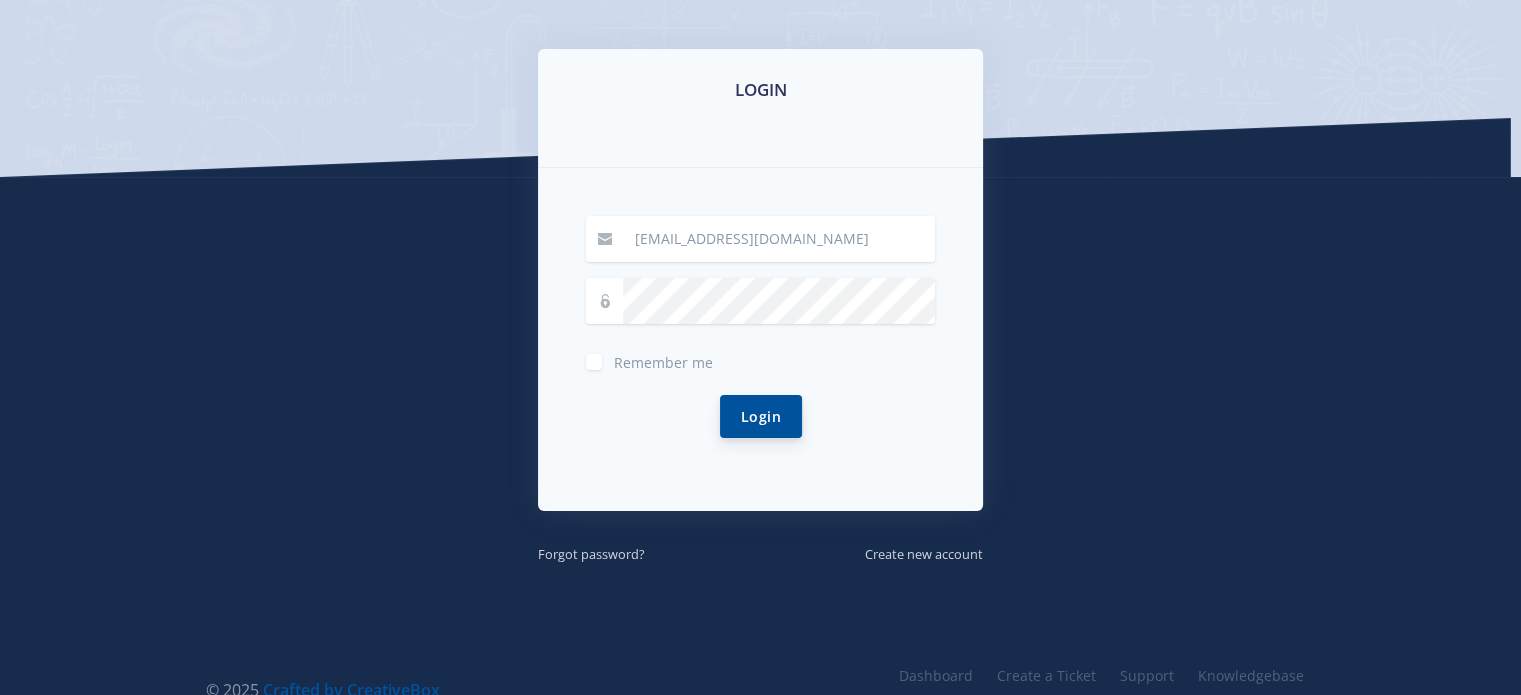 click on "Login" at bounding box center [761, 416] 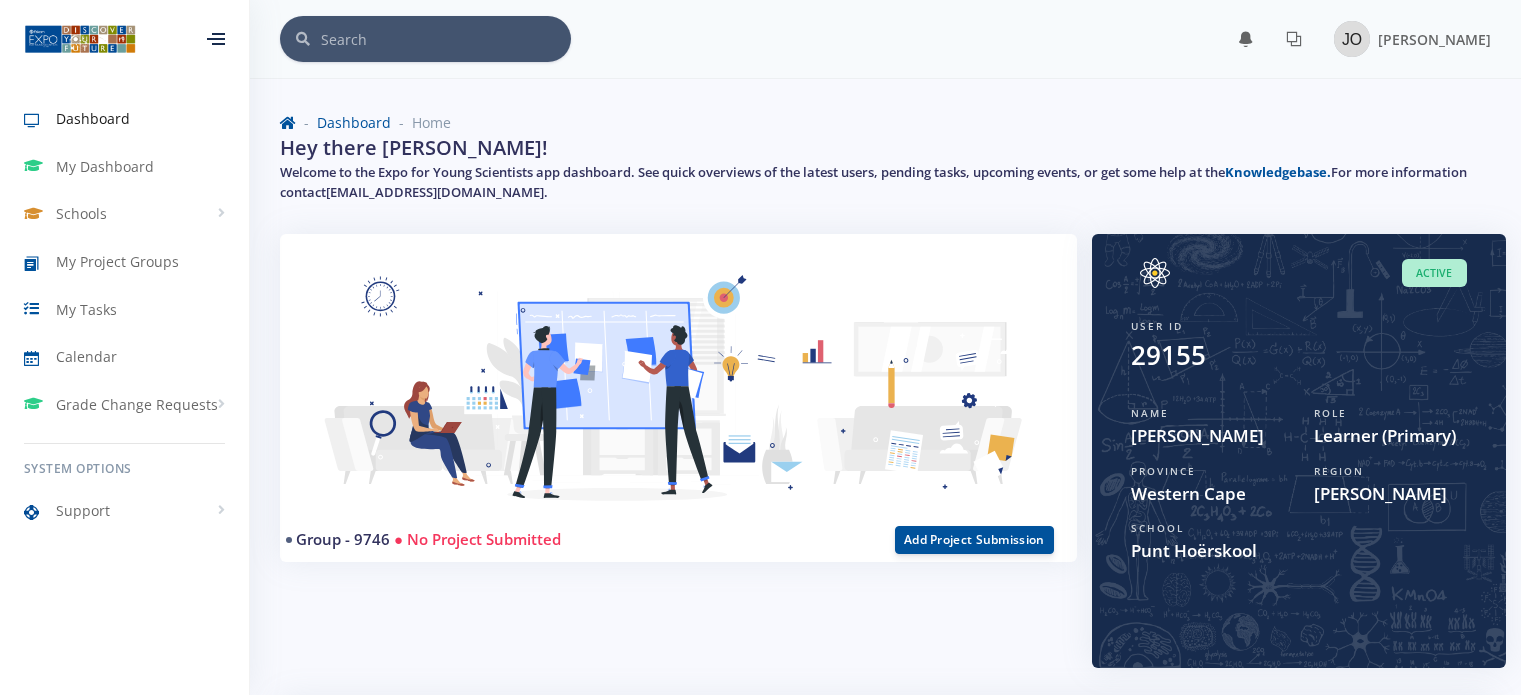 scroll, scrollTop: 0, scrollLeft: 0, axis: both 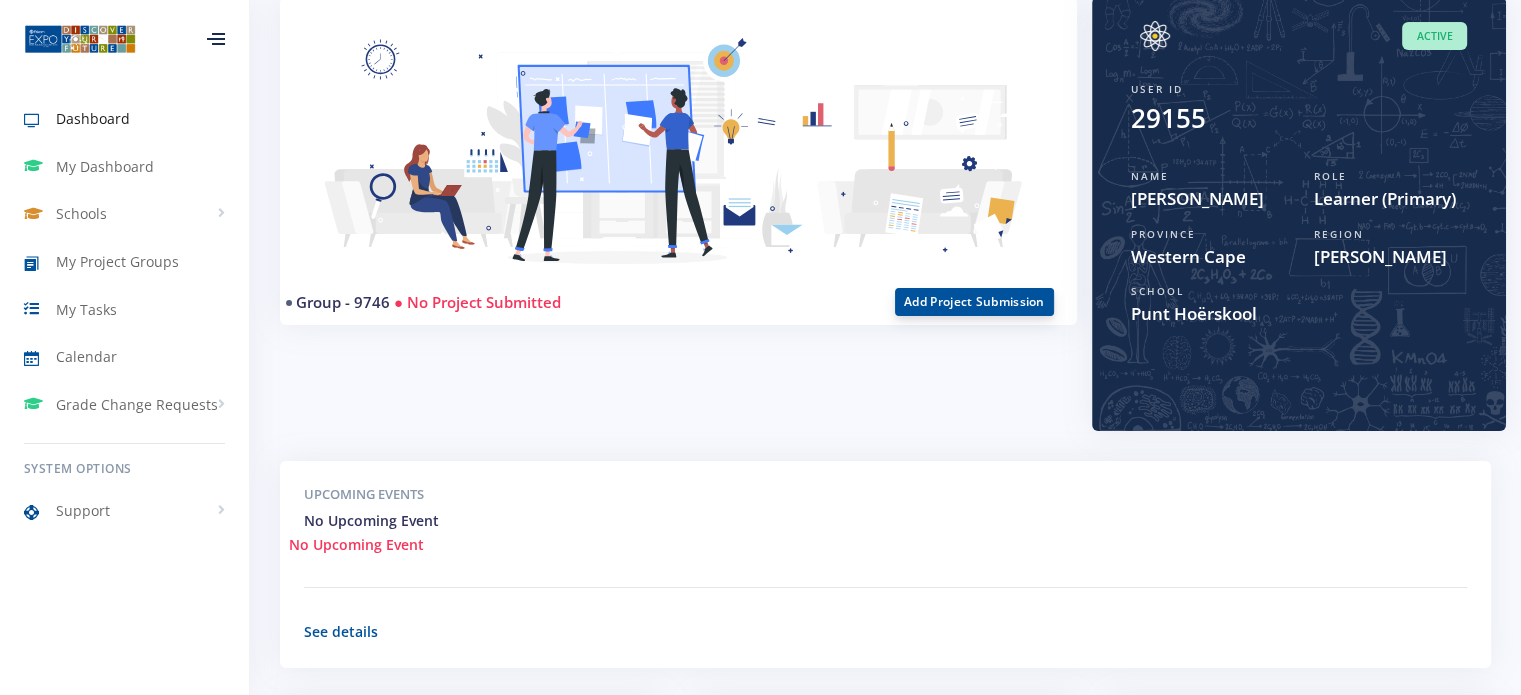 click on "Add Project
Submission" at bounding box center (974, 302) 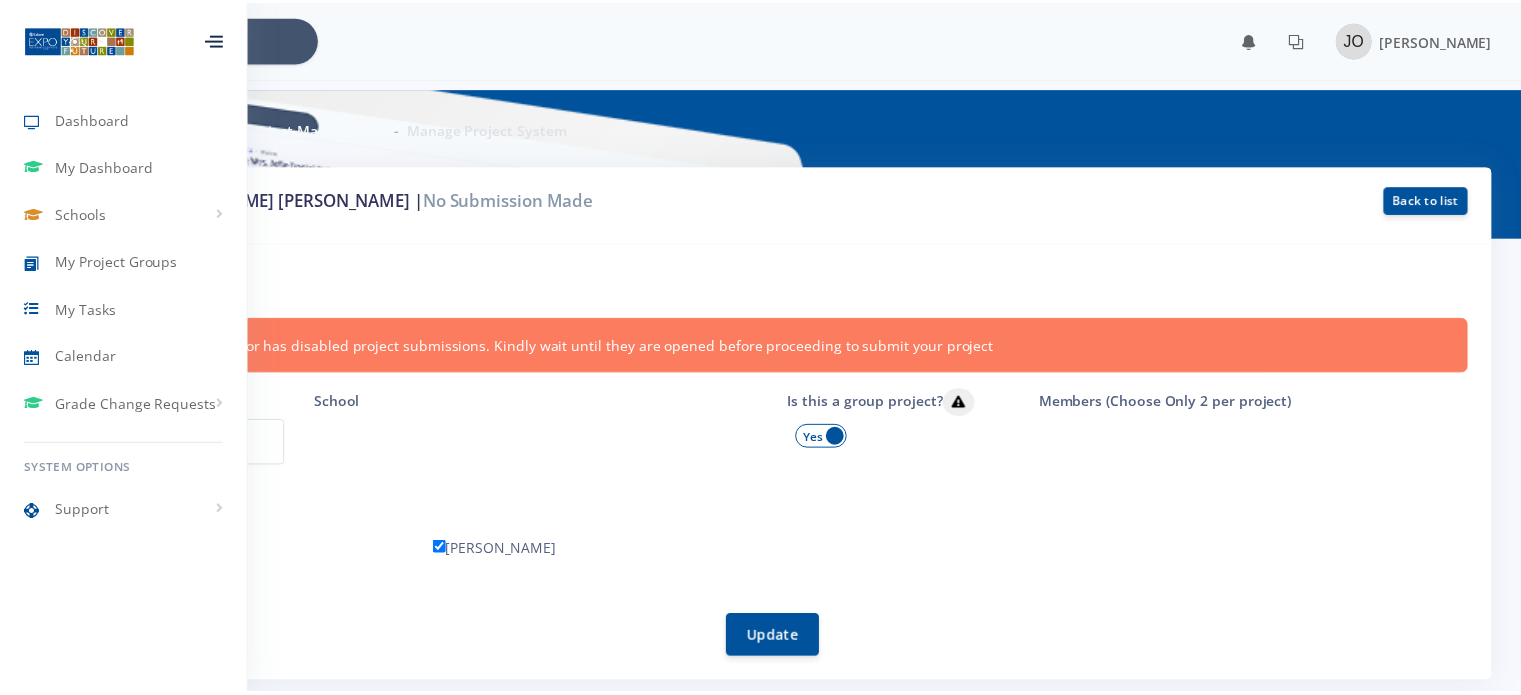 scroll, scrollTop: 0, scrollLeft: 0, axis: both 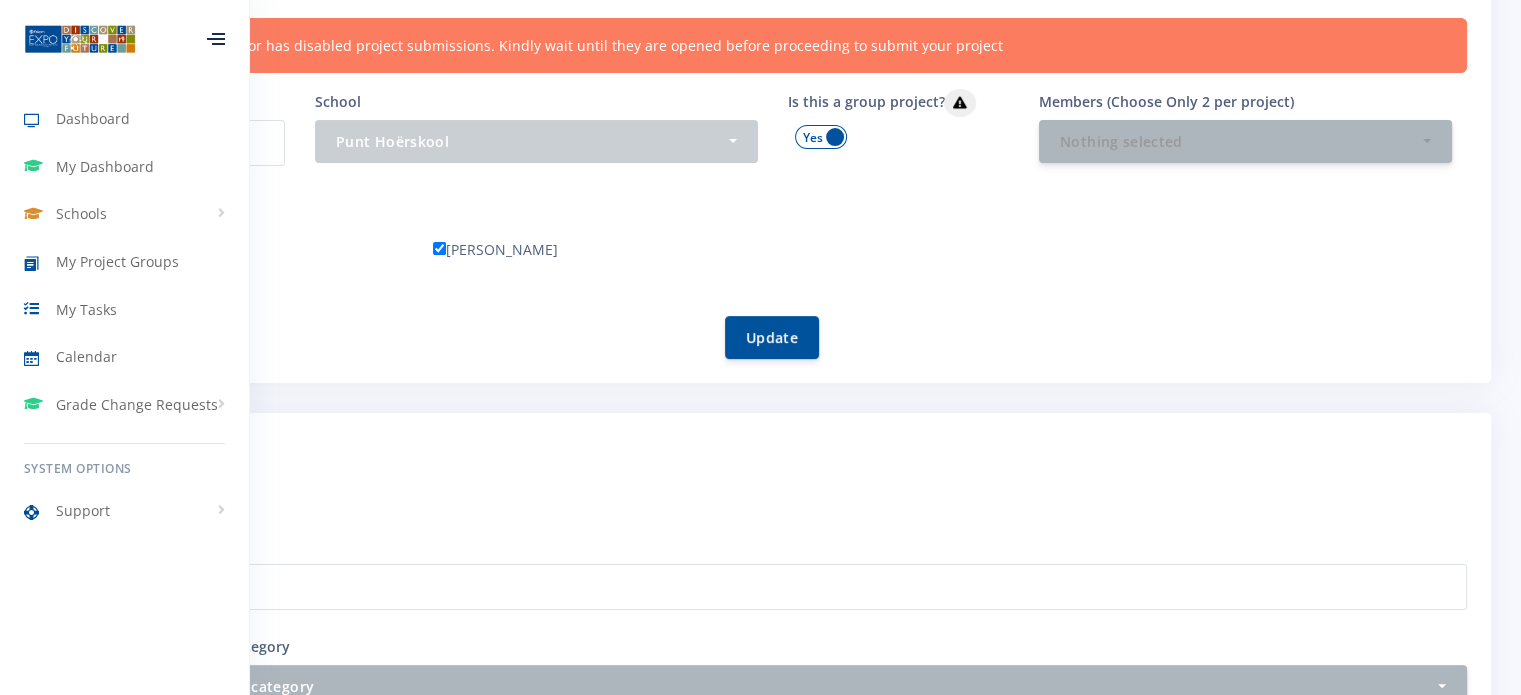 click at bounding box center [216, 39] 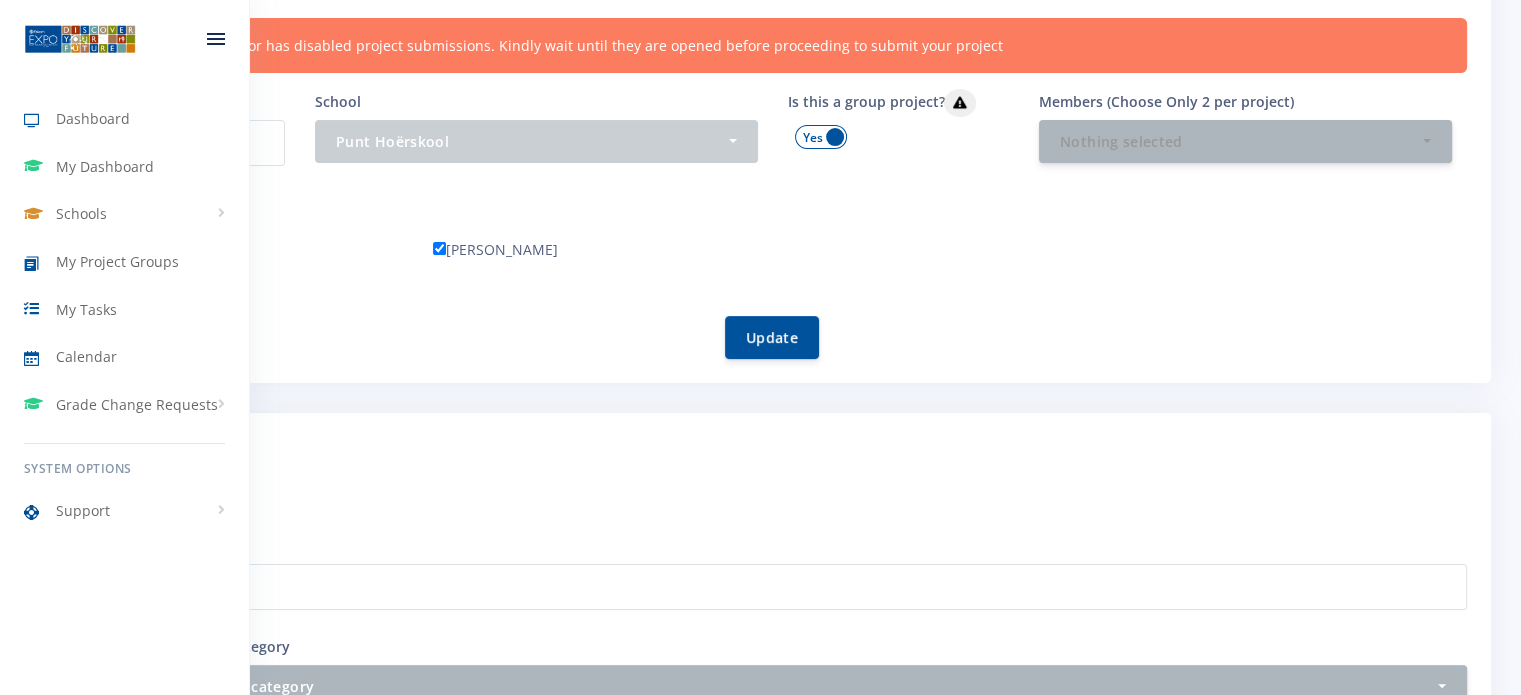 click at bounding box center (216, 39) 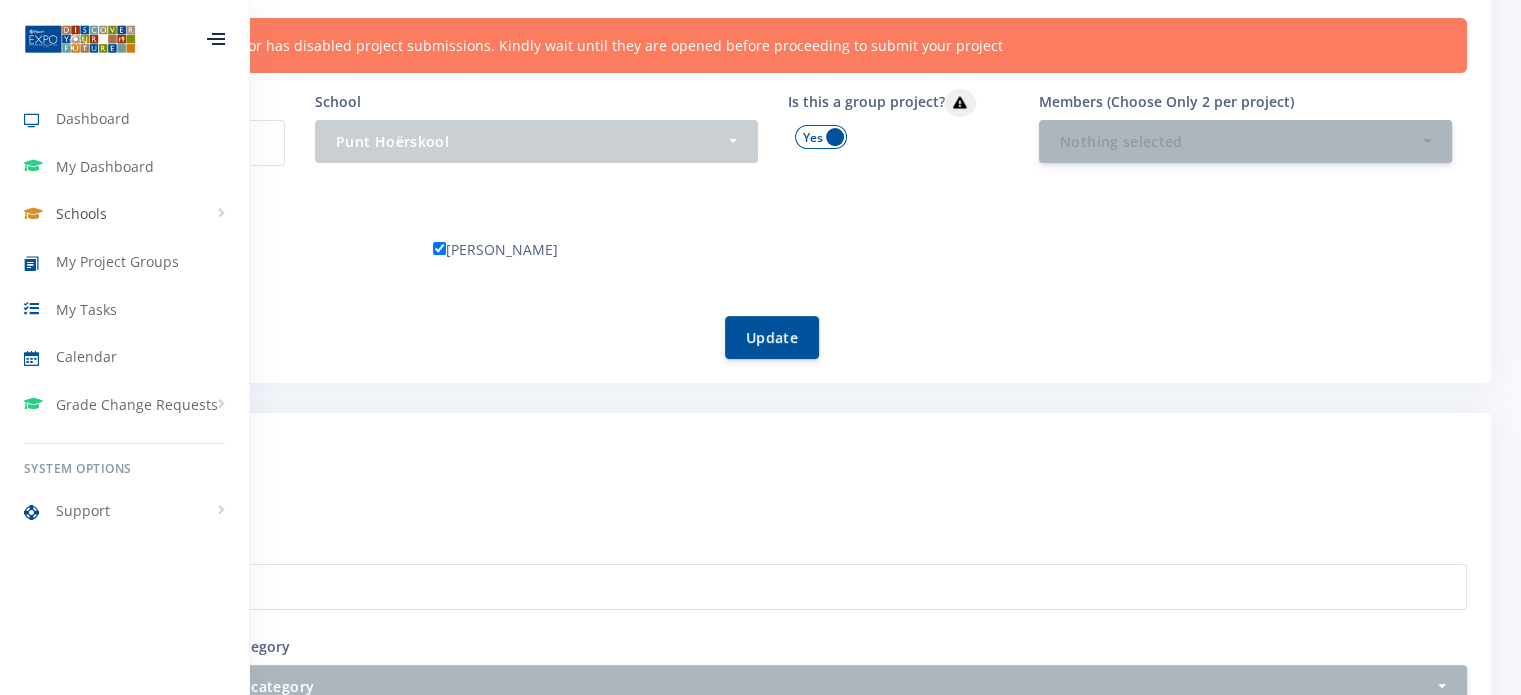 click on "Schools" at bounding box center [124, 214] 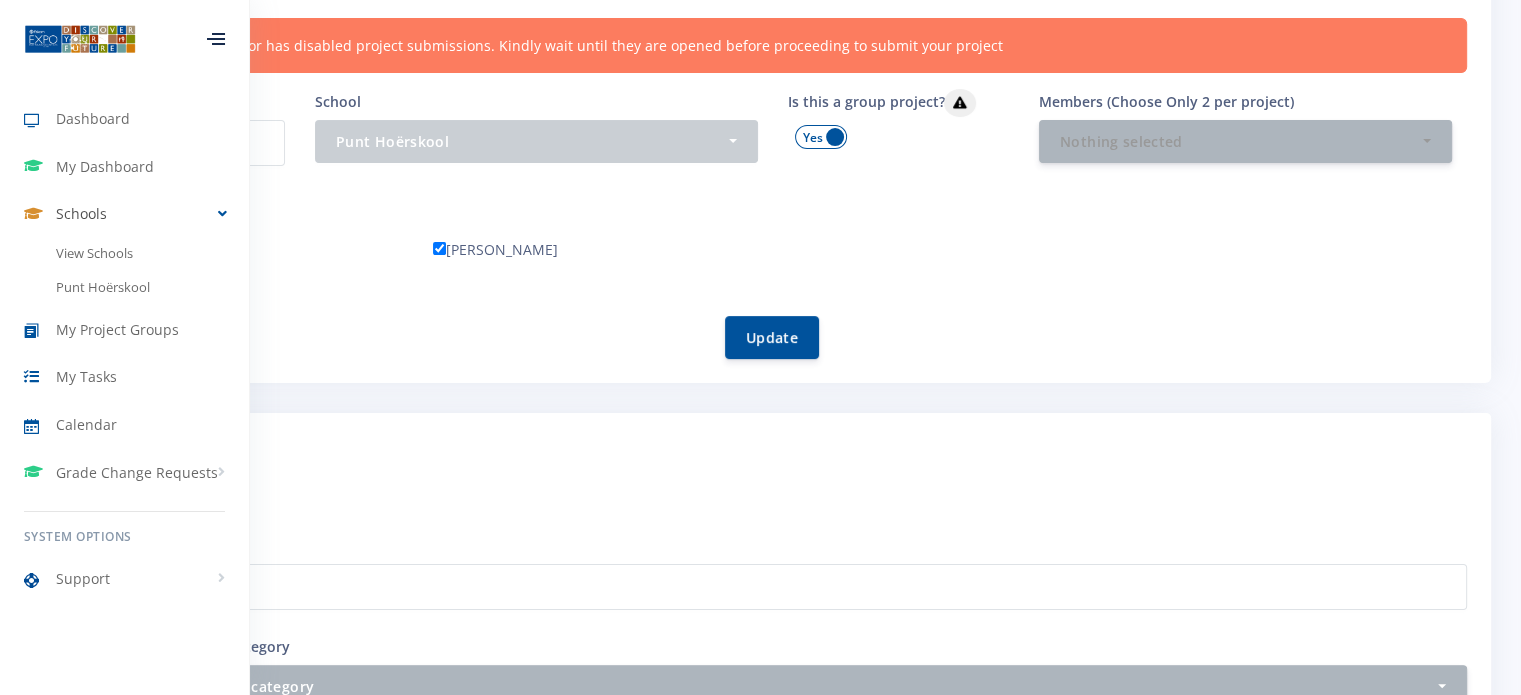 click on "Schools" at bounding box center (124, 214) 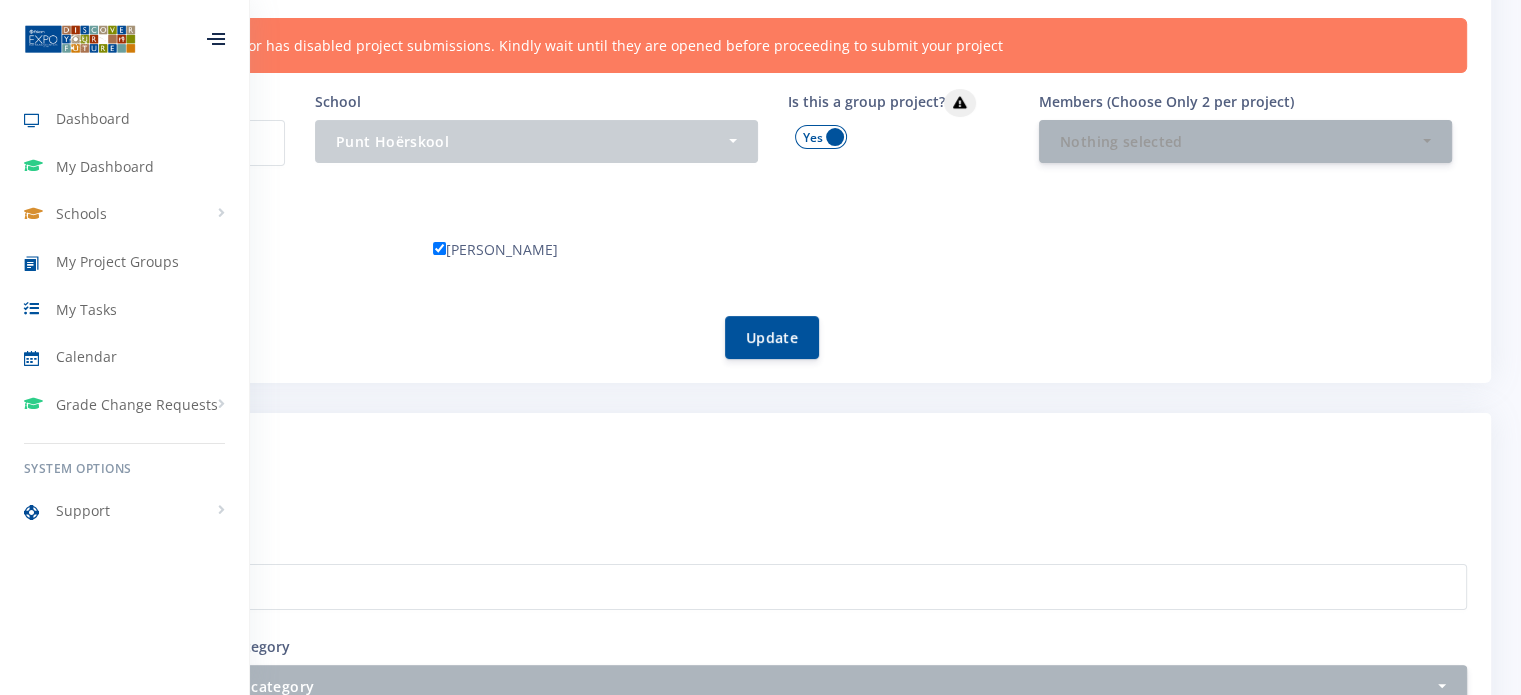 click at bounding box center (216, 39) 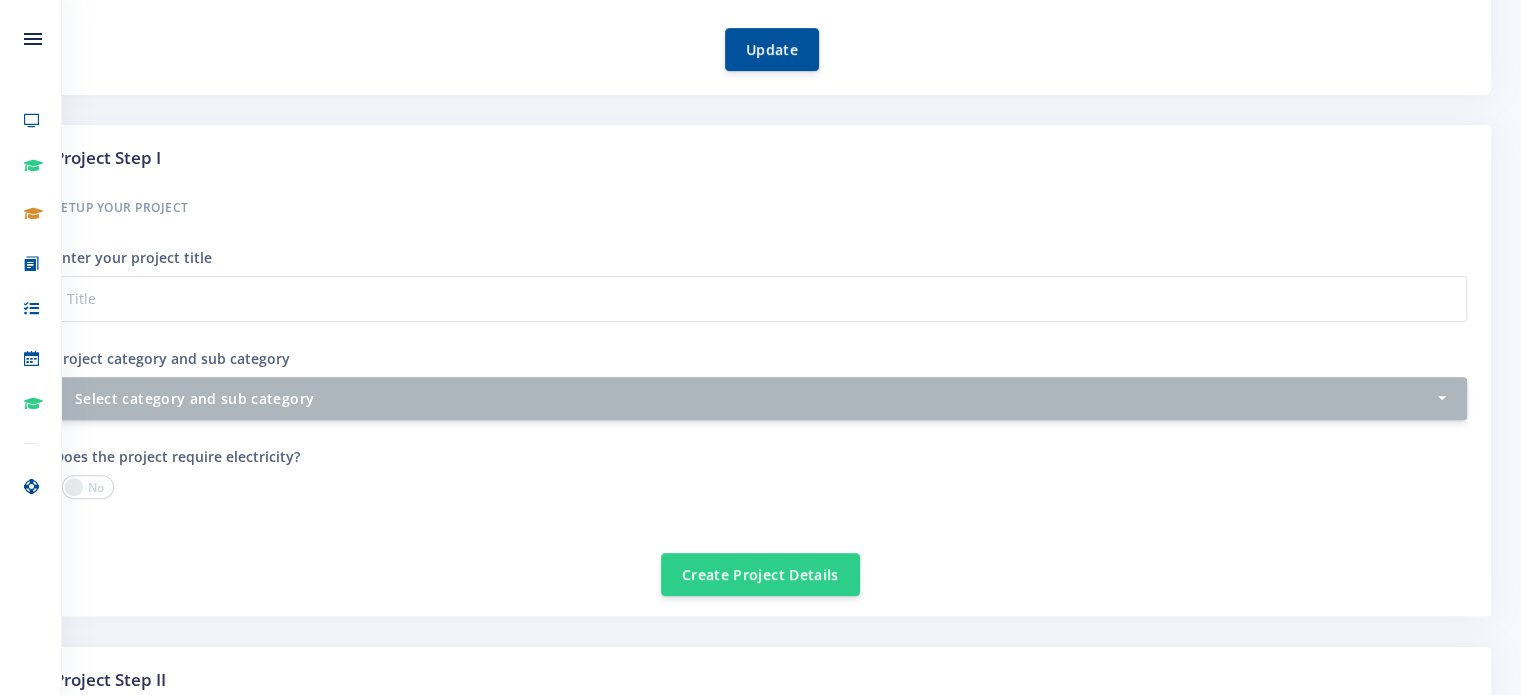 scroll, scrollTop: 600, scrollLeft: 0, axis: vertical 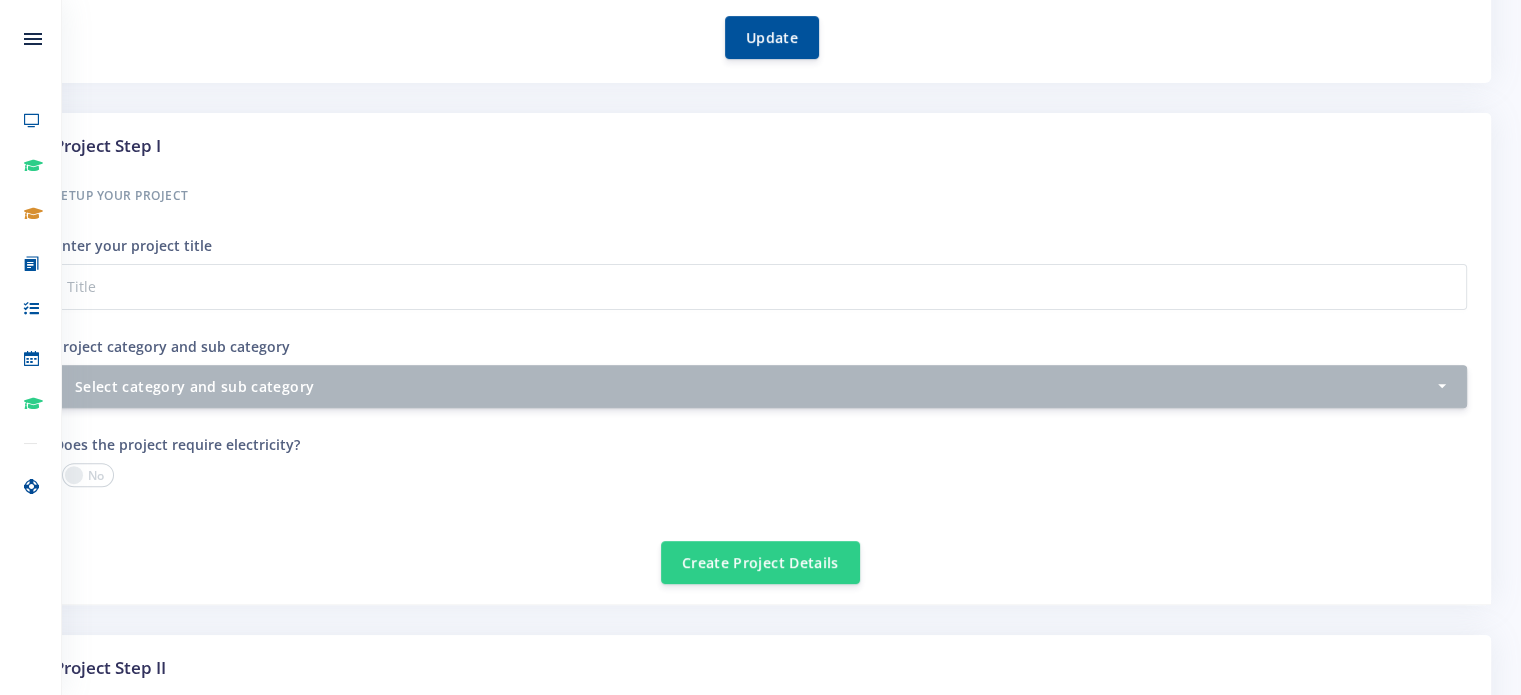 click on "Enter your project title" at bounding box center (760, 271) 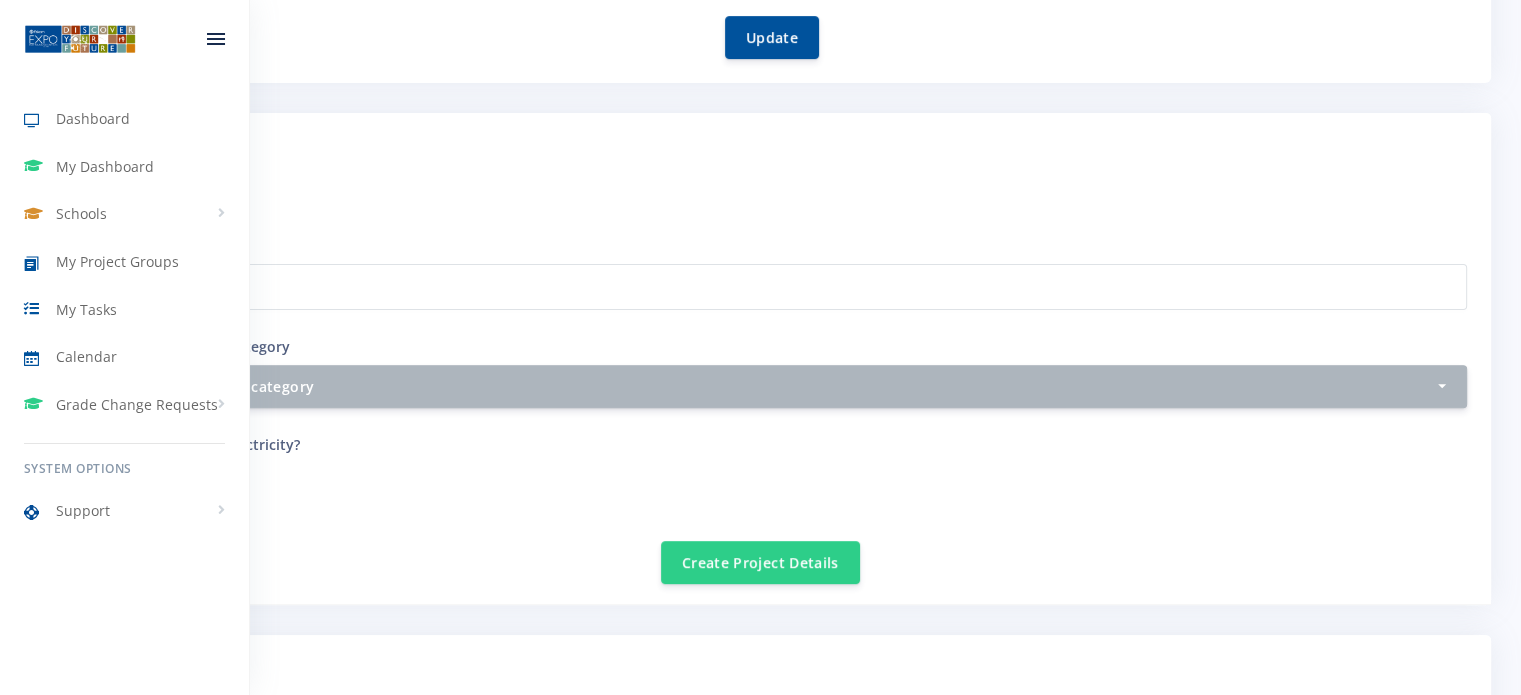 click at bounding box center [216, 39] 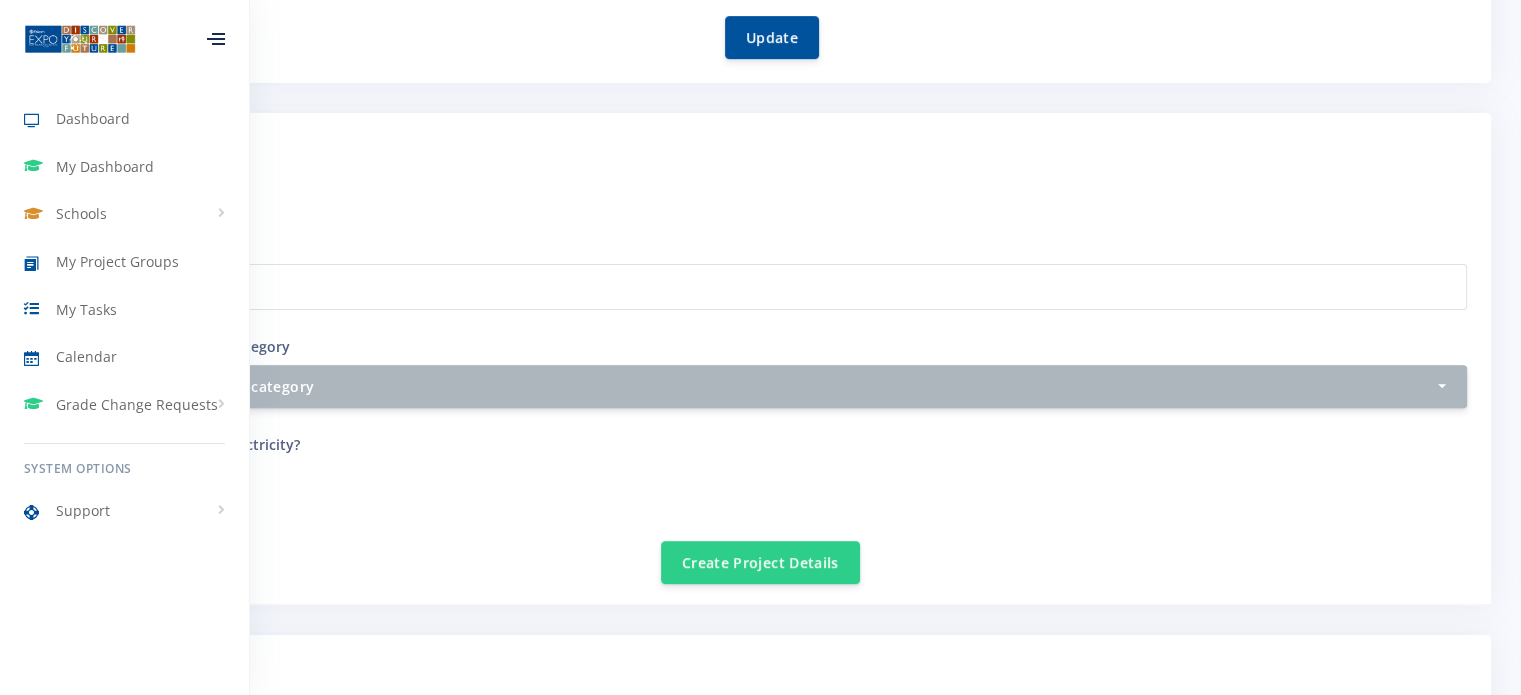 click at bounding box center [216, 39] 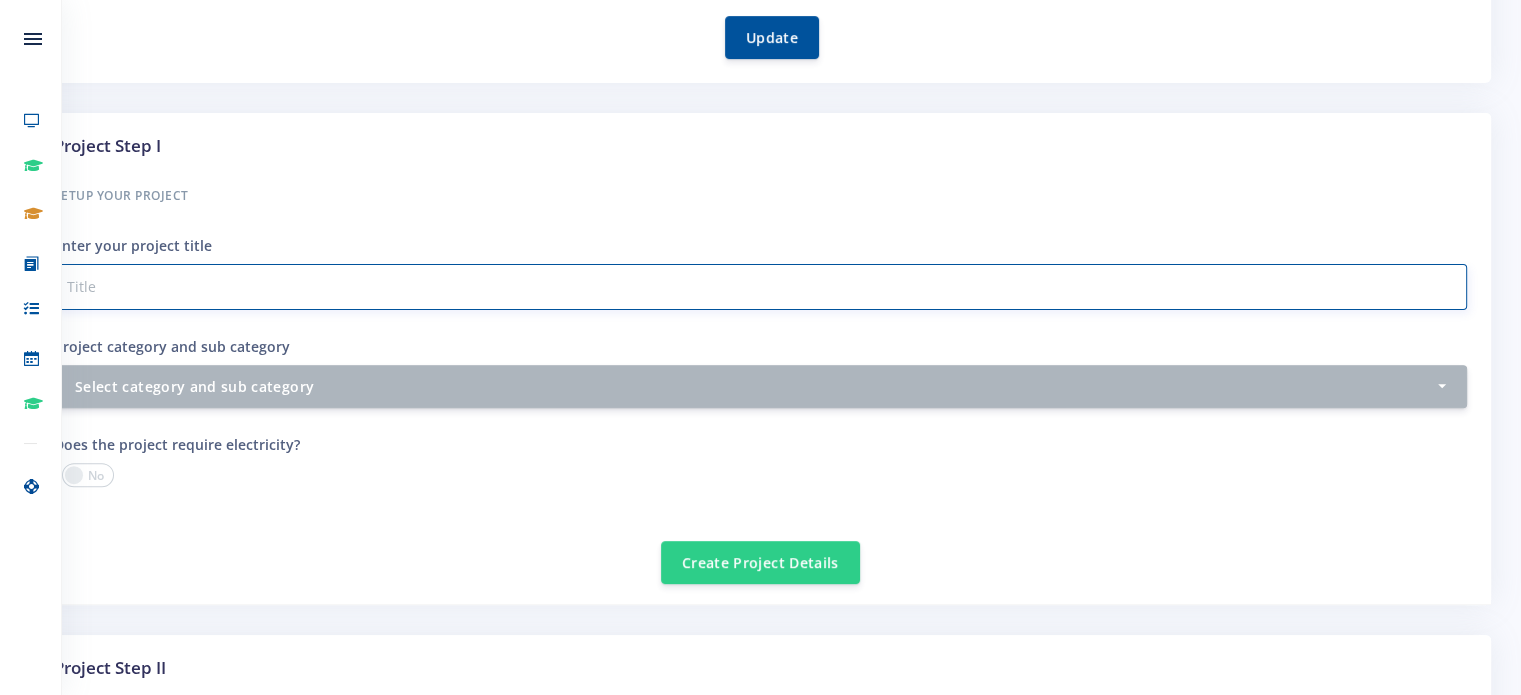 click on "Project category and sub category" at bounding box center (760, 287) 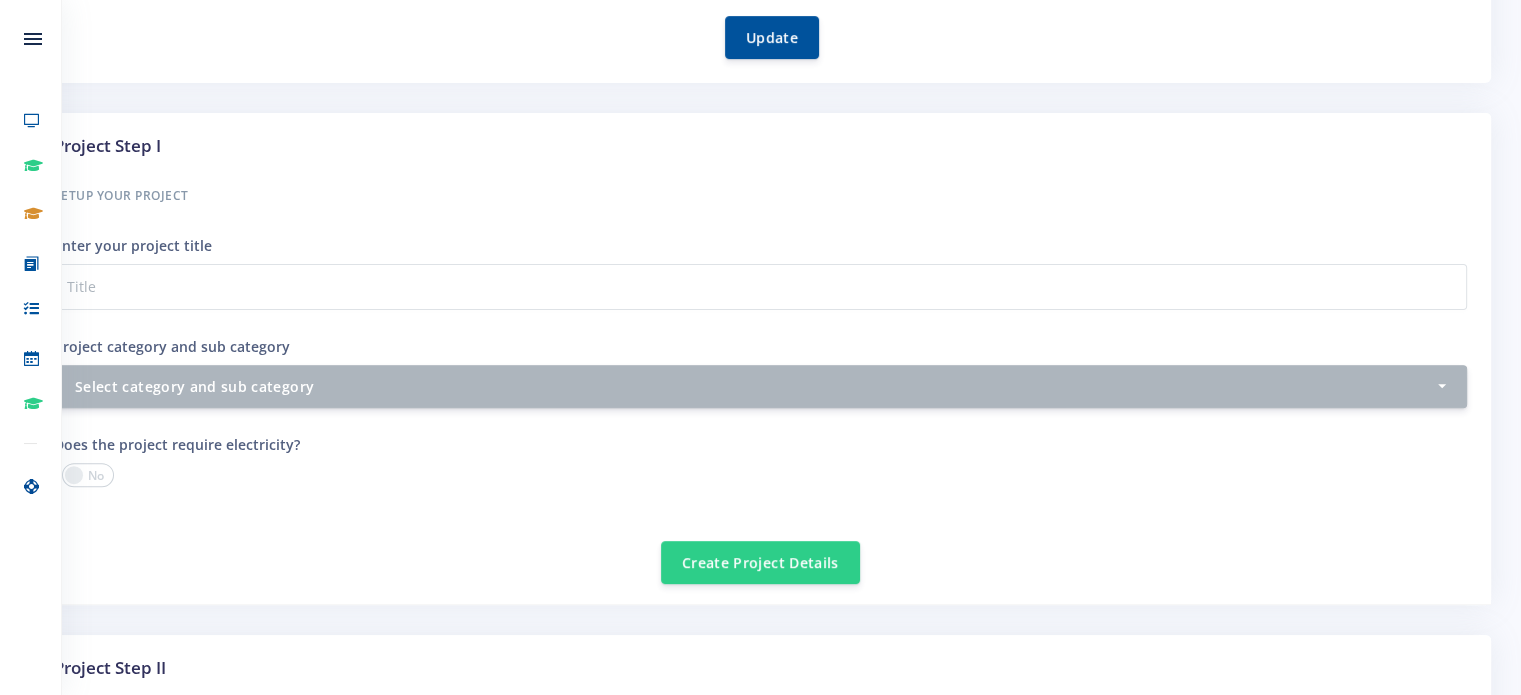 drag, startPoint x: 280, startPoint y: 194, endPoint x: 568, endPoint y: 210, distance: 288.4441 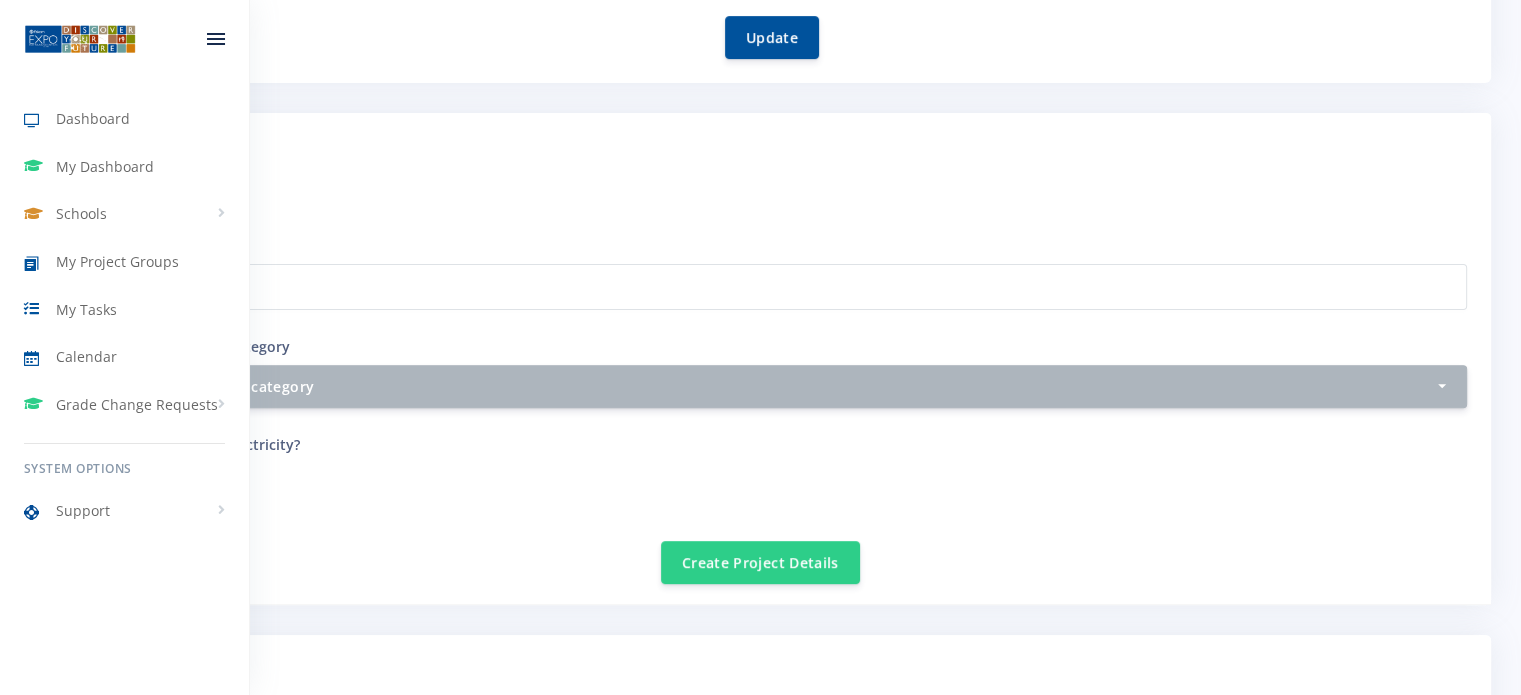 click at bounding box center [216, 39] 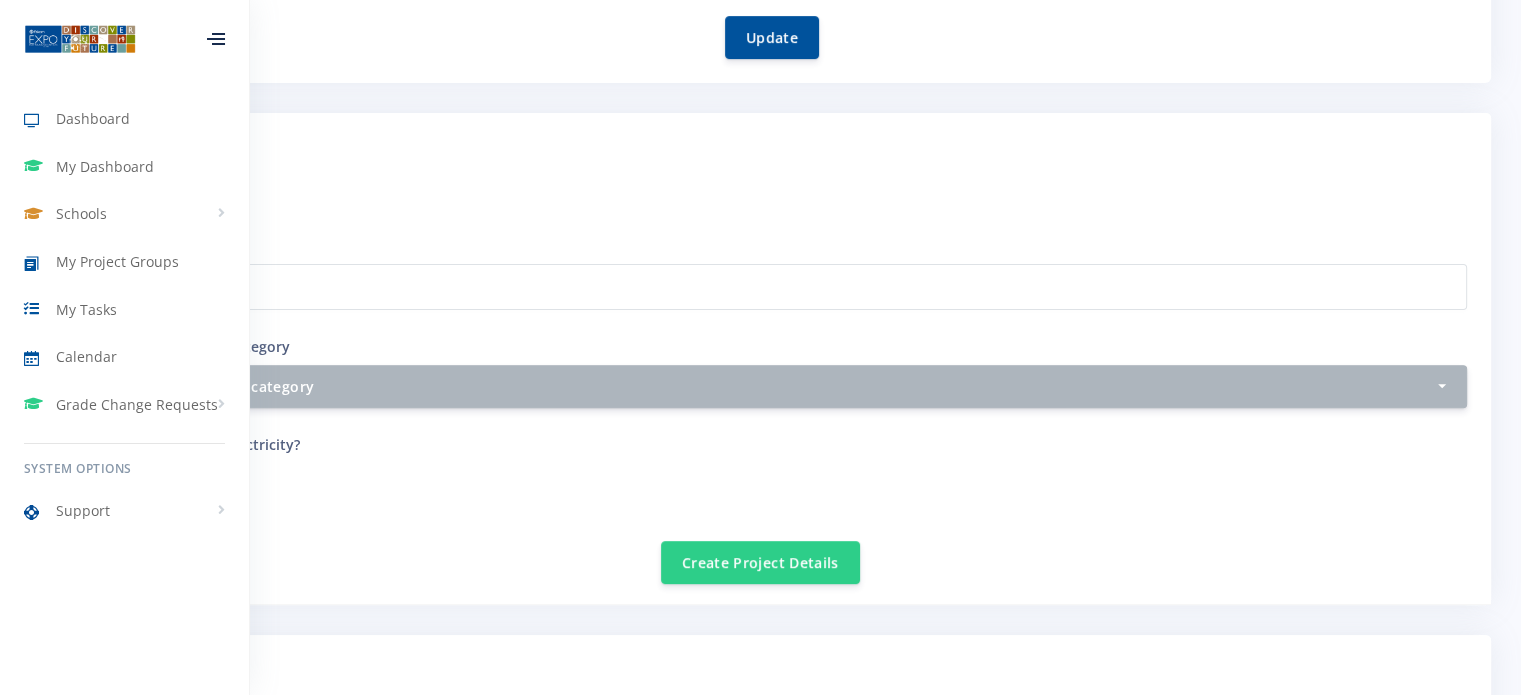 click at bounding box center [216, 39] 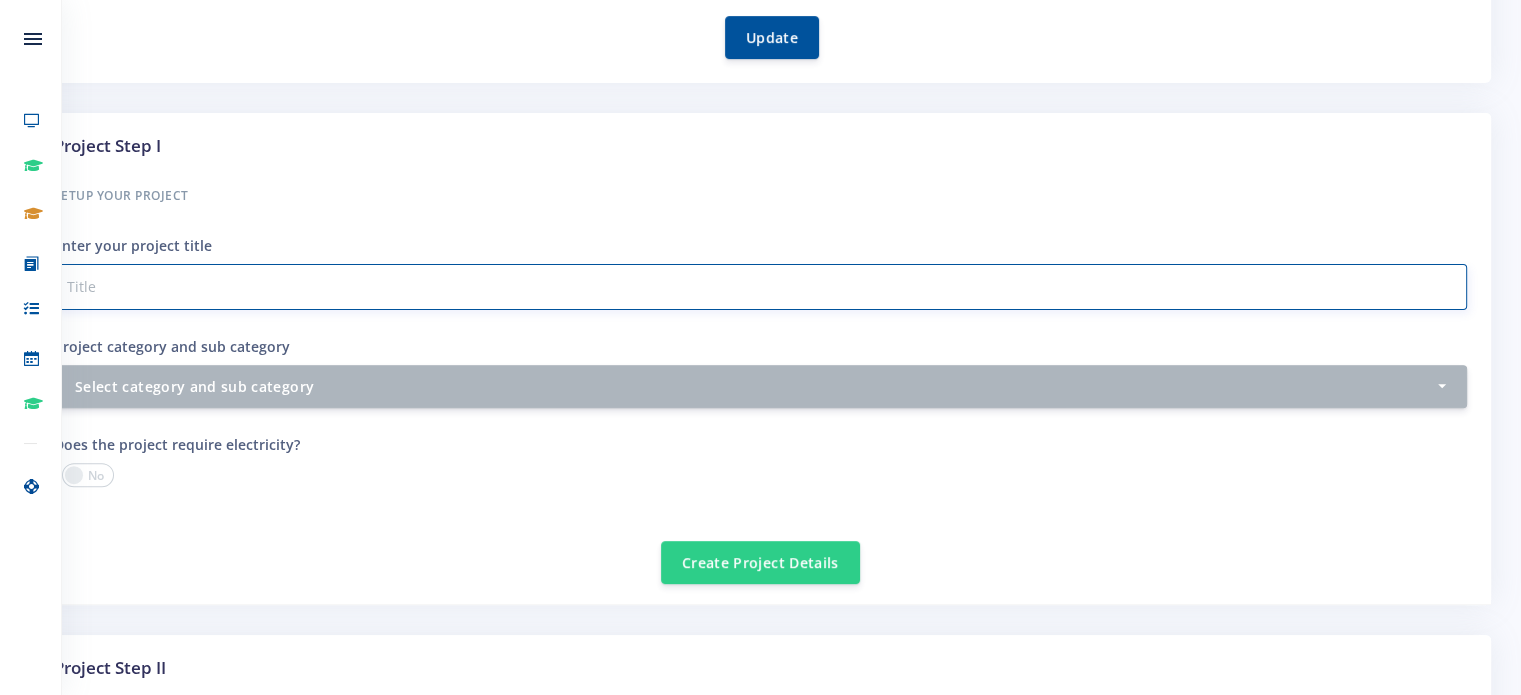 click on "Project category and sub category" at bounding box center (760, 287) 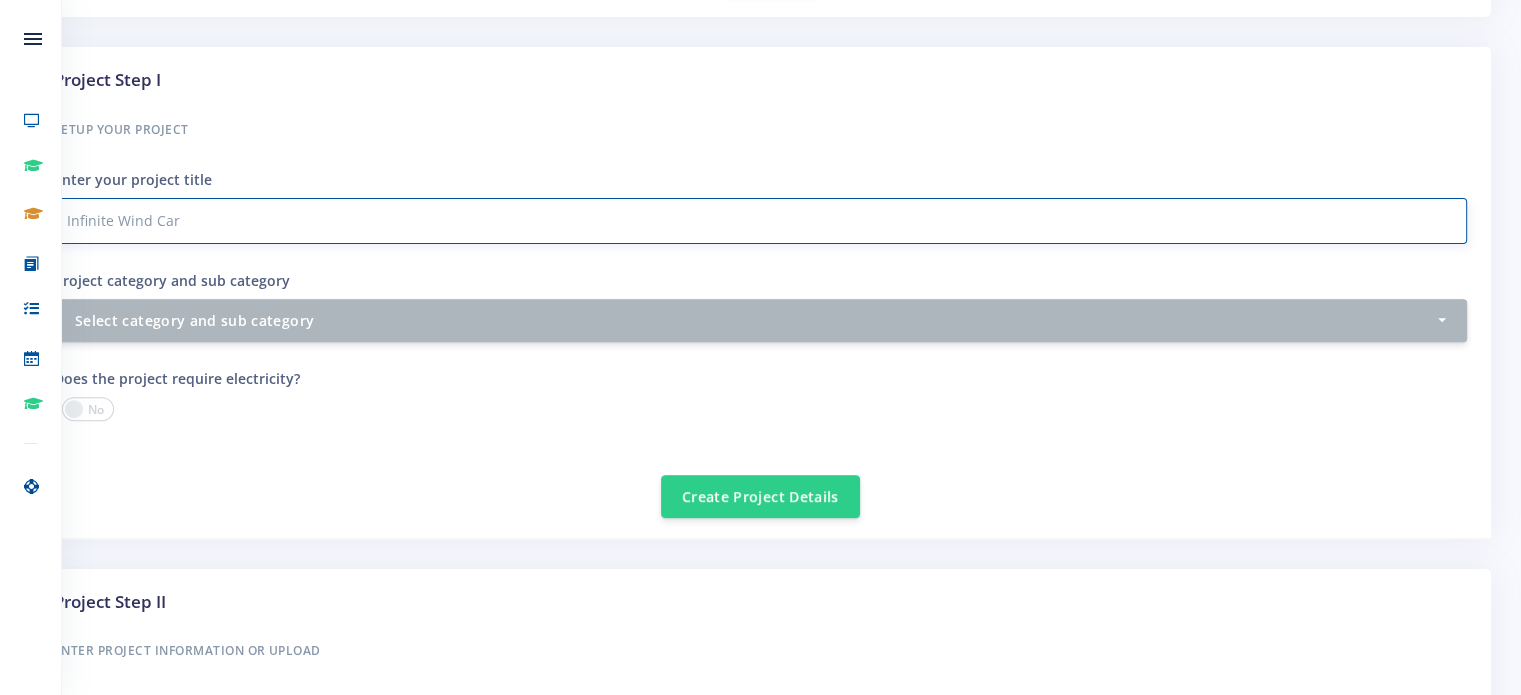 scroll, scrollTop: 700, scrollLeft: 0, axis: vertical 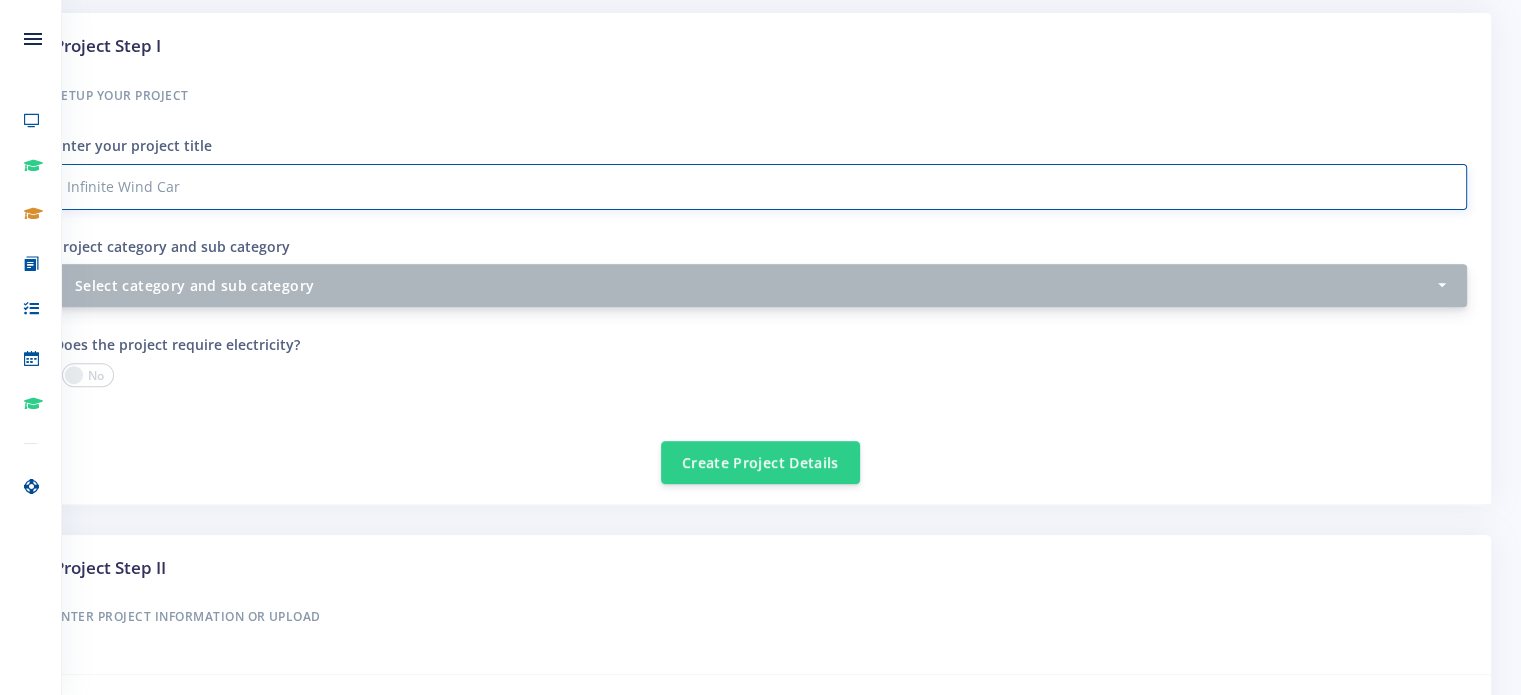 type on "Infinite Wind Car" 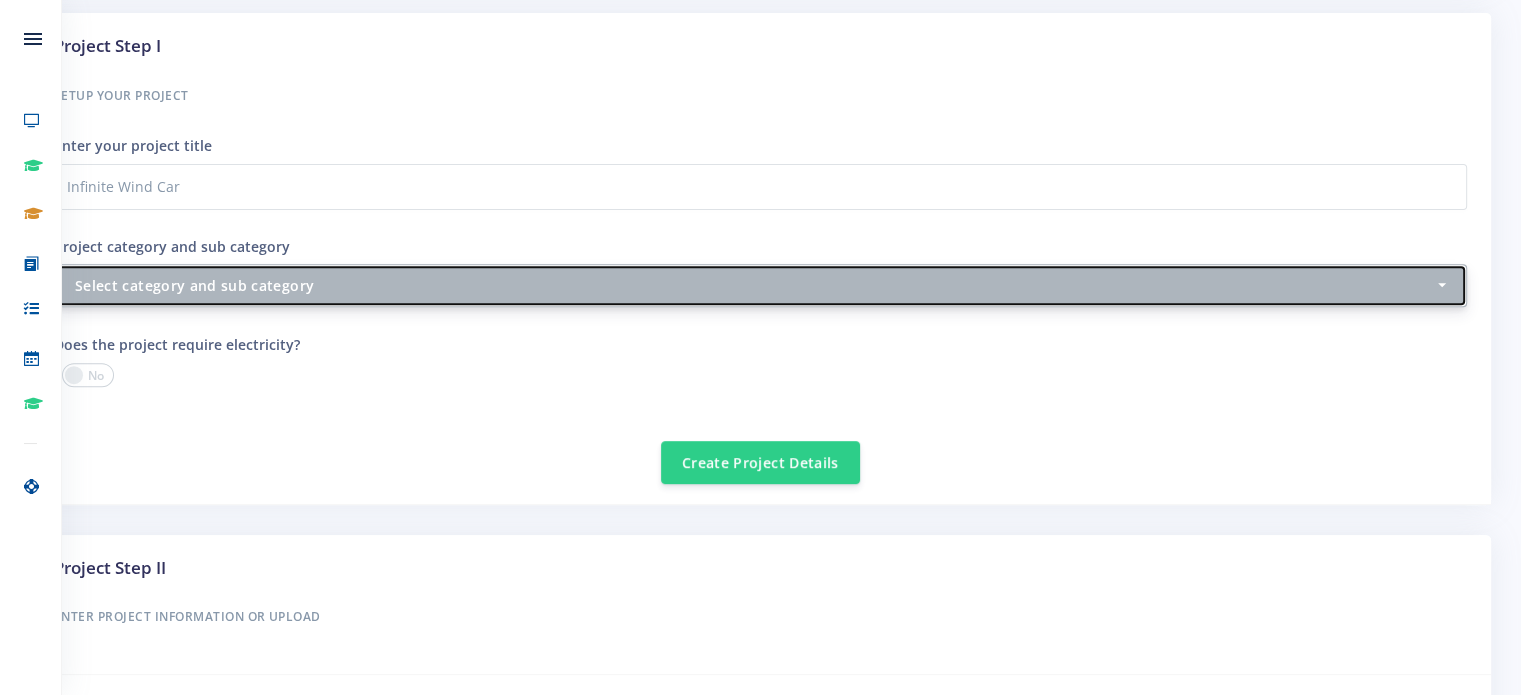 click on "Select category and sub category" at bounding box center (754, 285) 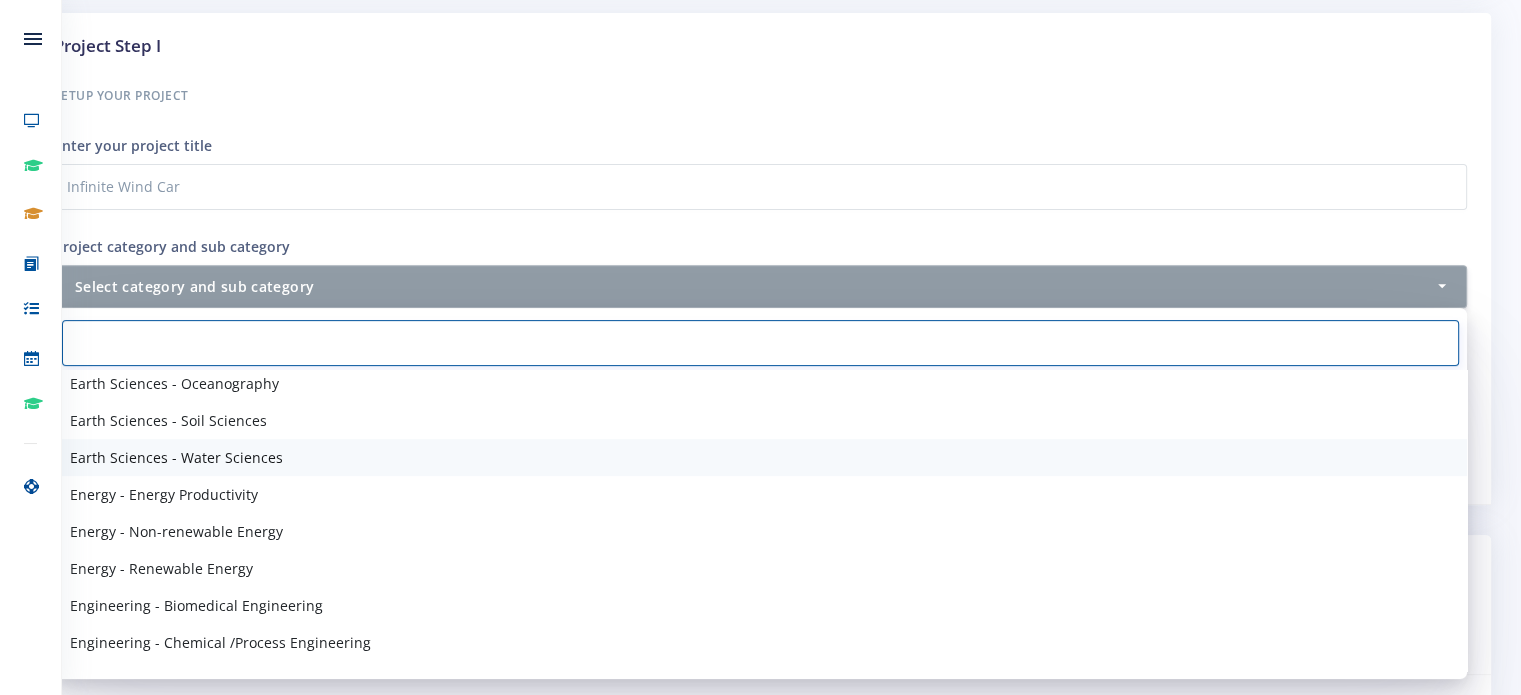 scroll, scrollTop: 1400, scrollLeft: 0, axis: vertical 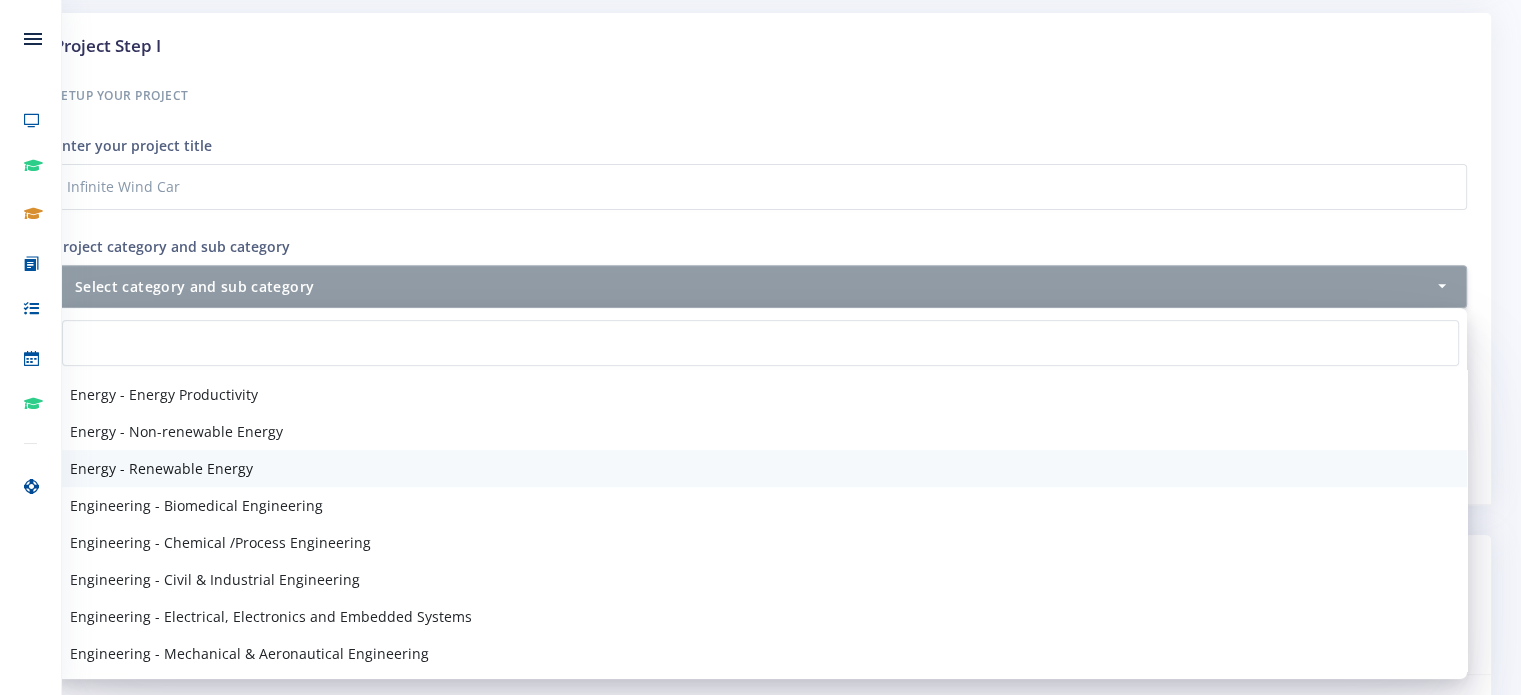 click on "Energy - Renewable Energy" at bounding box center (161, 468) 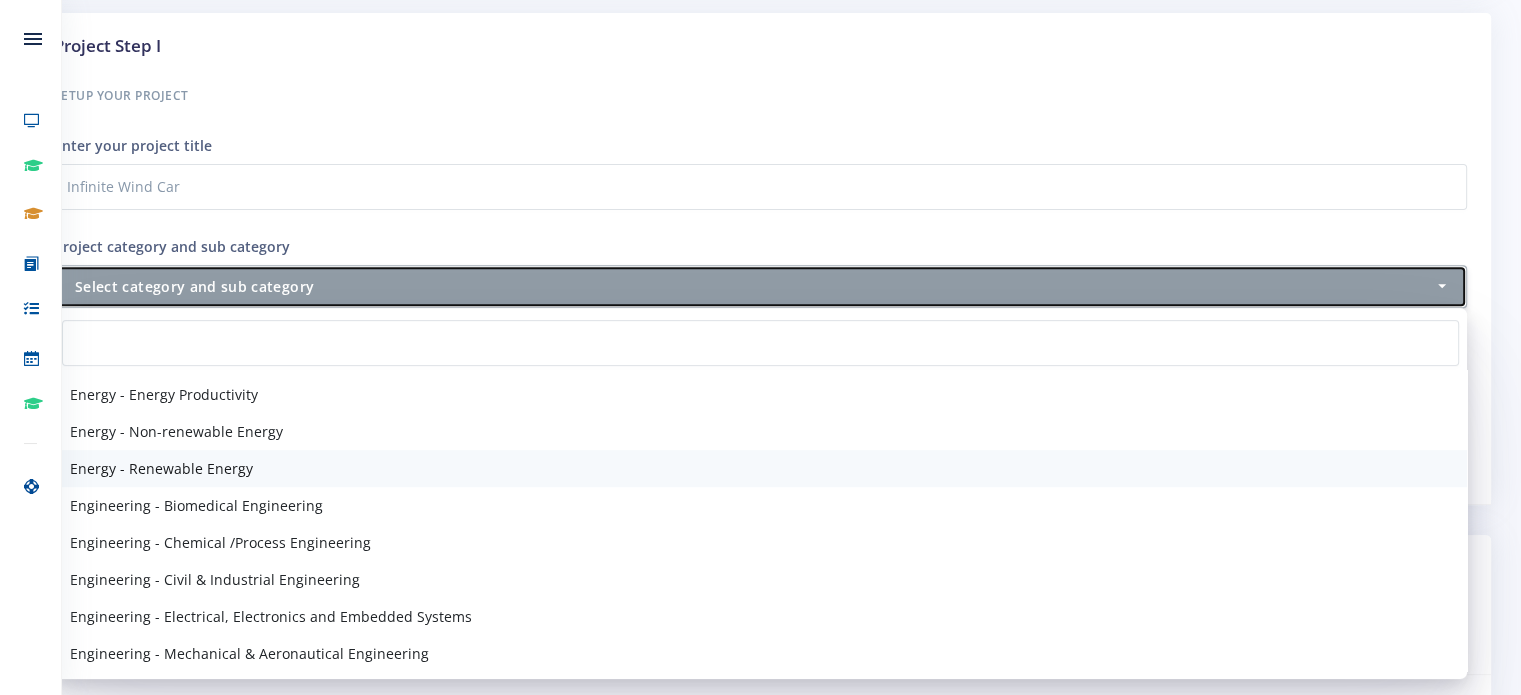 select on "40" 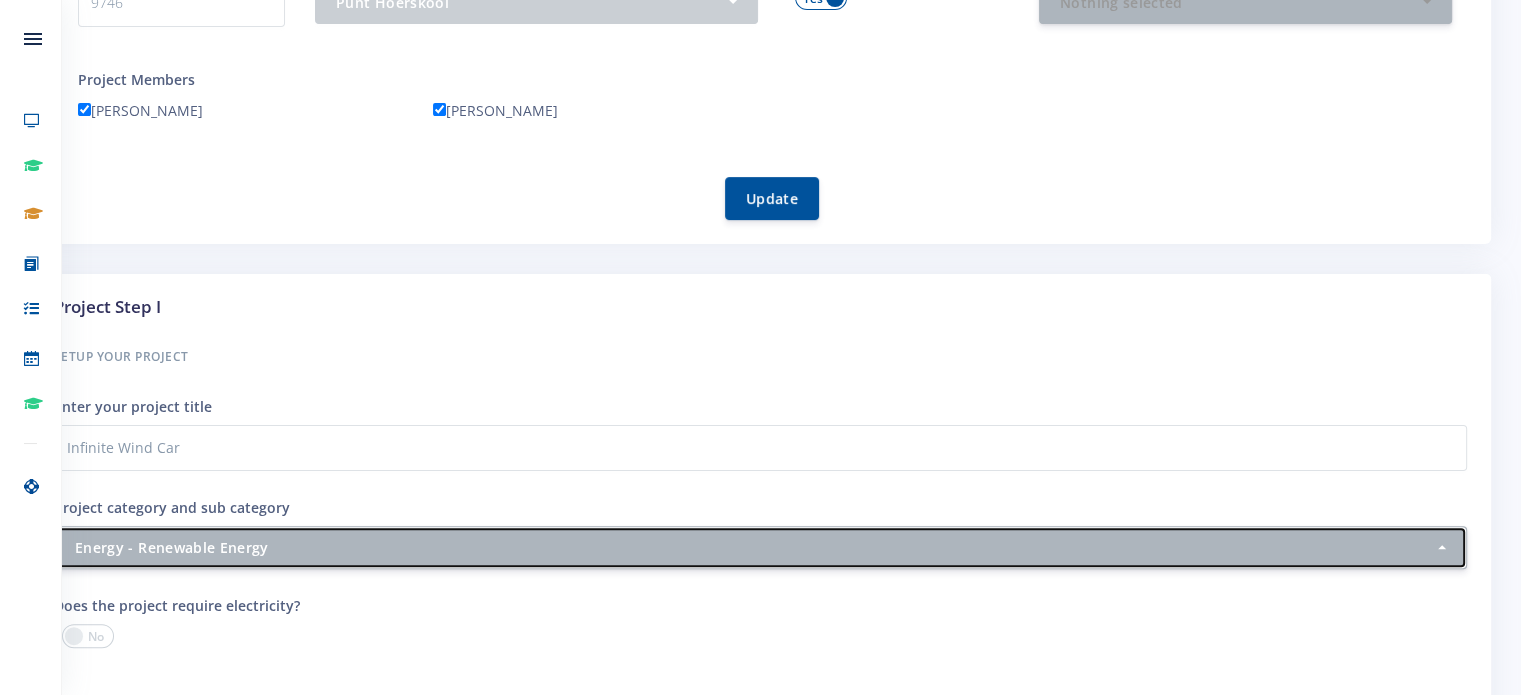 scroll, scrollTop: 100, scrollLeft: 0, axis: vertical 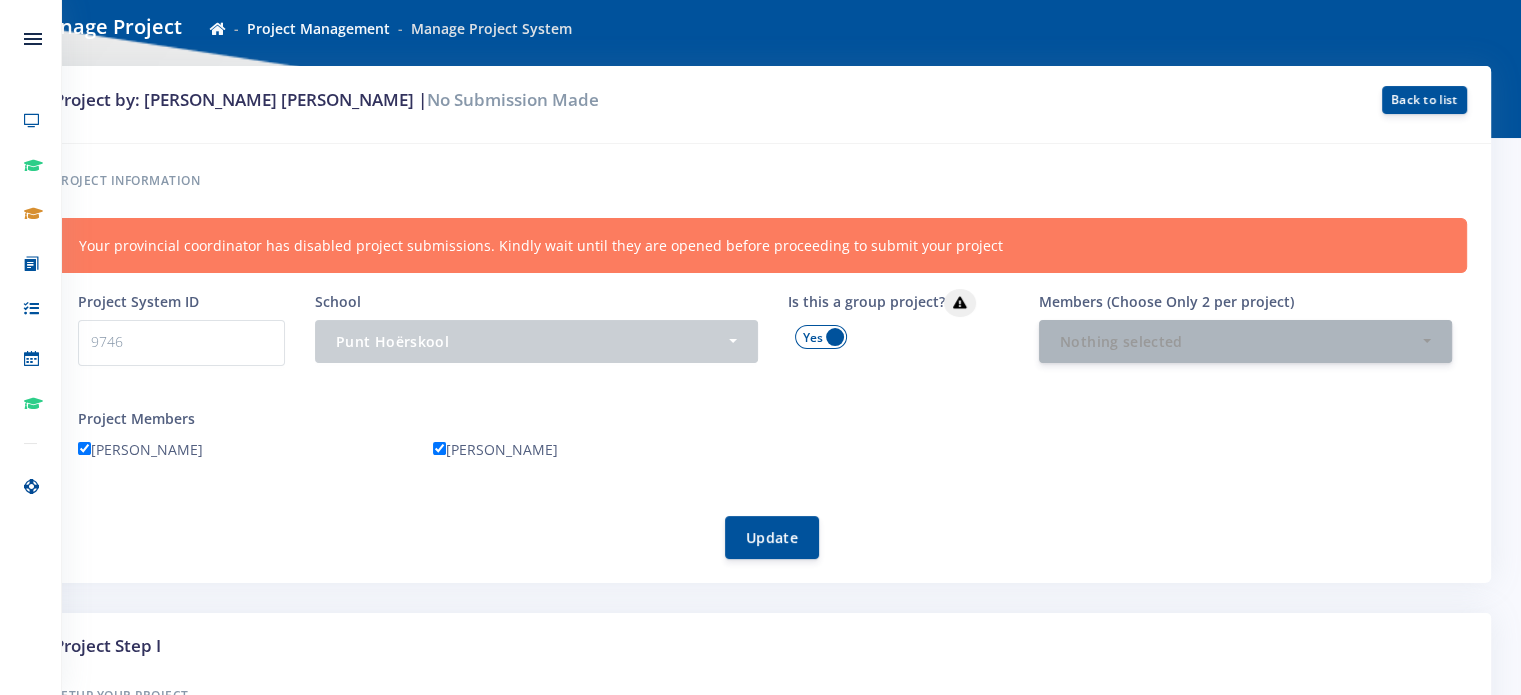 click on "Your provincial coordinator has disabled project submissions. Kindly wait until they are
opened before proceeding to submit your project" at bounding box center [760, 245] 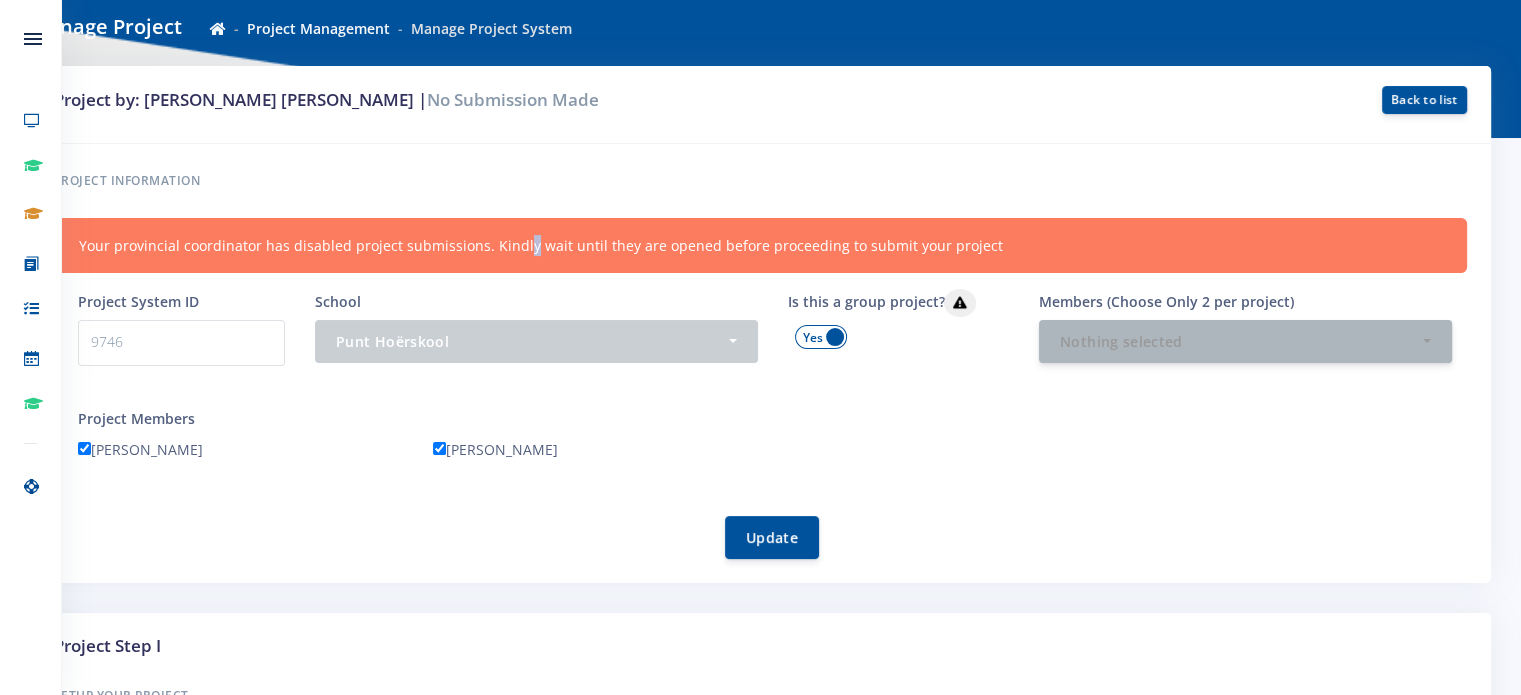 click on "Your provincial coordinator has disabled project submissions. Kindly wait until they are
opened before proceeding to submit your project" at bounding box center [760, 245] 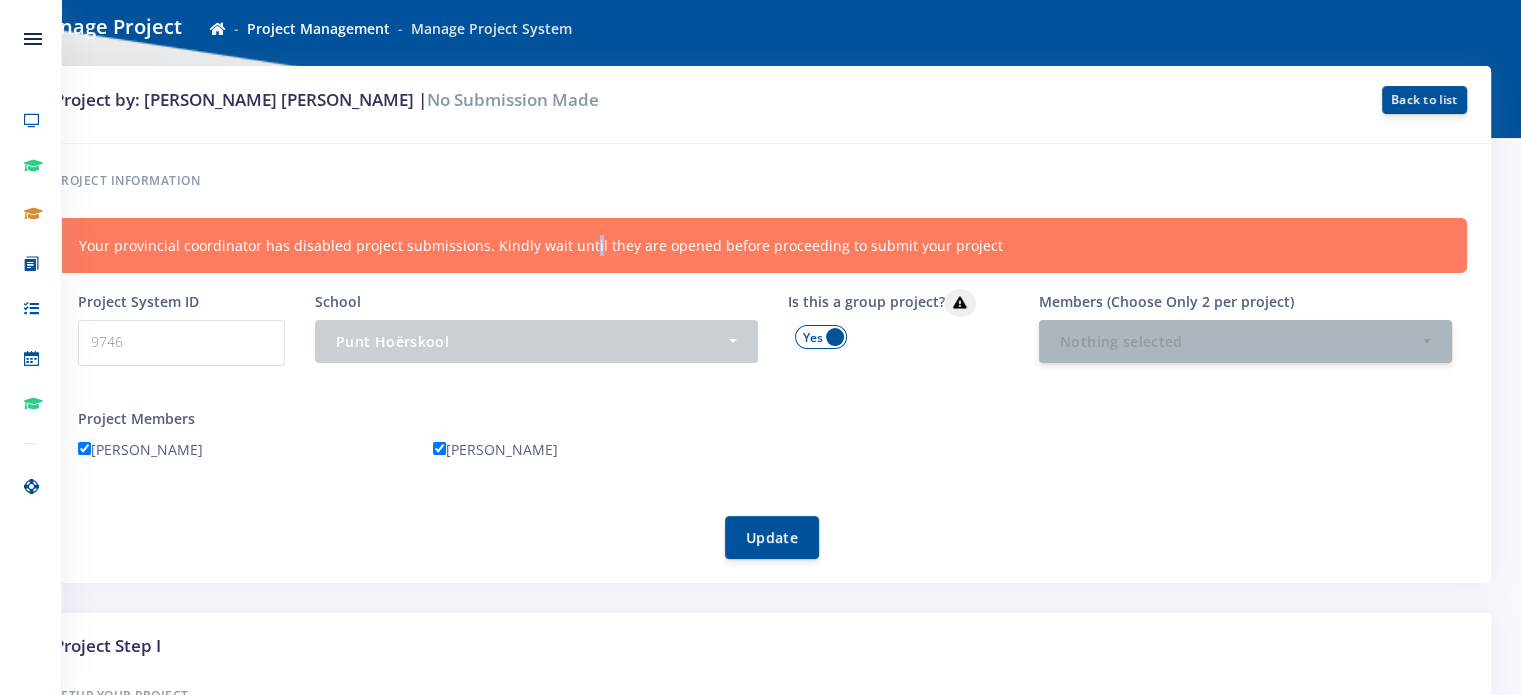 click on "Your provincial coordinator has disabled project submissions. Kindly wait until they are
opened before proceeding to submit your project" at bounding box center (760, 245) 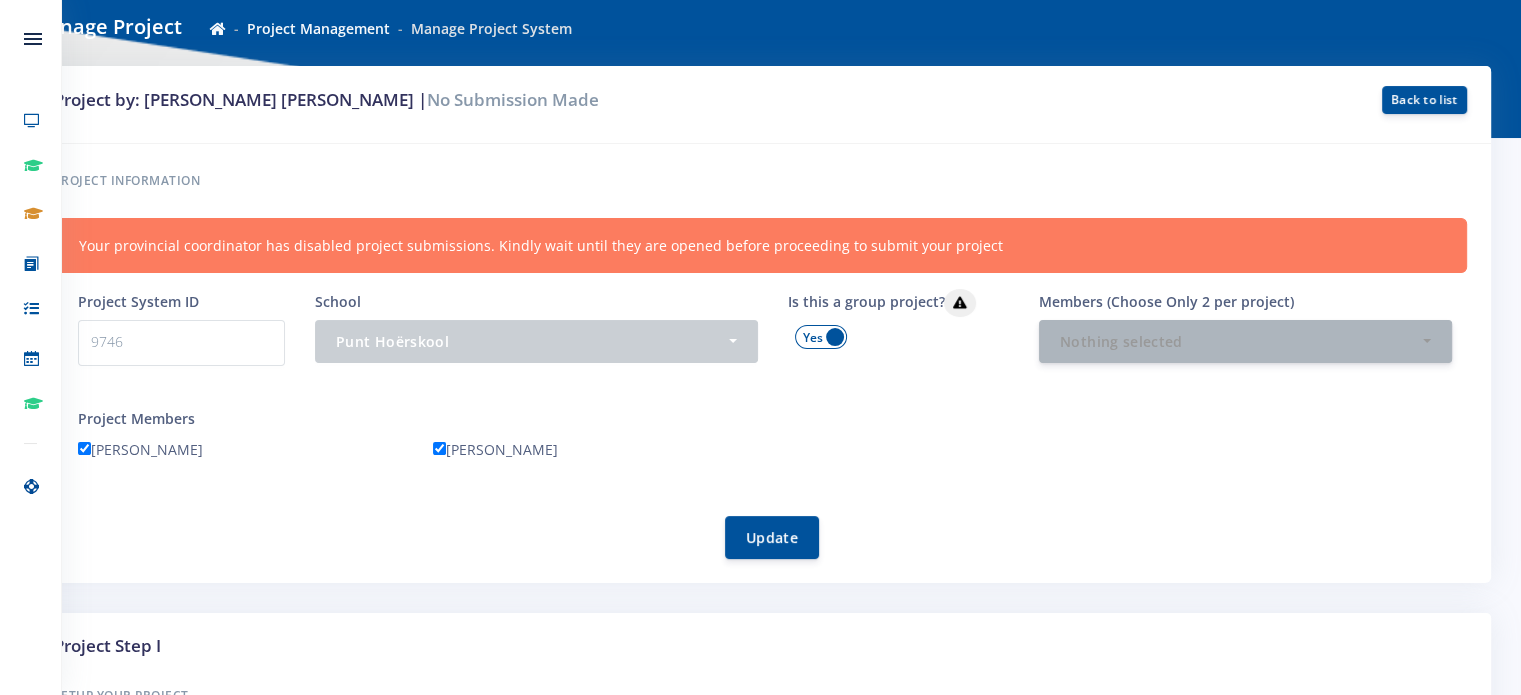click on "Project information
Your provincial coordinator has disabled project submissions. Kindly wait until they are
opened before proceeding to submit your project
Project System ID
9746
School
-
Punt Hoërskool Punt Hoërskool" at bounding box center [760, 363] 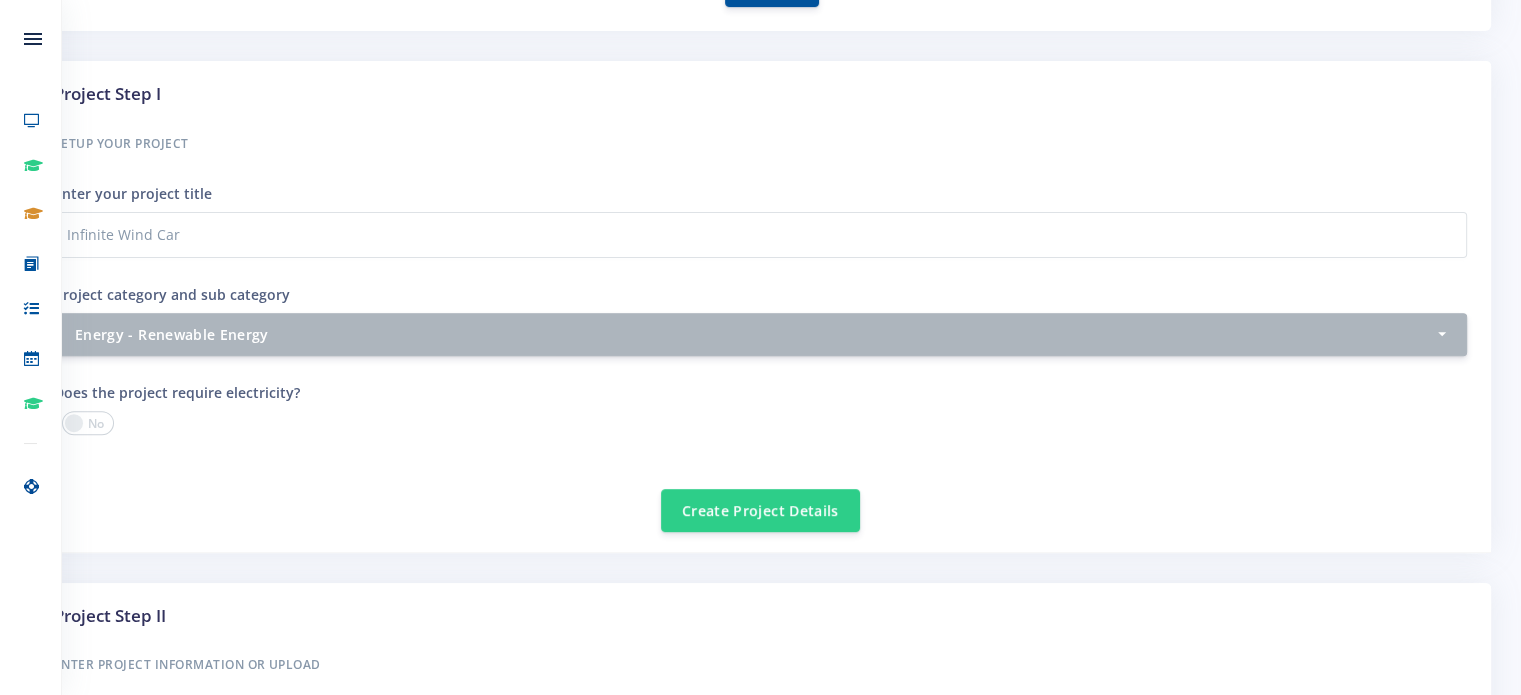 scroll, scrollTop: 700, scrollLeft: 0, axis: vertical 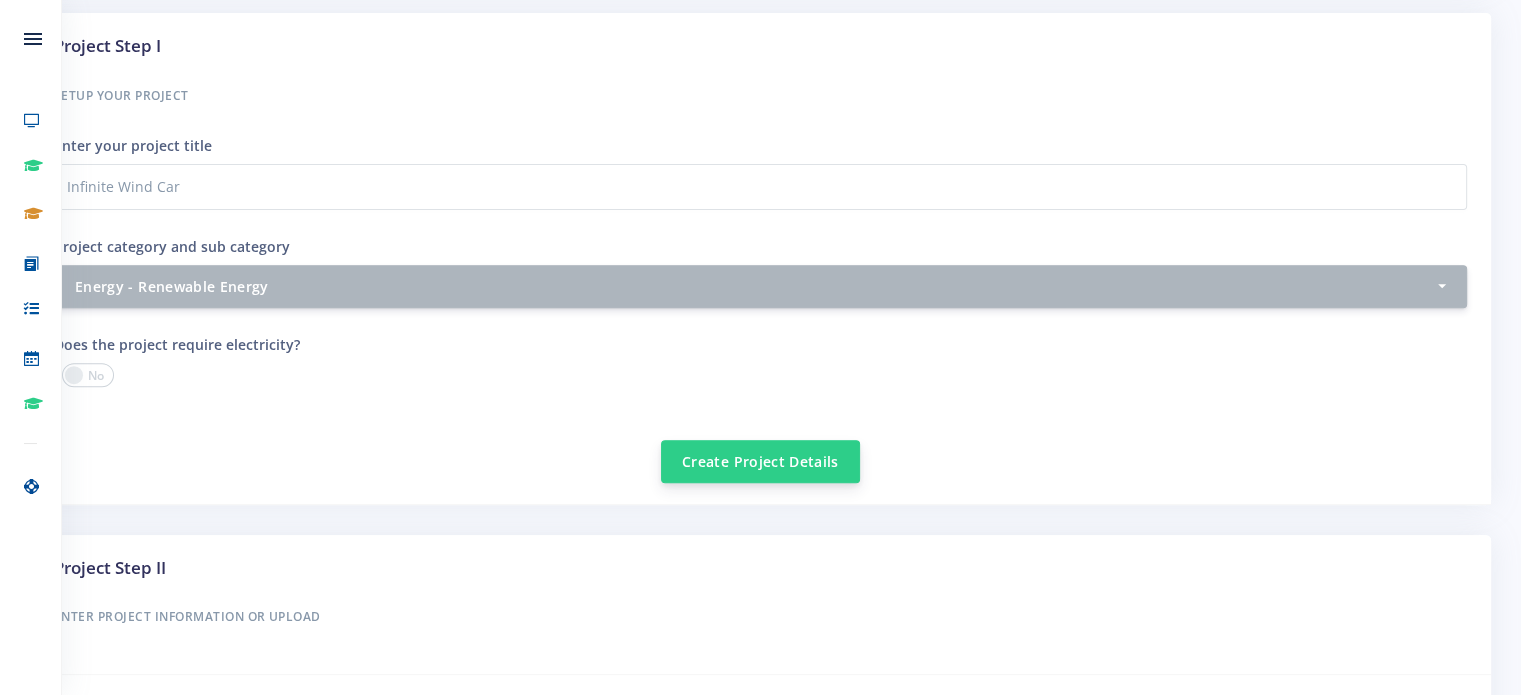 click on "Create Project Details" at bounding box center (760, 461) 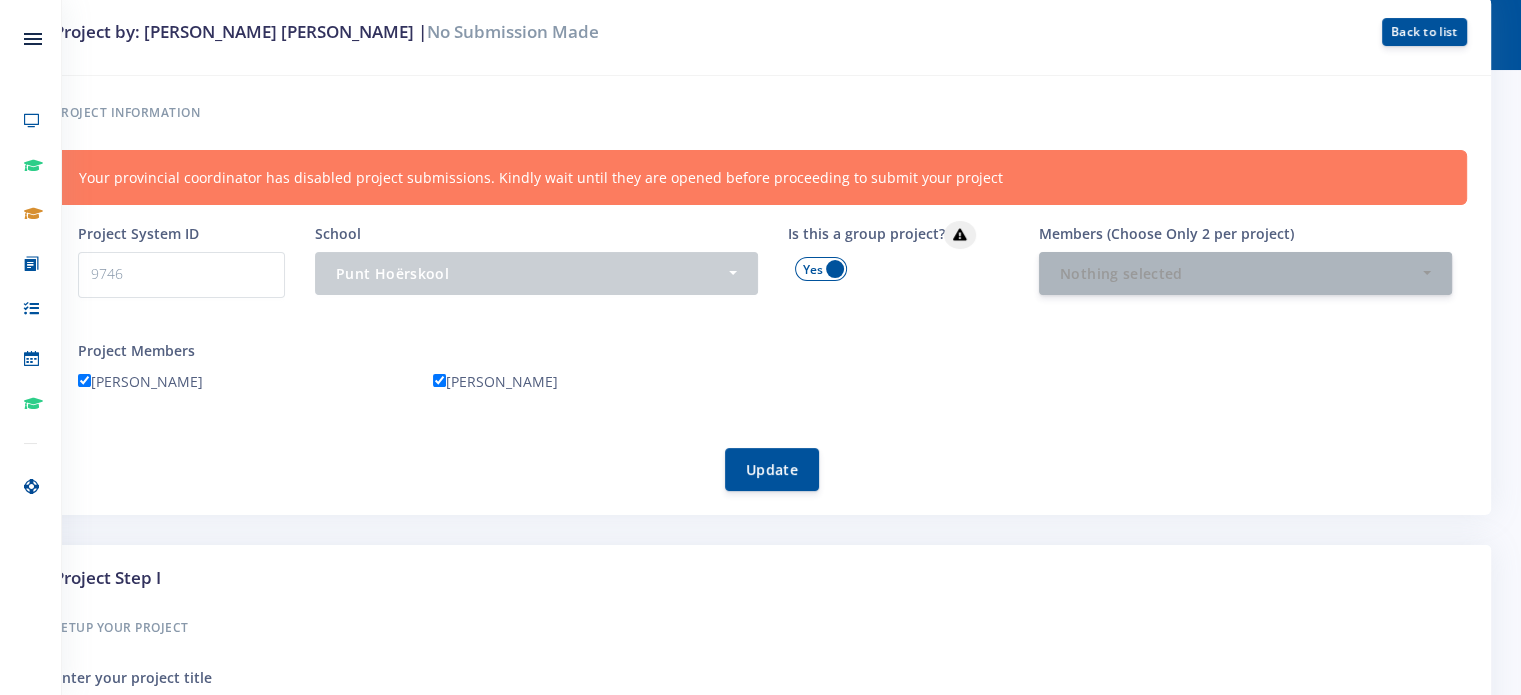 scroll, scrollTop: 0, scrollLeft: 0, axis: both 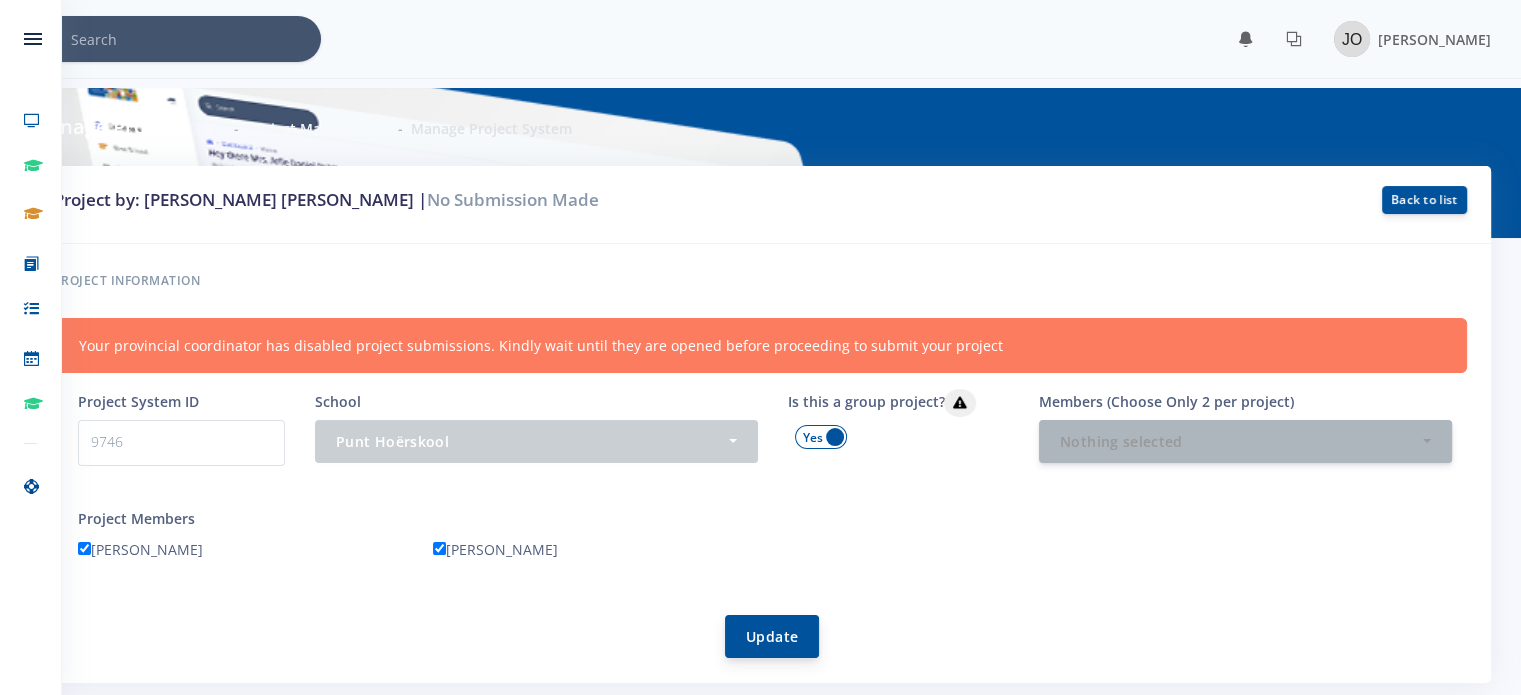 click on "Update" at bounding box center [772, 636] 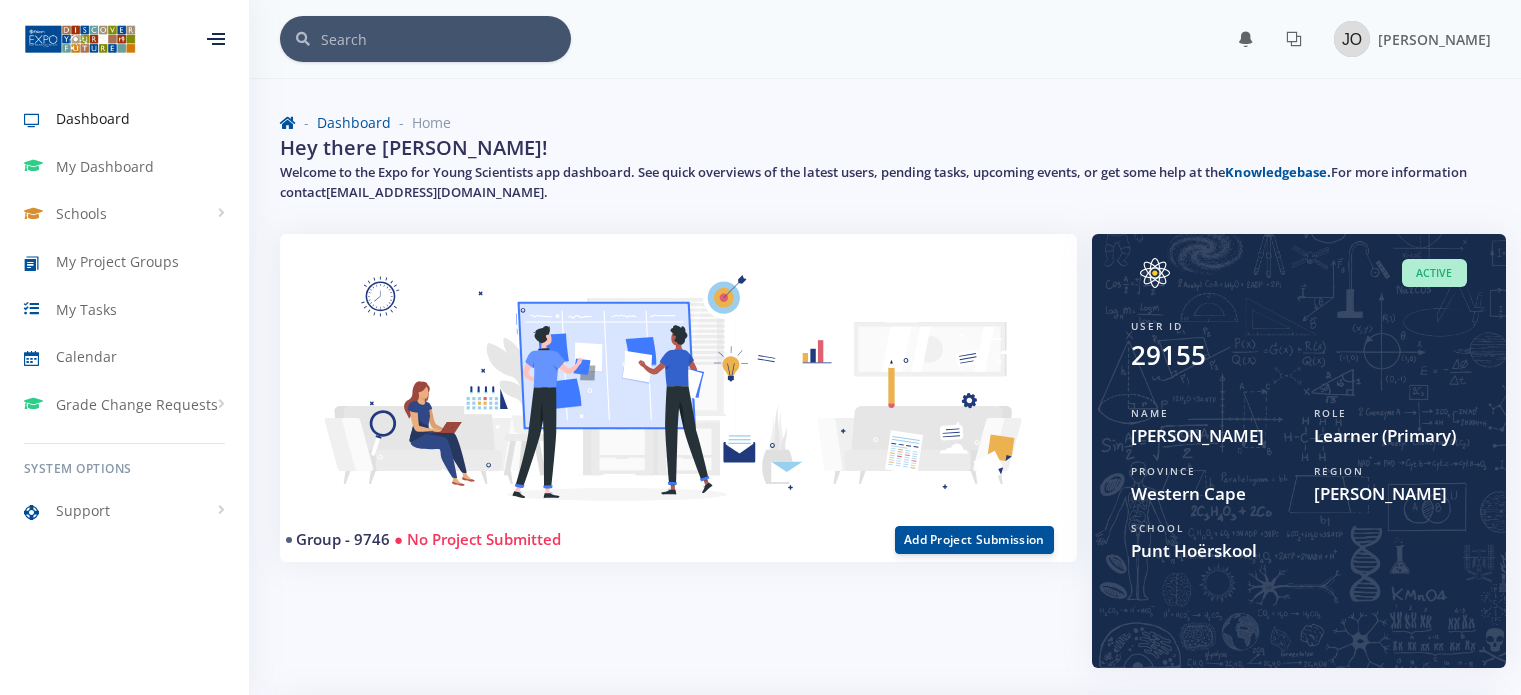 scroll, scrollTop: 0, scrollLeft: 0, axis: both 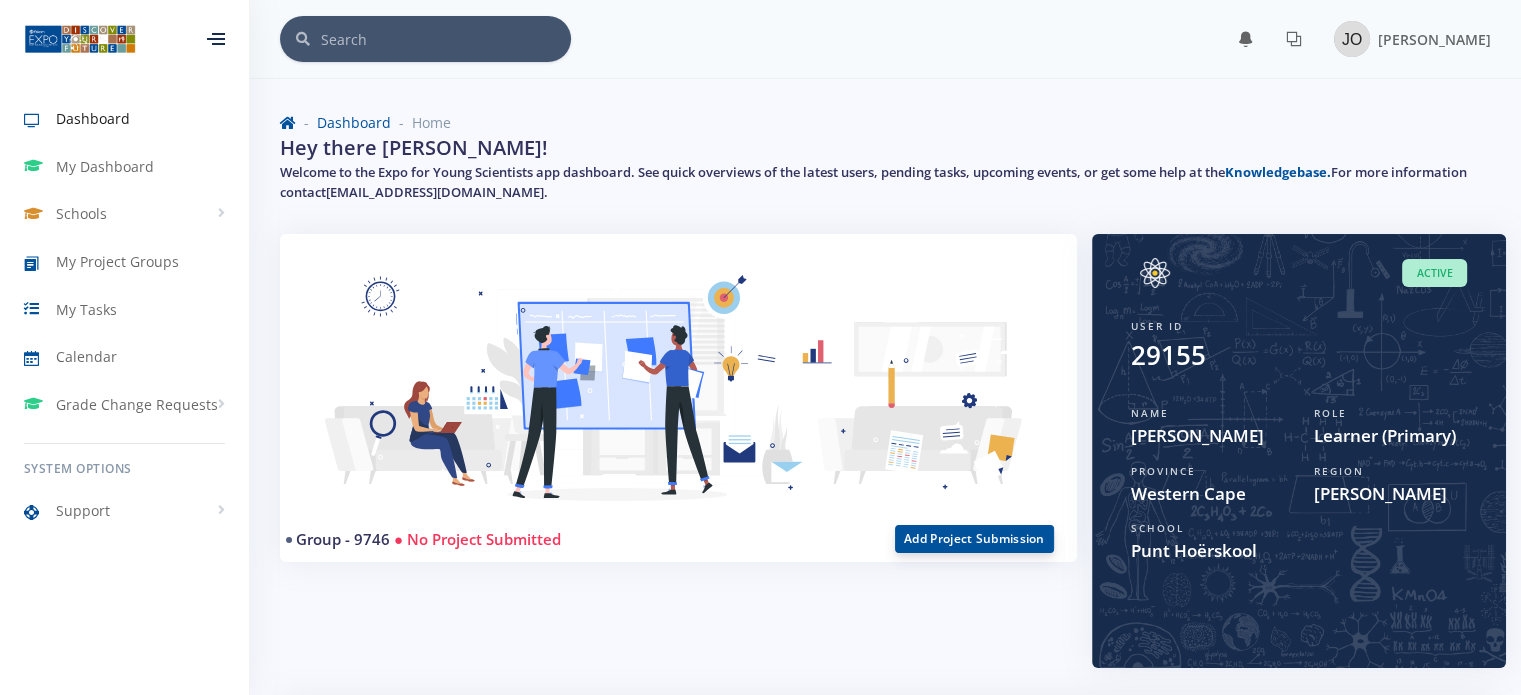 click on "Add Project
Submission" at bounding box center [974, 539] 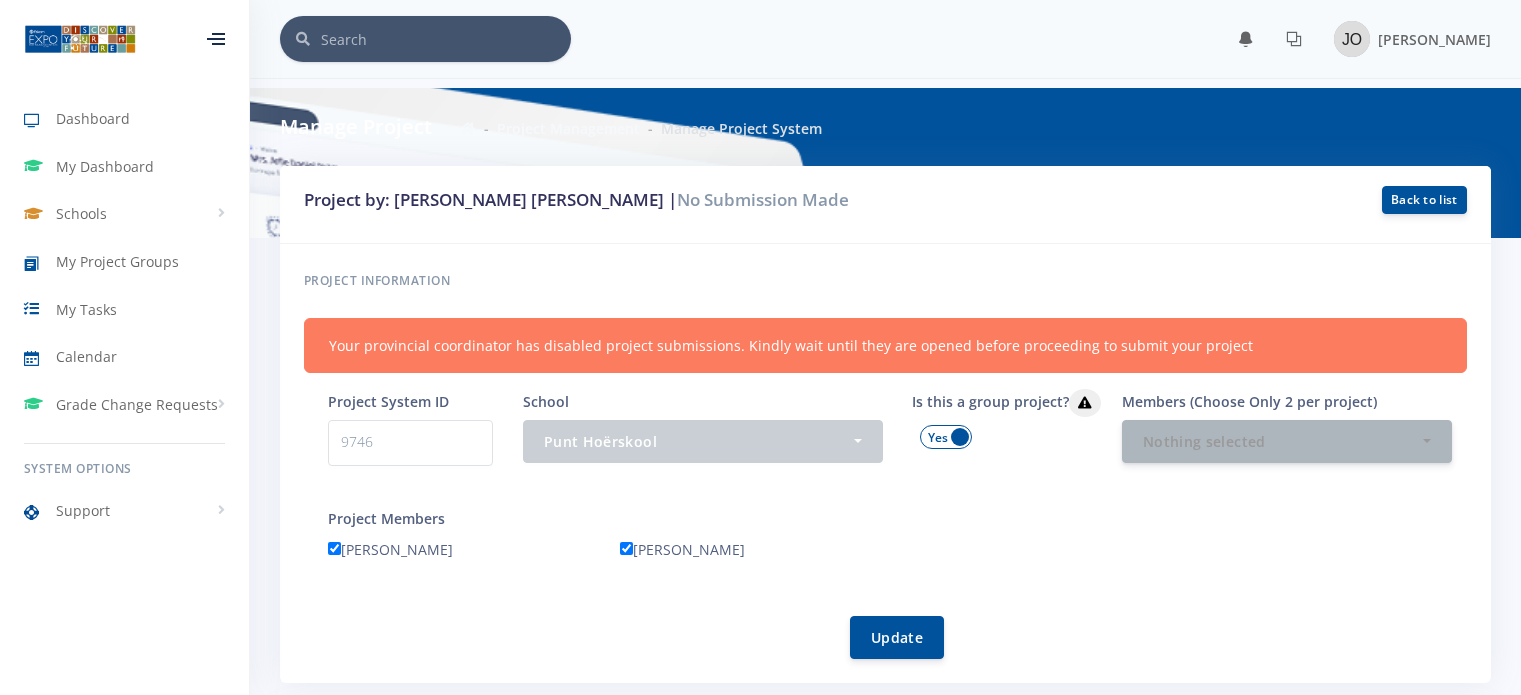 scroll, scrollTop: 0, scrollLeft: 0, axis: both 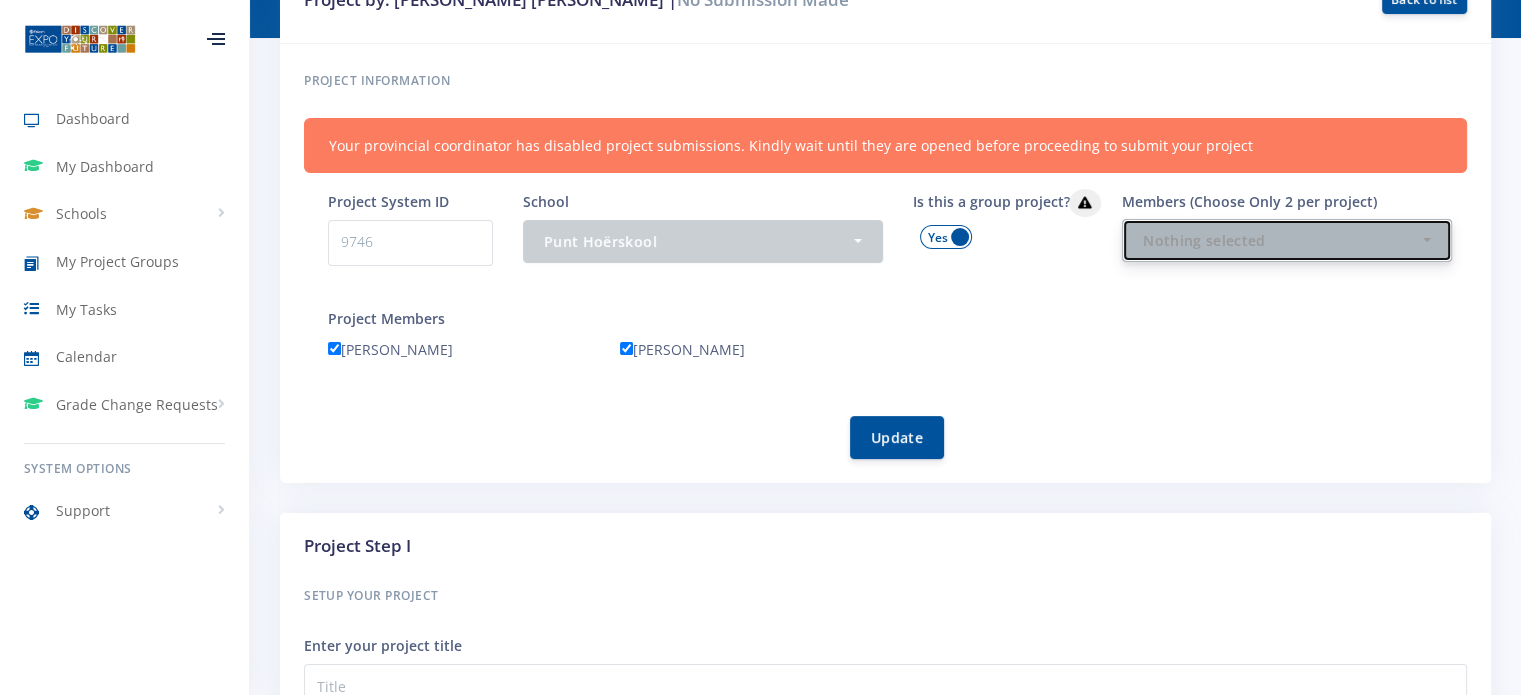 click on "Nothing selected" at bounding box center [1281, 240] 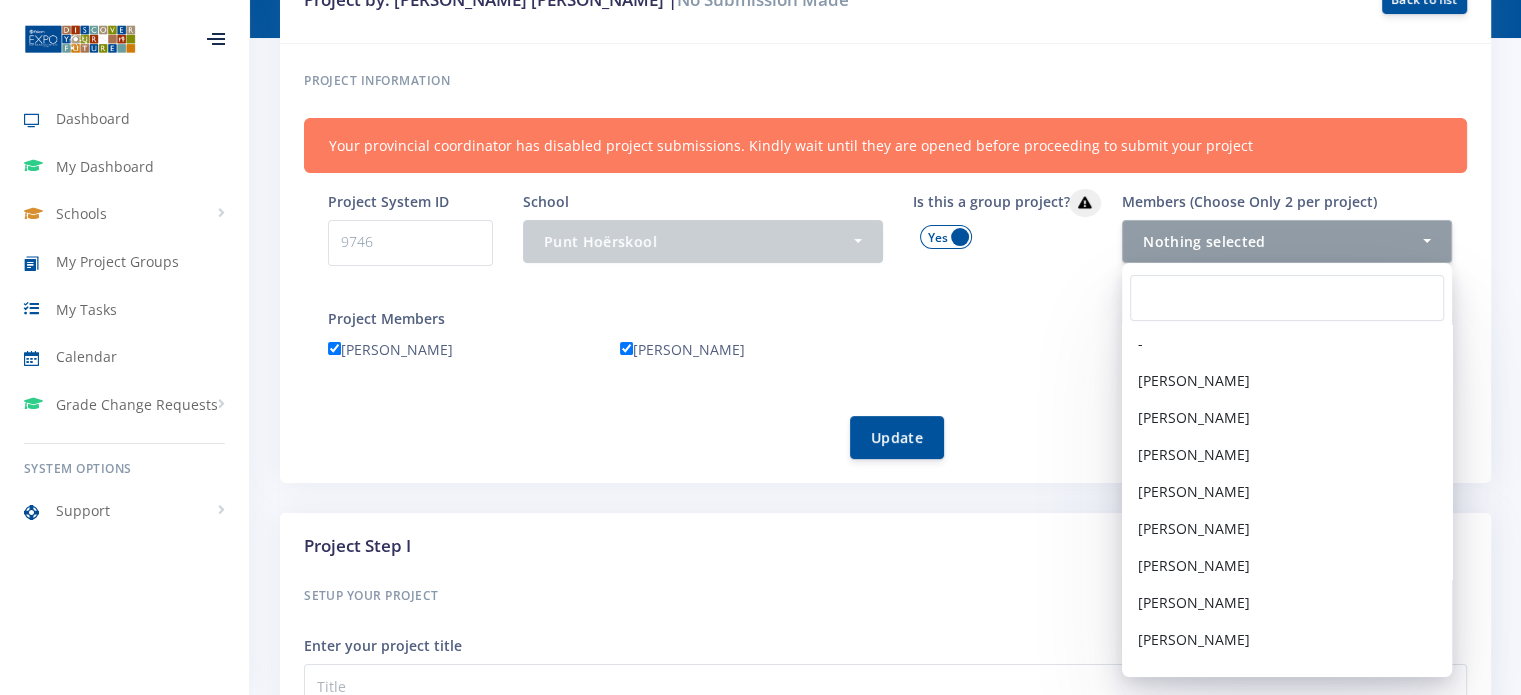 click on "Project Members
Joël Oosthuizen
Jonathan Van Wyk" at bounding box center (897, 337) 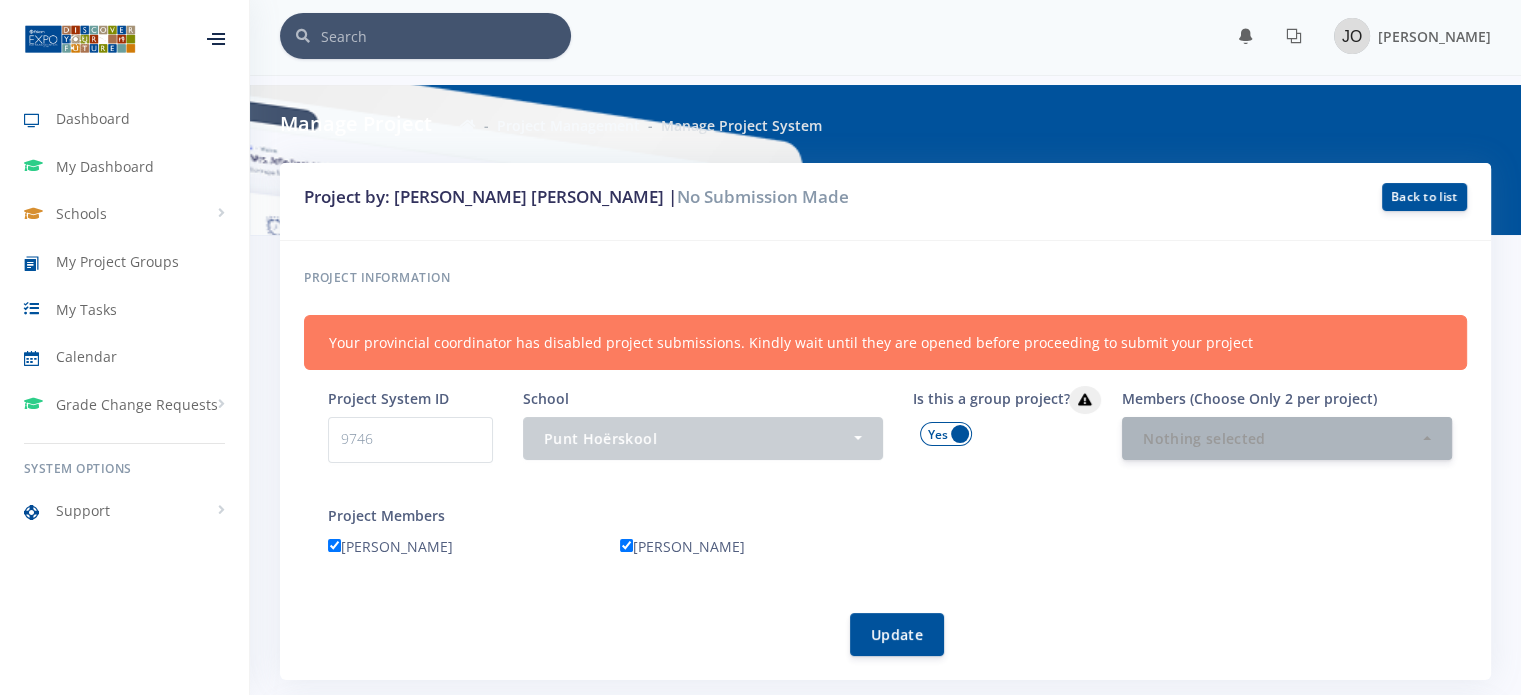 scroll, scrollTop: 0, scrollLeft: 0, axis: both 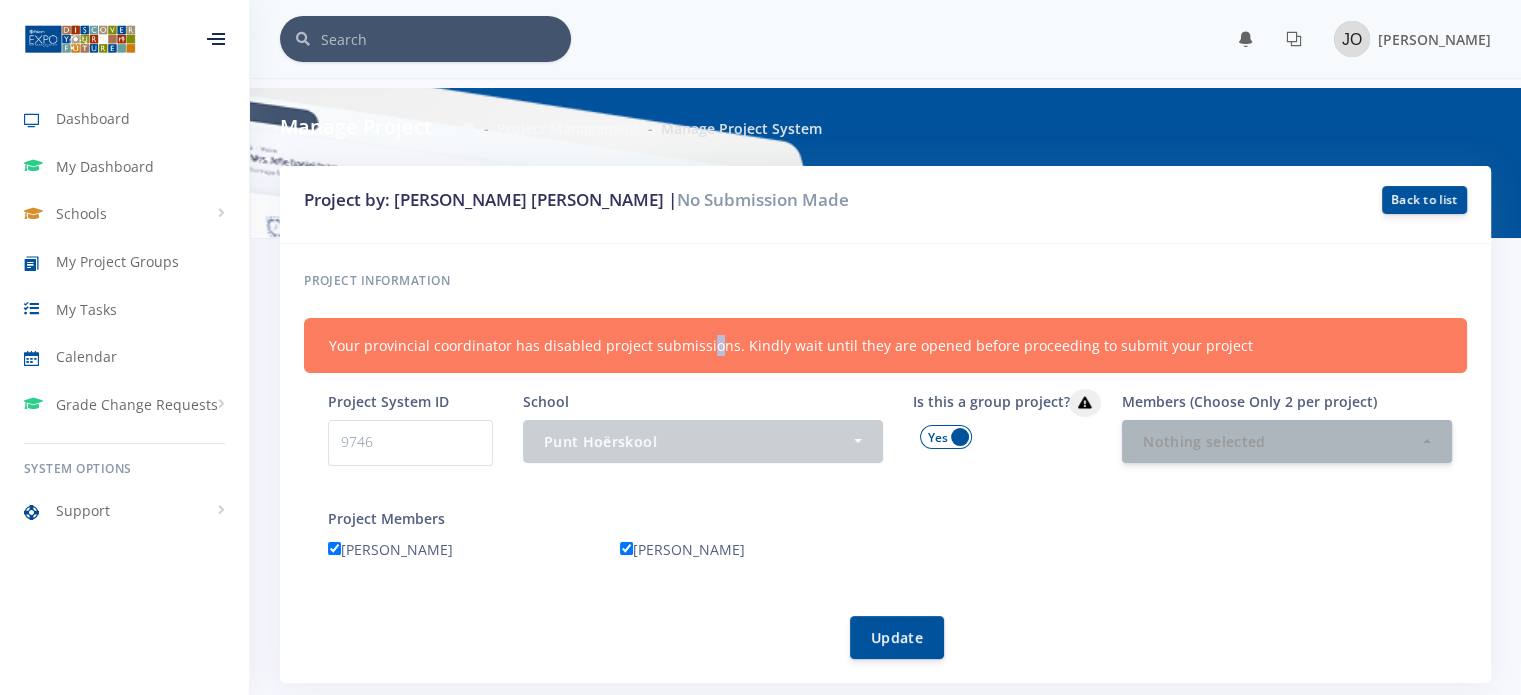 click on "Your provincial coordinator has disabled project submissions. Kindly wait until they are
opened before proceeding to submit your project" at bounding box center [885, 345] 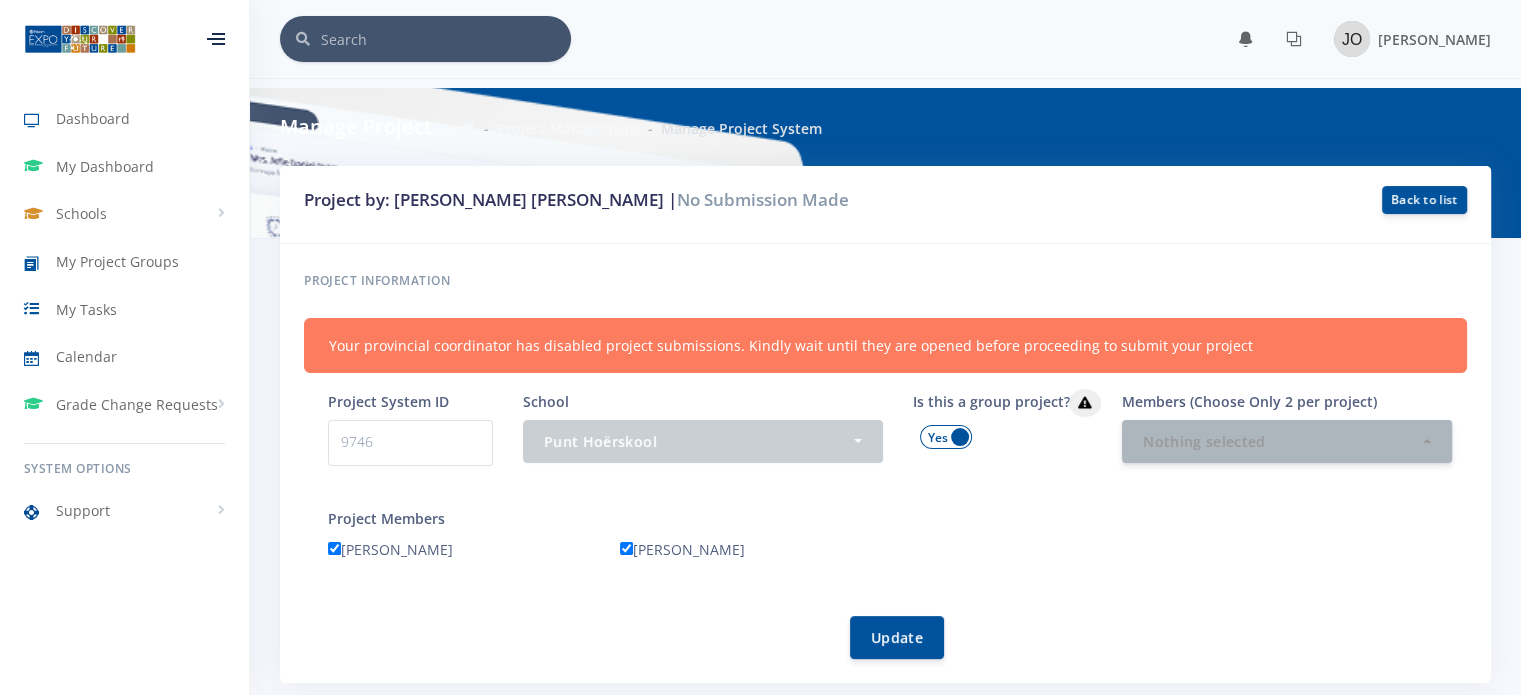 click on "Project information" at bounding box center [885, 281] 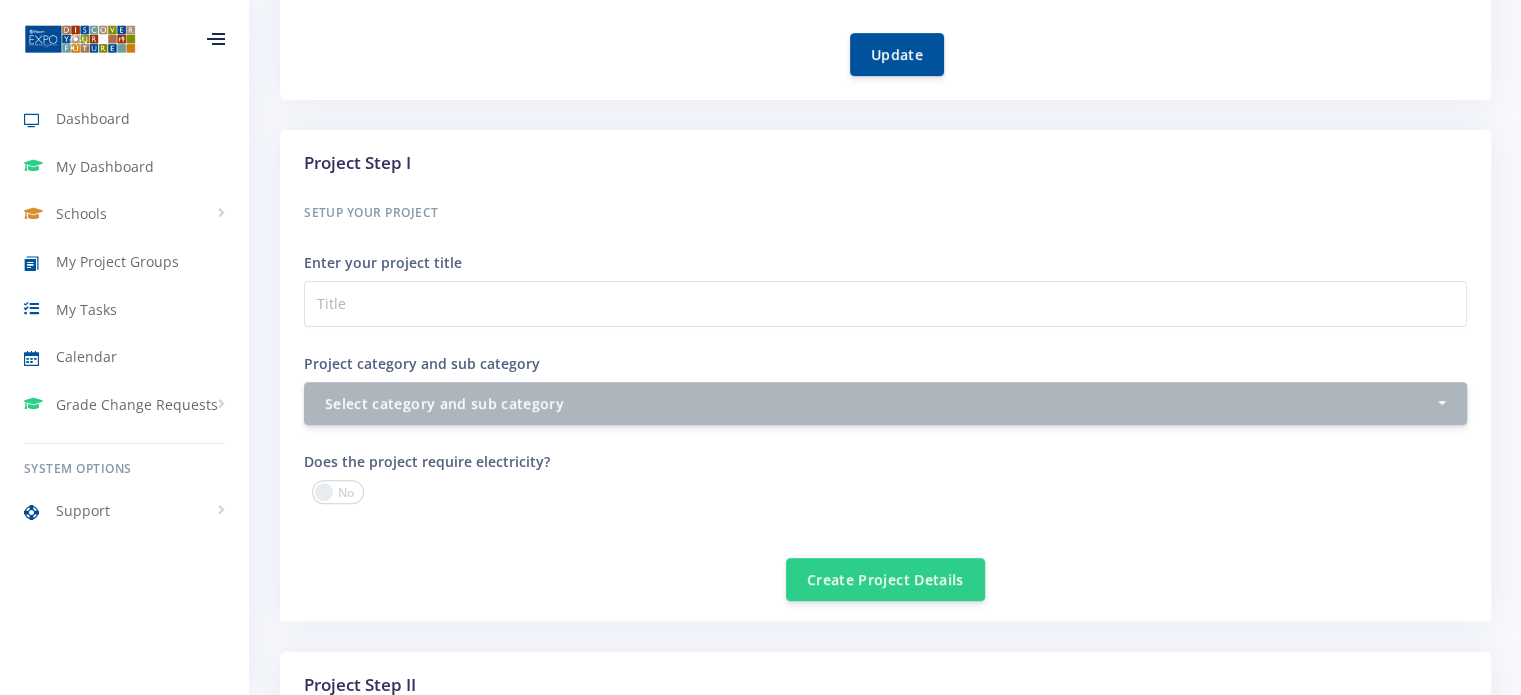 scroll, scrollTop: 548, scrollLeft: 0, axis: vertical 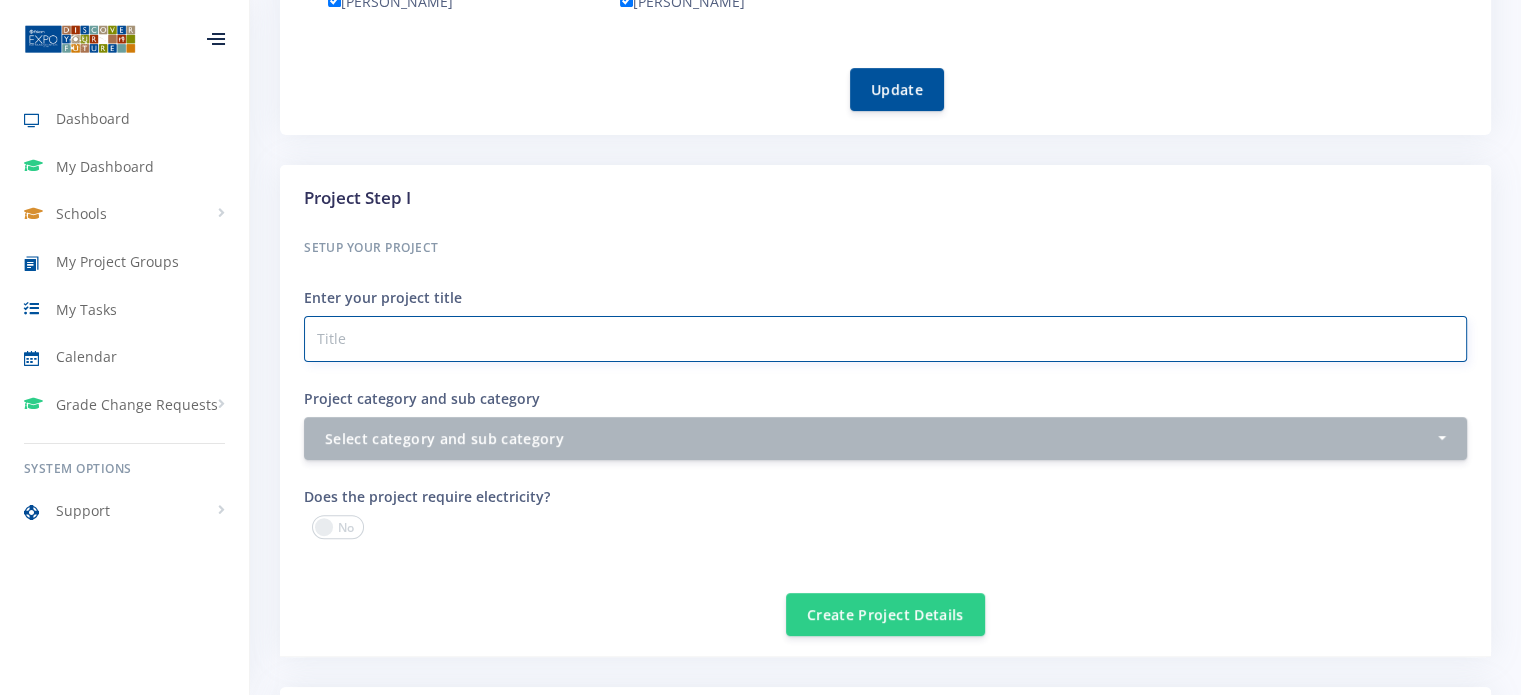 click on "Project category and sub category" at bounding box center (885, 339) 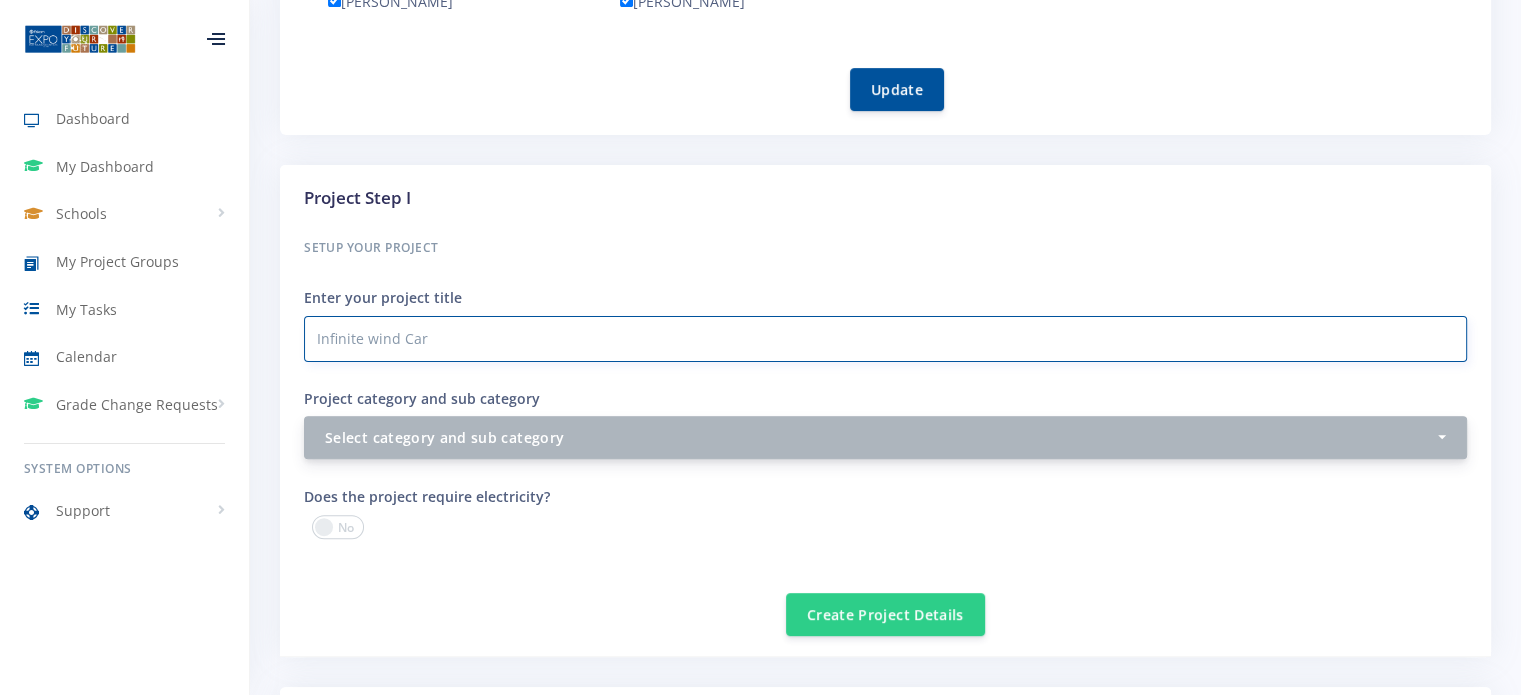 type on "Infinite wind Car" 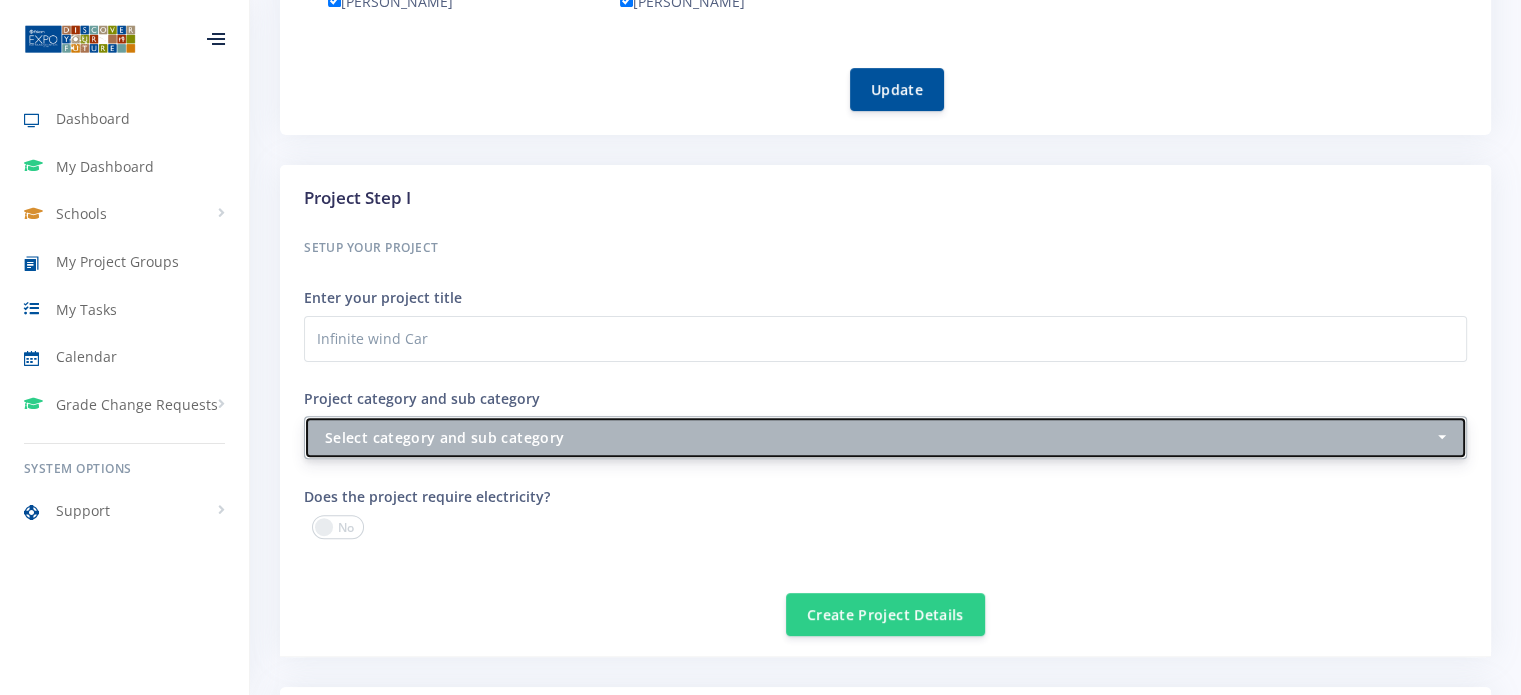 click on "Select category and sub category" at bounding box center (879, 437) 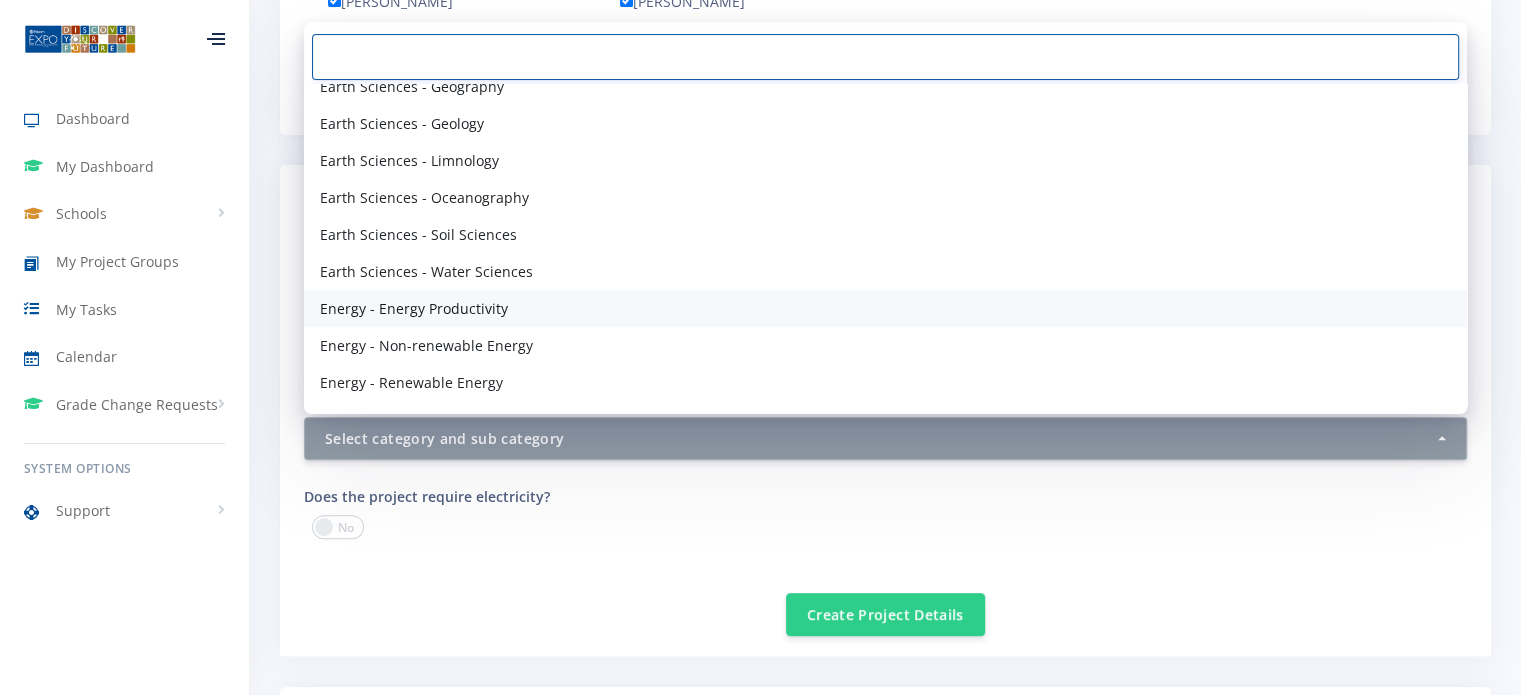 scroll, scrollTop: 1300, scrollLeft: 0, axis: vertical 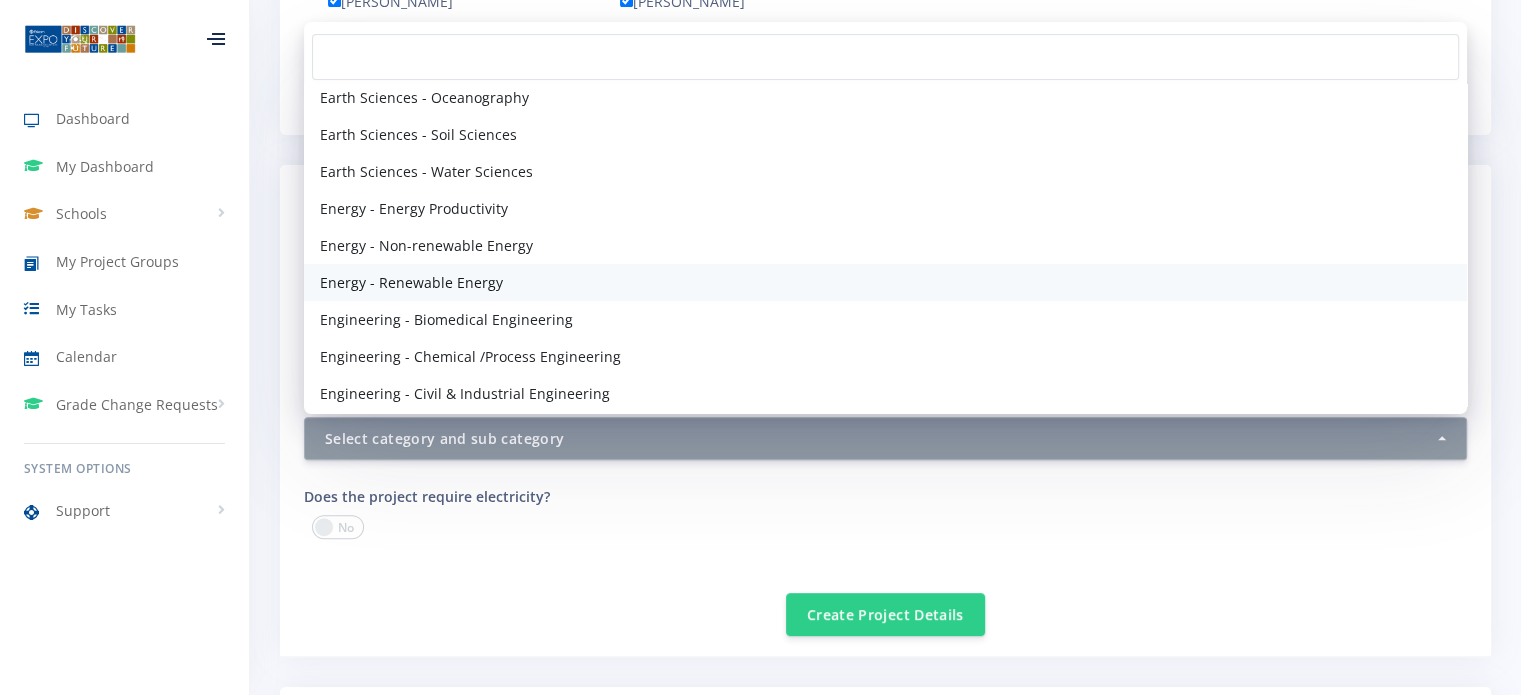 click on "Energy - Renewable Energy" at bounding box center (411, 282) 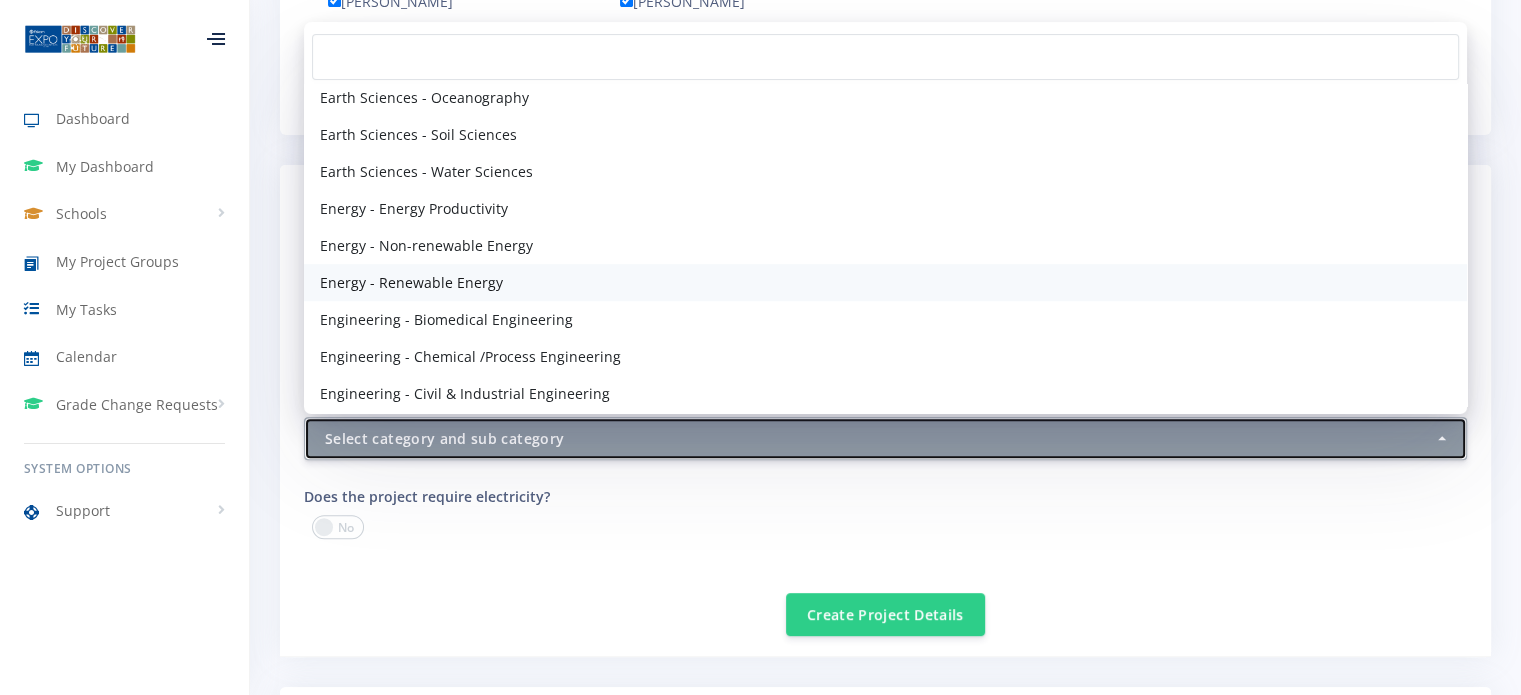 select on "40" 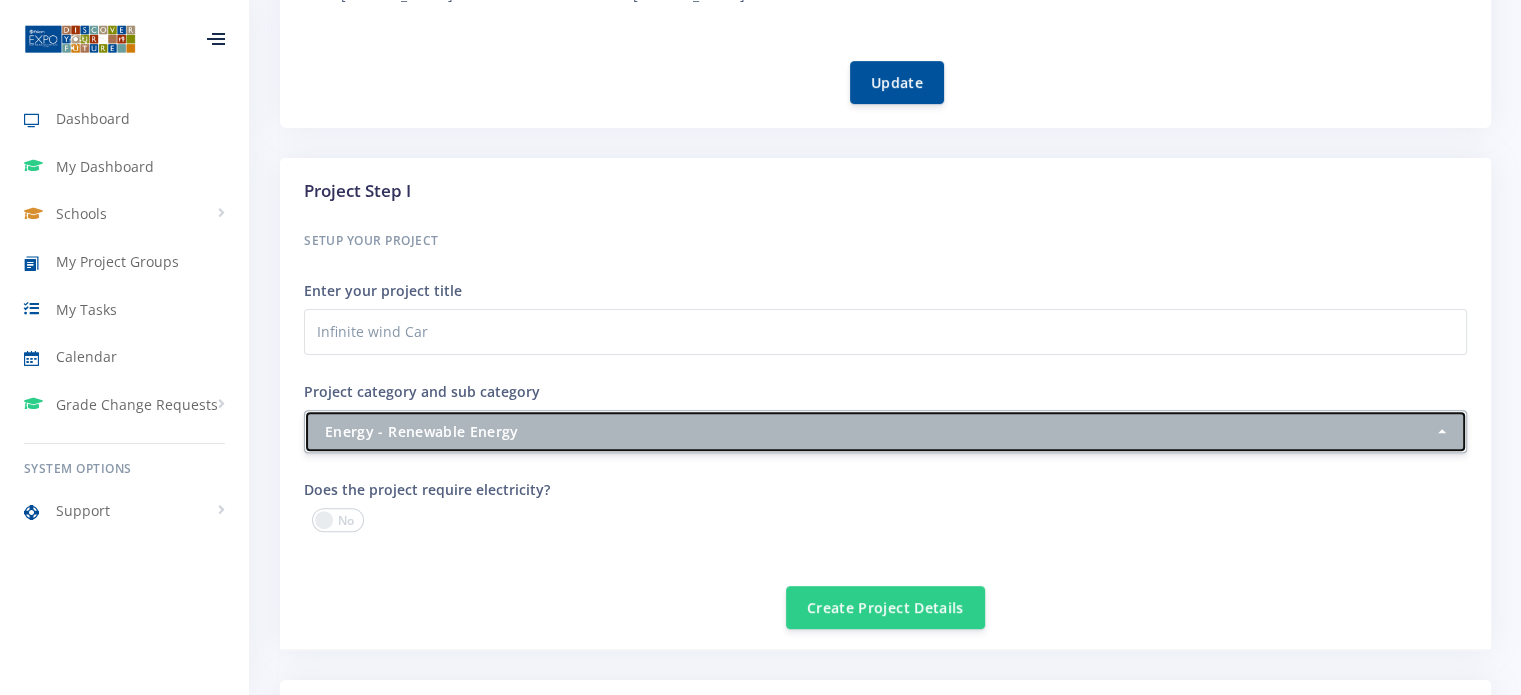 scroll, scrollTop: 648, scrollLeft: 0, axis: vertical 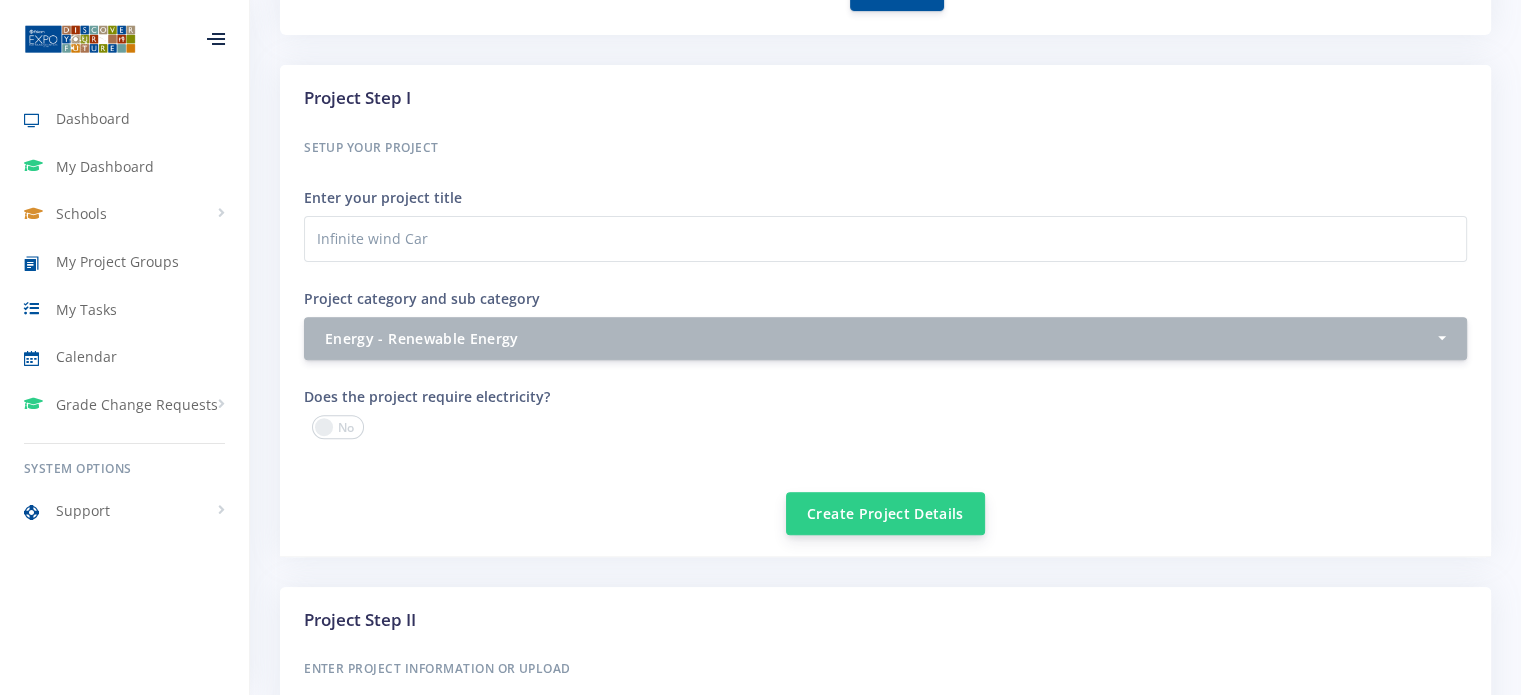 click on "Create Project Details" at bounding box center (885, 513) 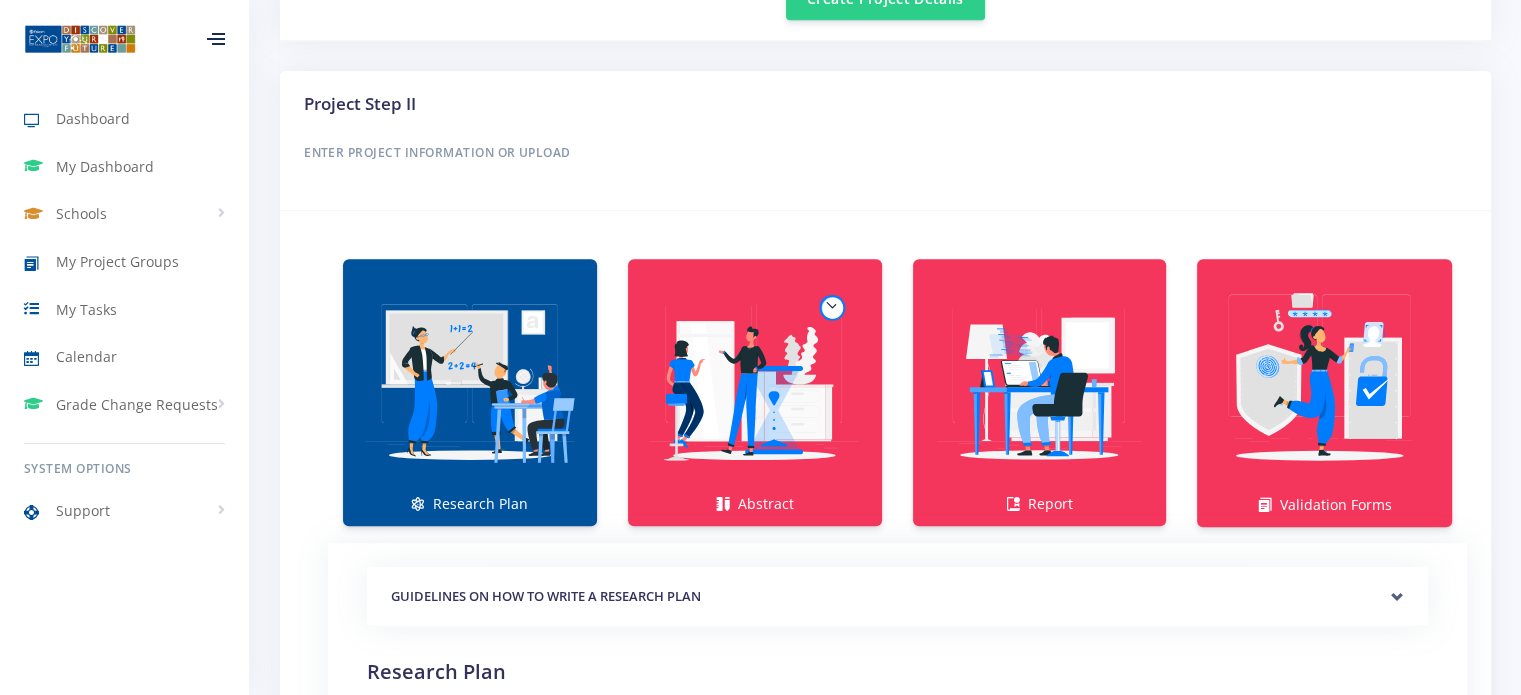 scroll, scrollTop: 1348, scrollLeft: 0, axis: vertical 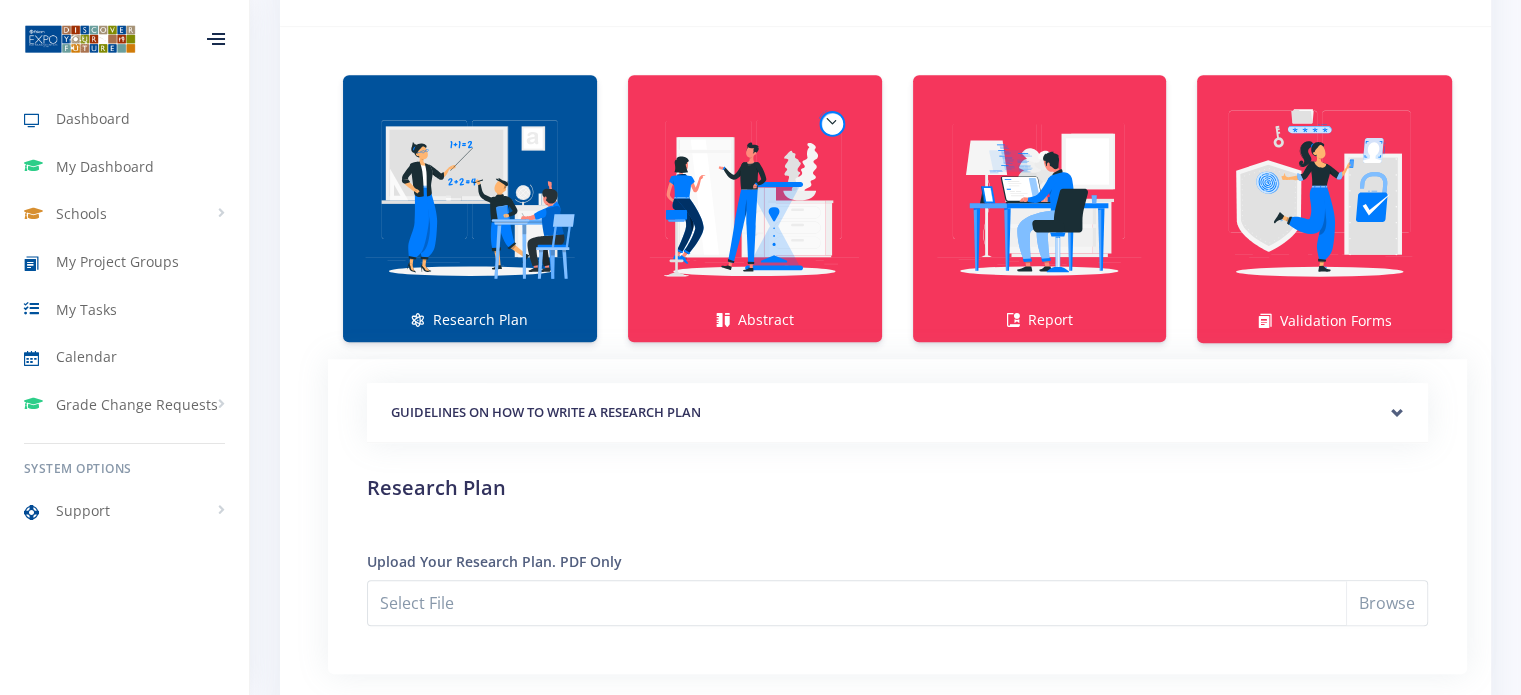 click at bounding box center (470, 198) 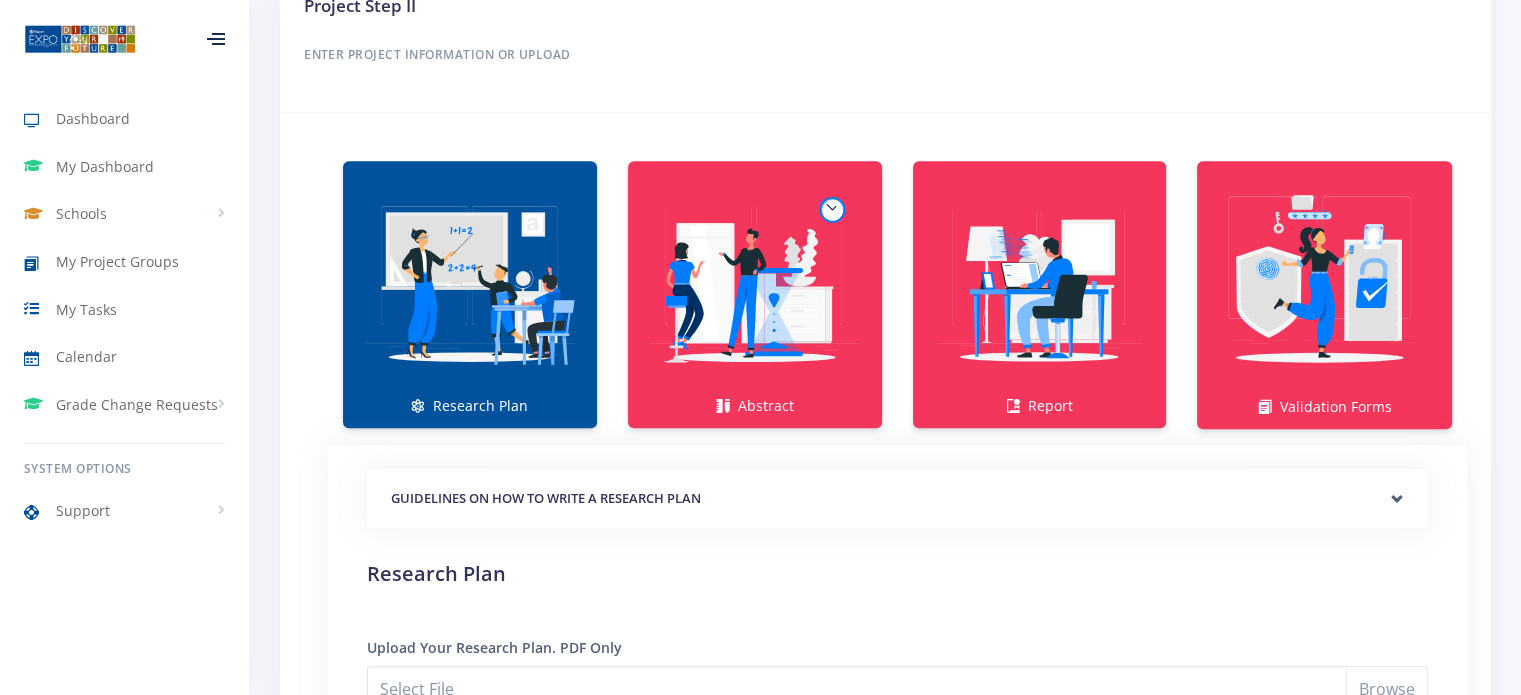 scroll, scrollTop: 1248, scrollLeft: 0, axis: vertical 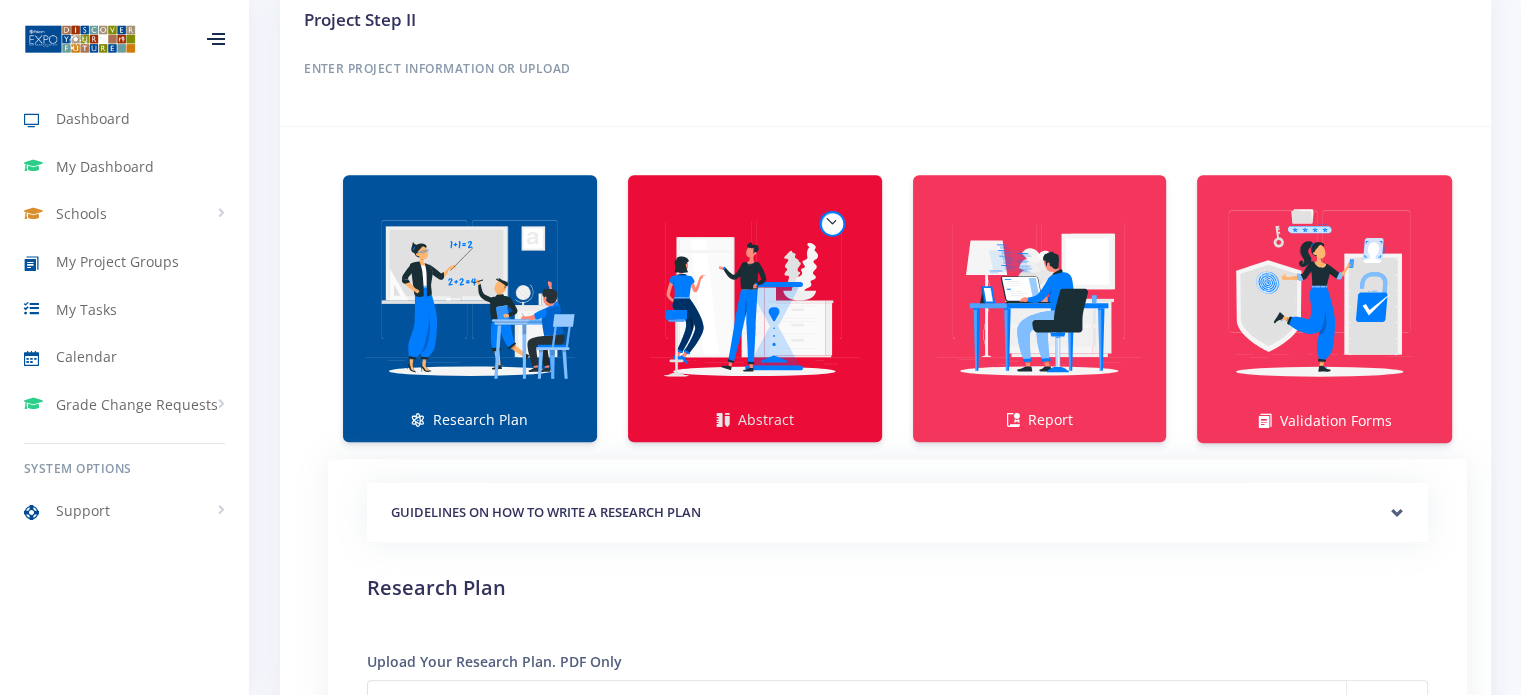click at bounding box center [755, 298] 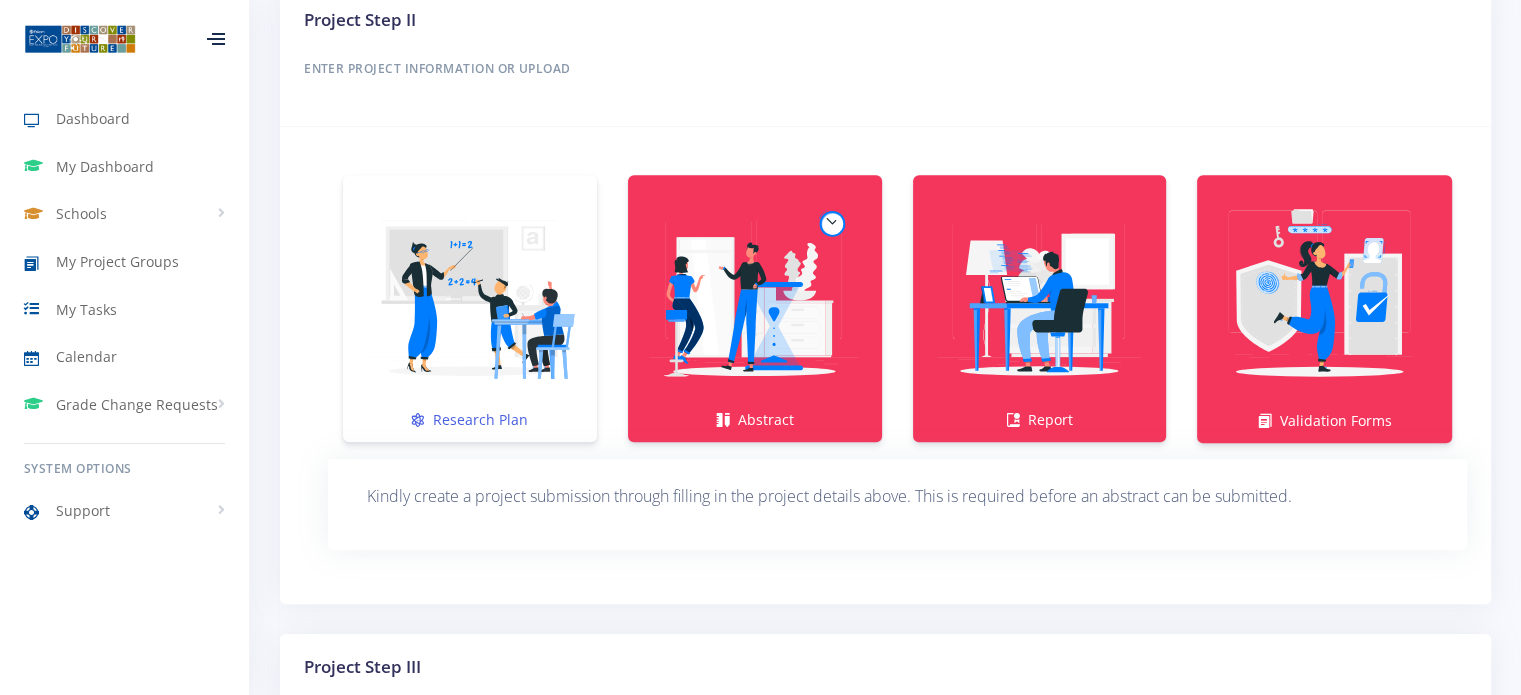 click at bounding box center (470, 298) 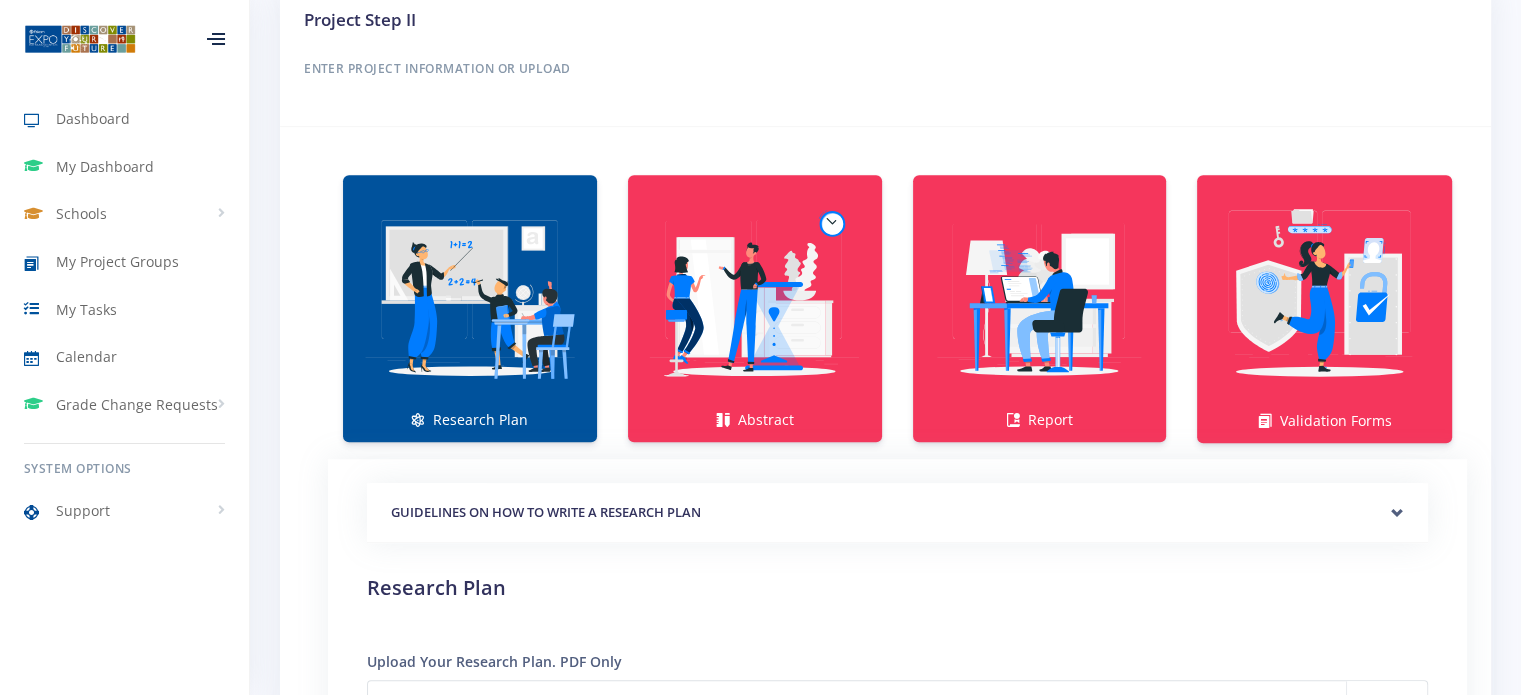 click at bounding box center [470, 298] 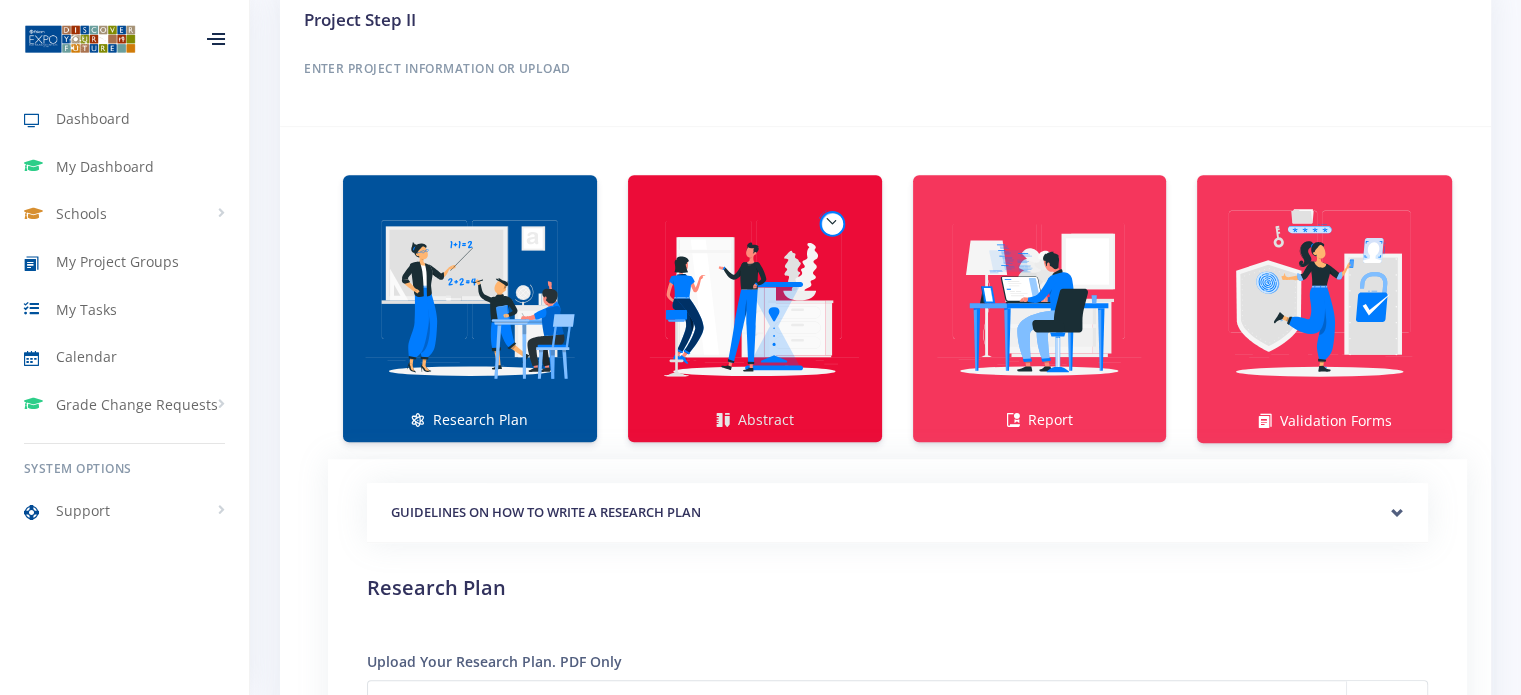 click at bounding box center (755, 298) 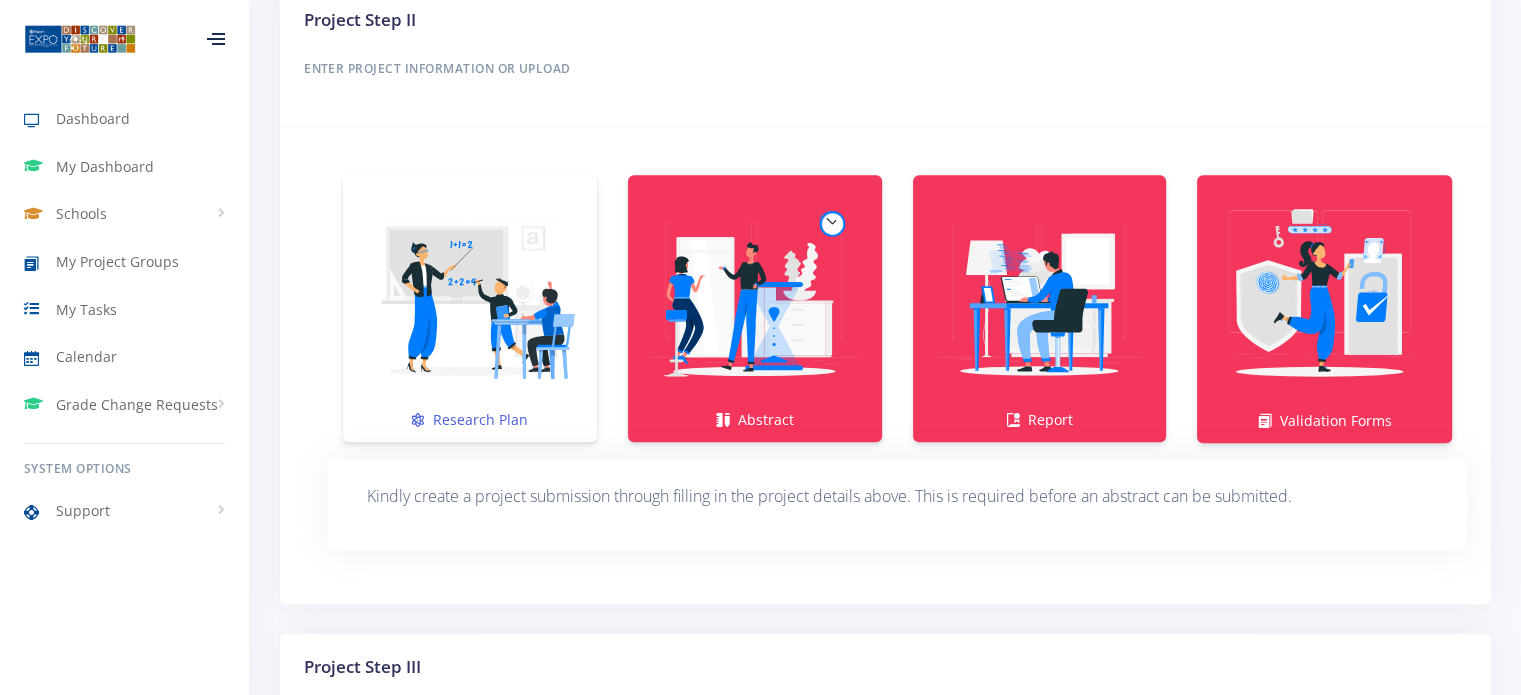 click at bounding box center (470, 298) 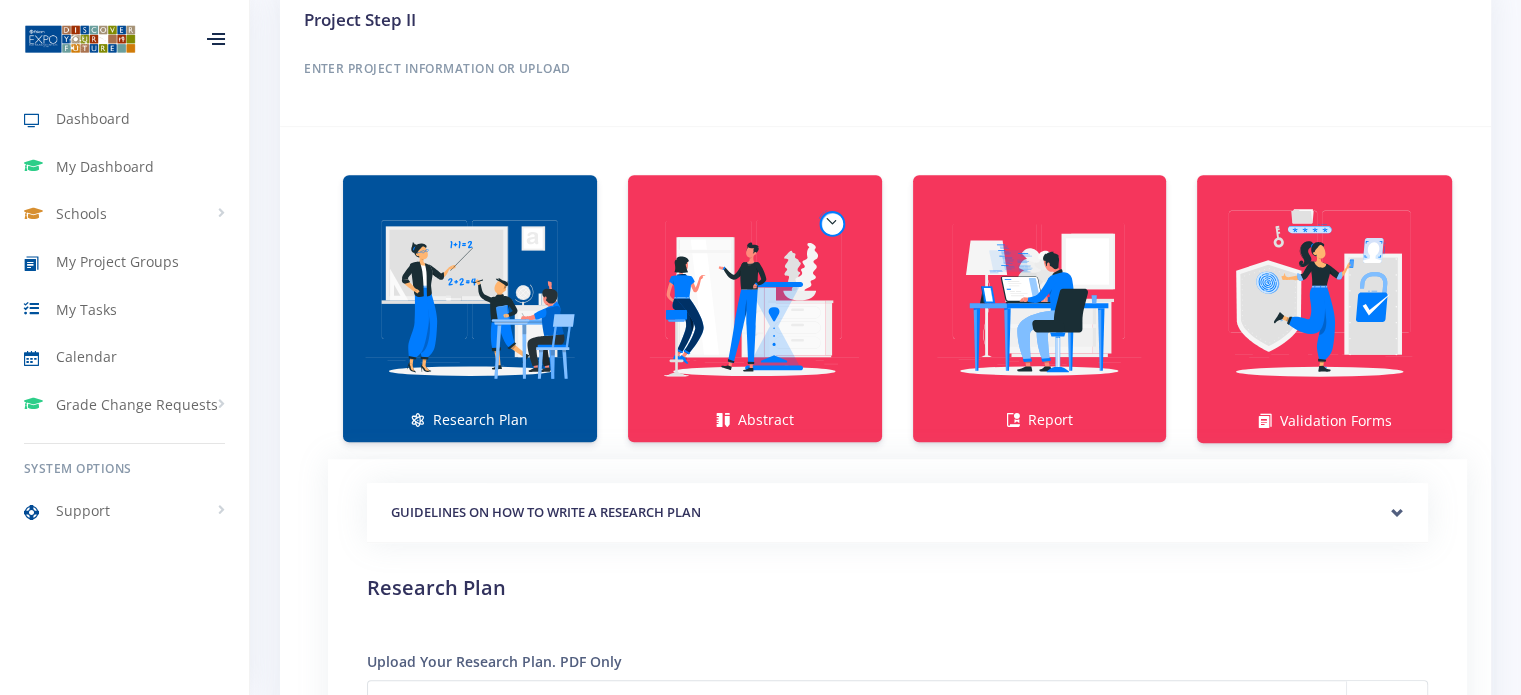 click on "GUIDELINES ON HOW TO WRITE A RESEARCH
PLAN" at bounding box center (897, 513) 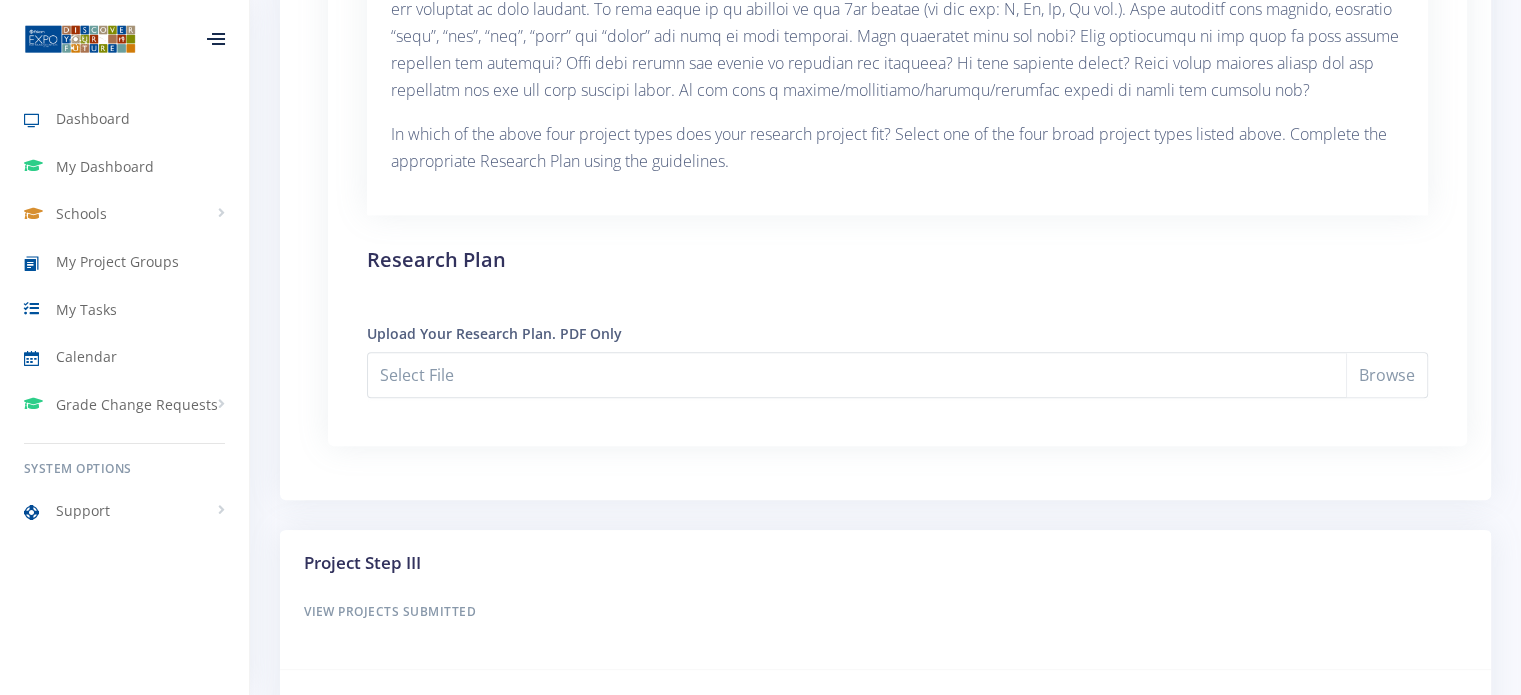 scroll, scrollTop: 2148, scrollLeft: 0, axis: vertical 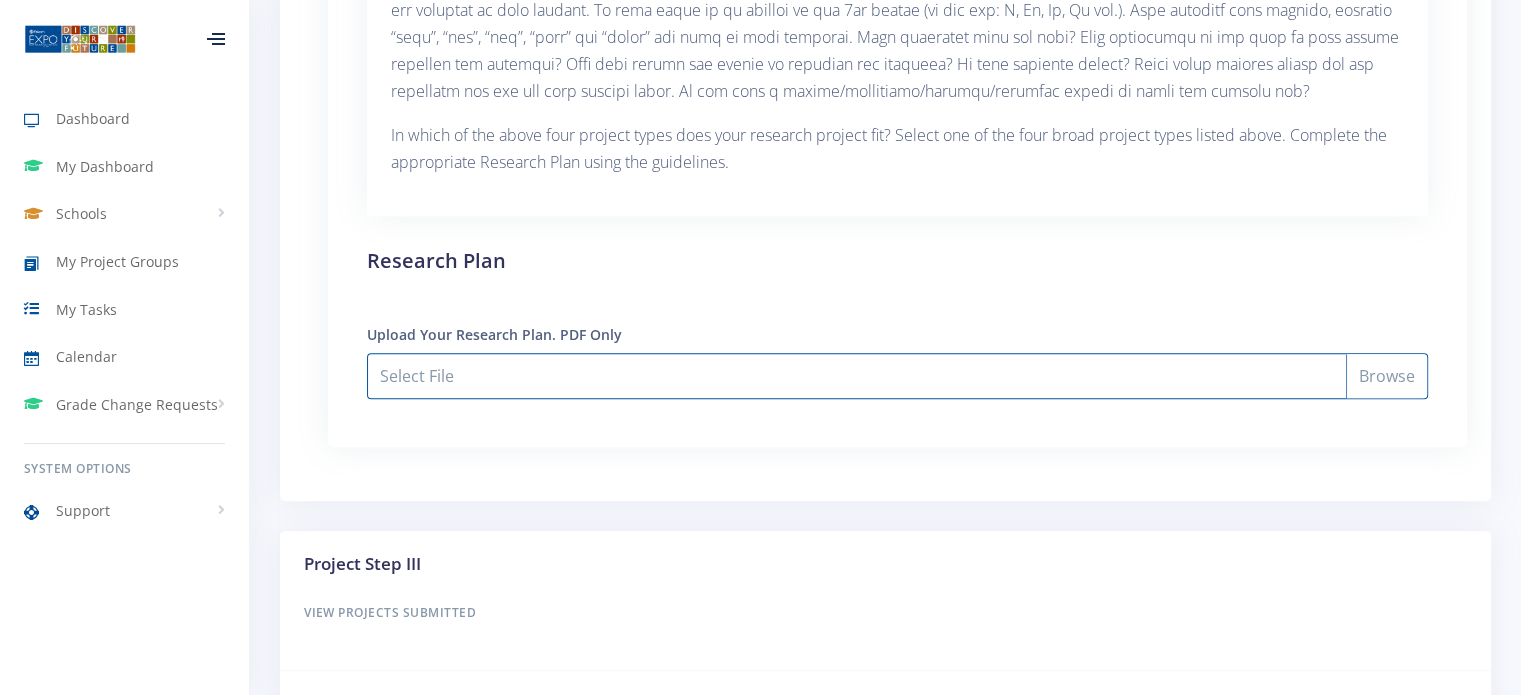 click on "Select File" at bounding box center [897, 376] 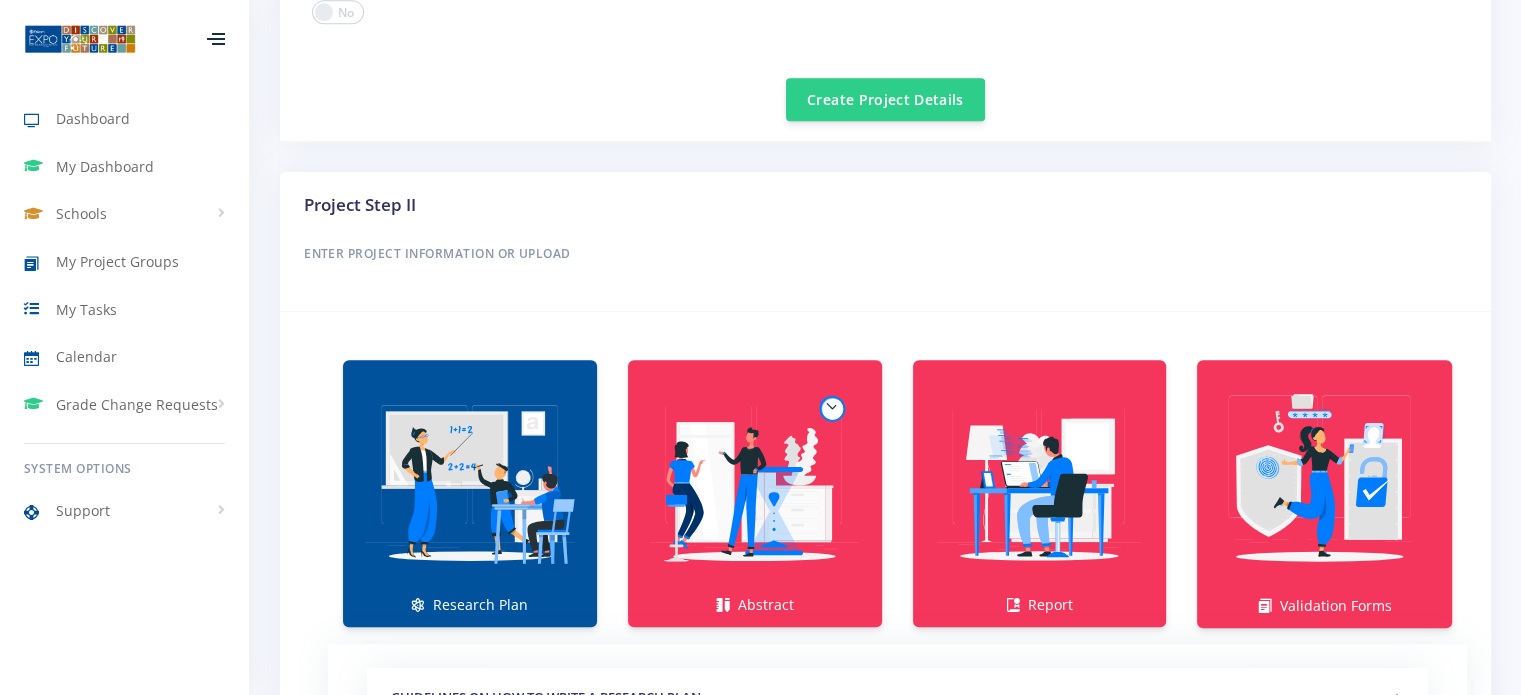 scroll, scrollTop: 900, scrollLeft: 0, axis: vertical 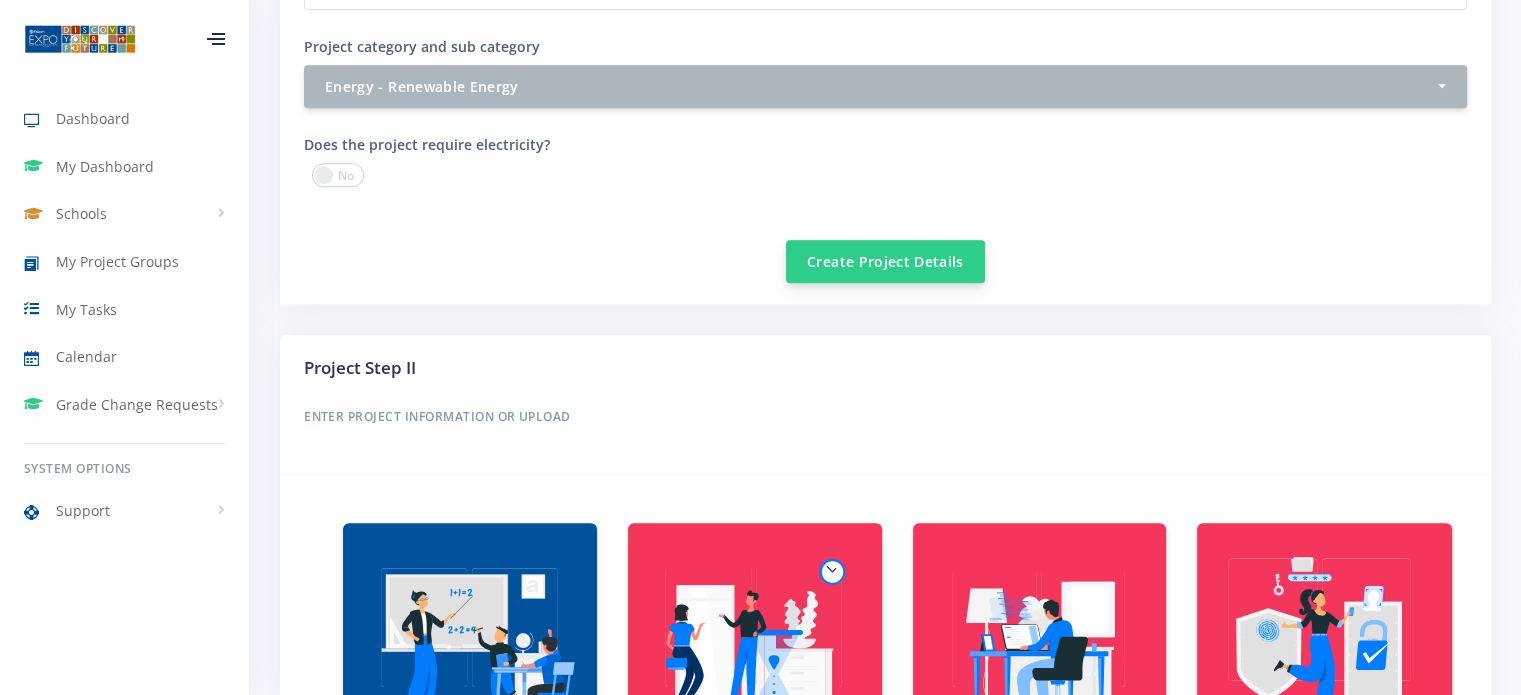 click on "Create Project Details" at bounding box center [885, 261] 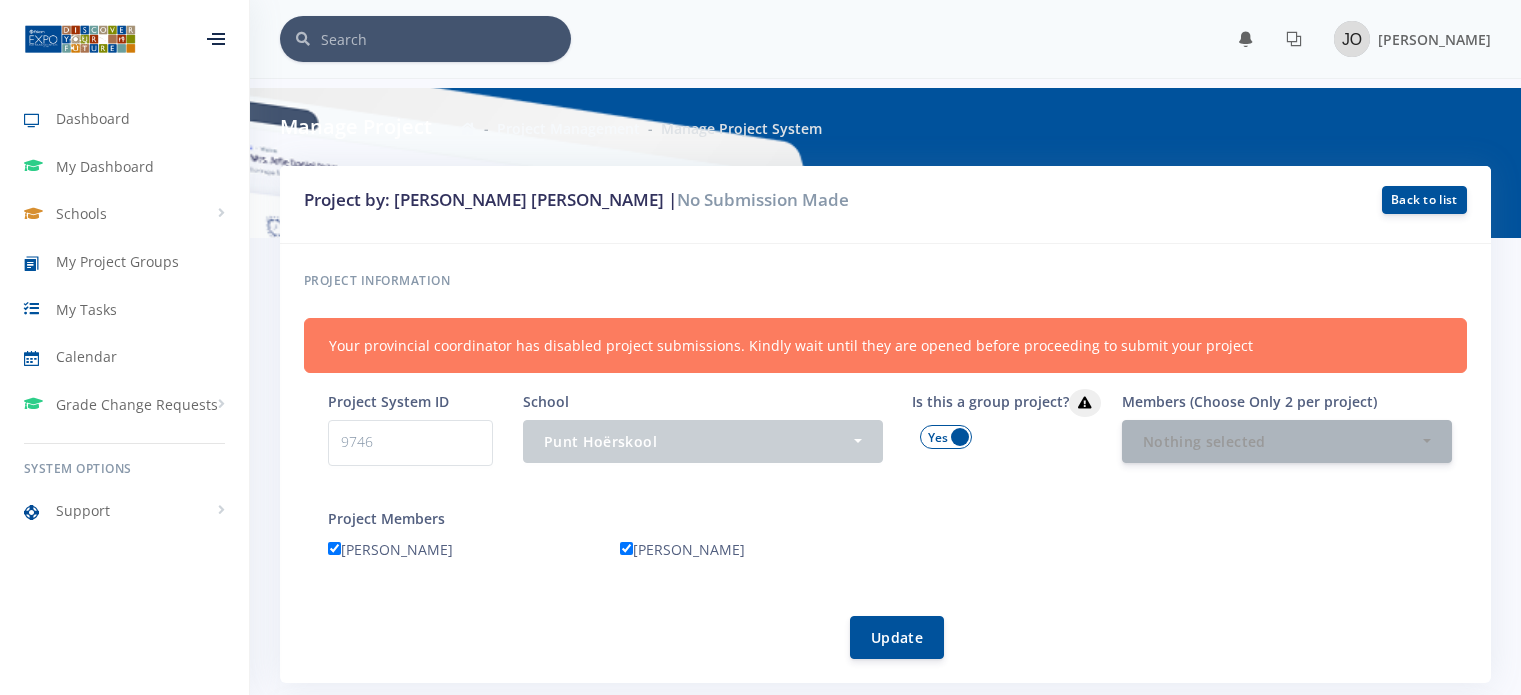 scroll, scrollTop: 900, scrollLeft: 0, axis: vertical 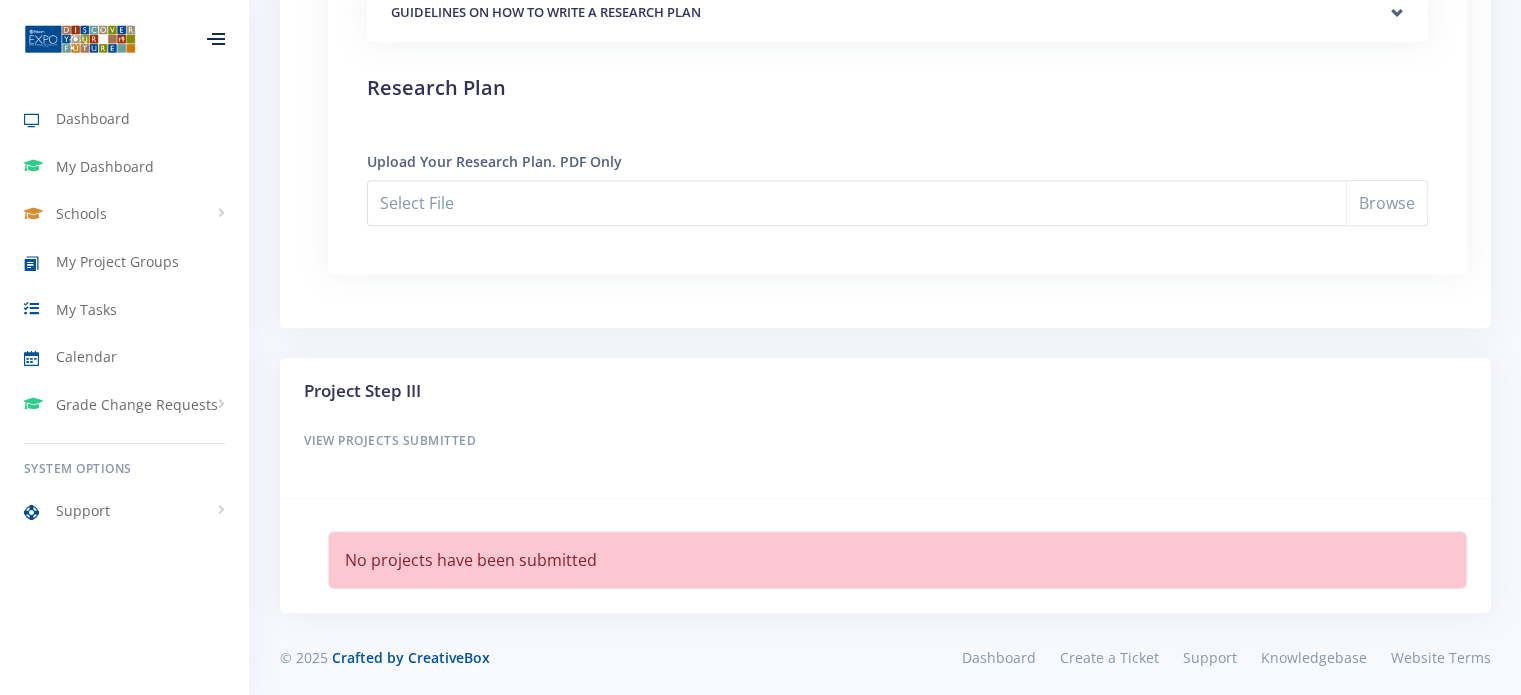 click on "No projects have been submitted" at bounding box center (897, 560) 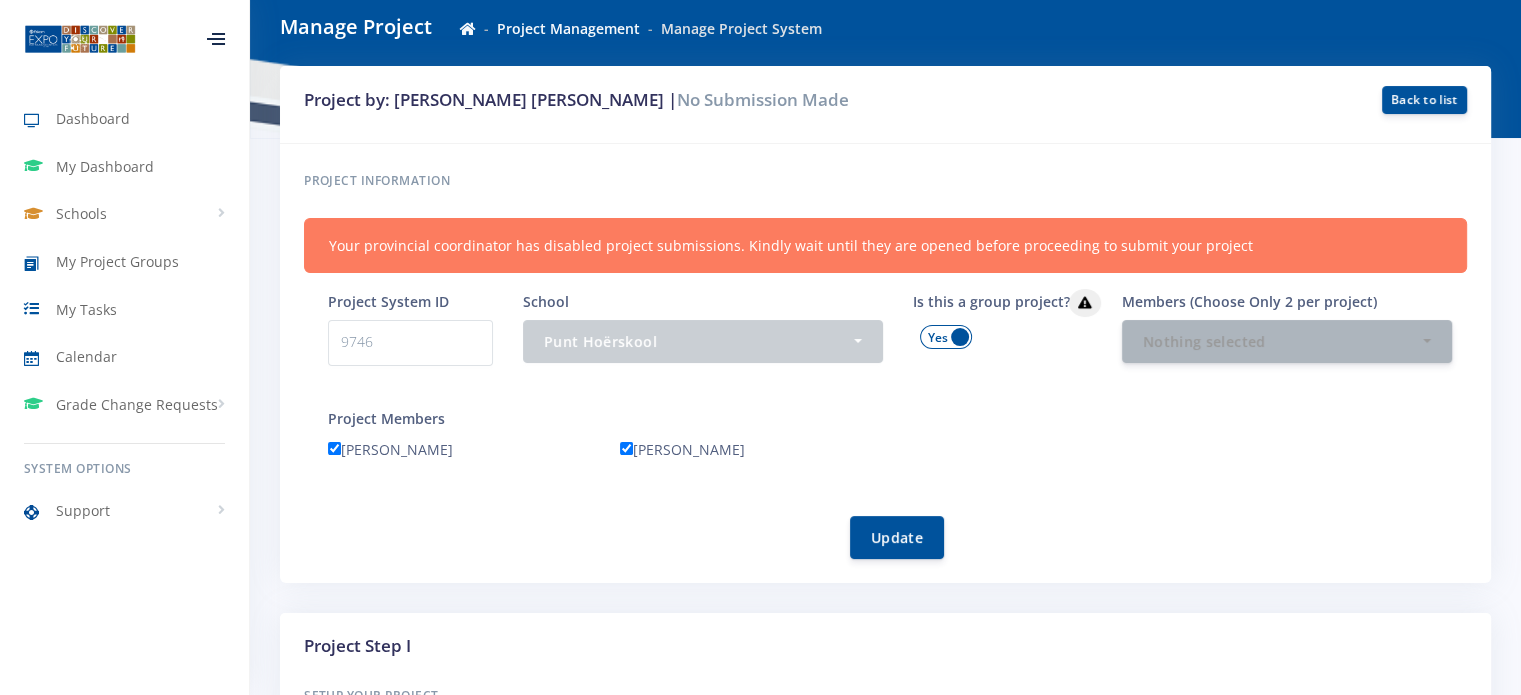 scroll, scrollTop: 200, scrollLeft: 0, axis: vertical 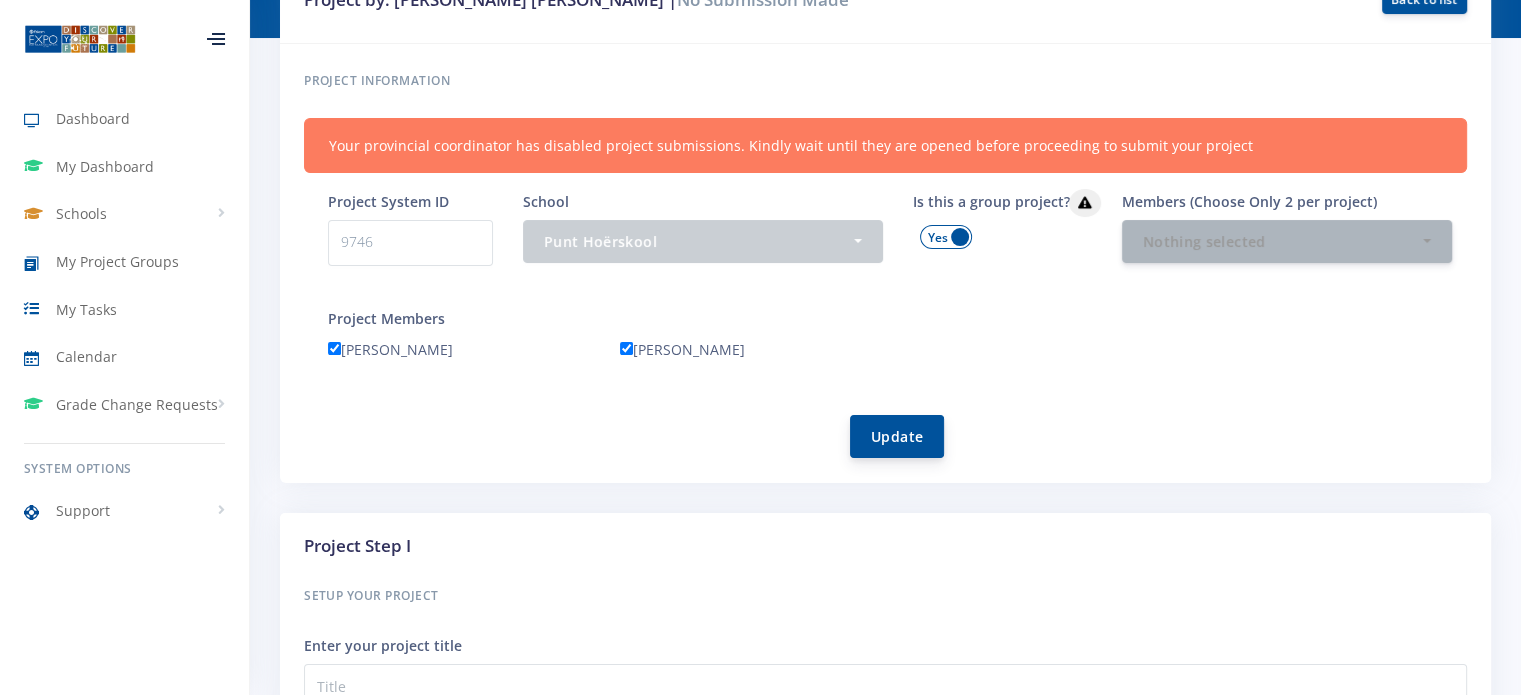 click on "Update" at bounding box center (897, 436) 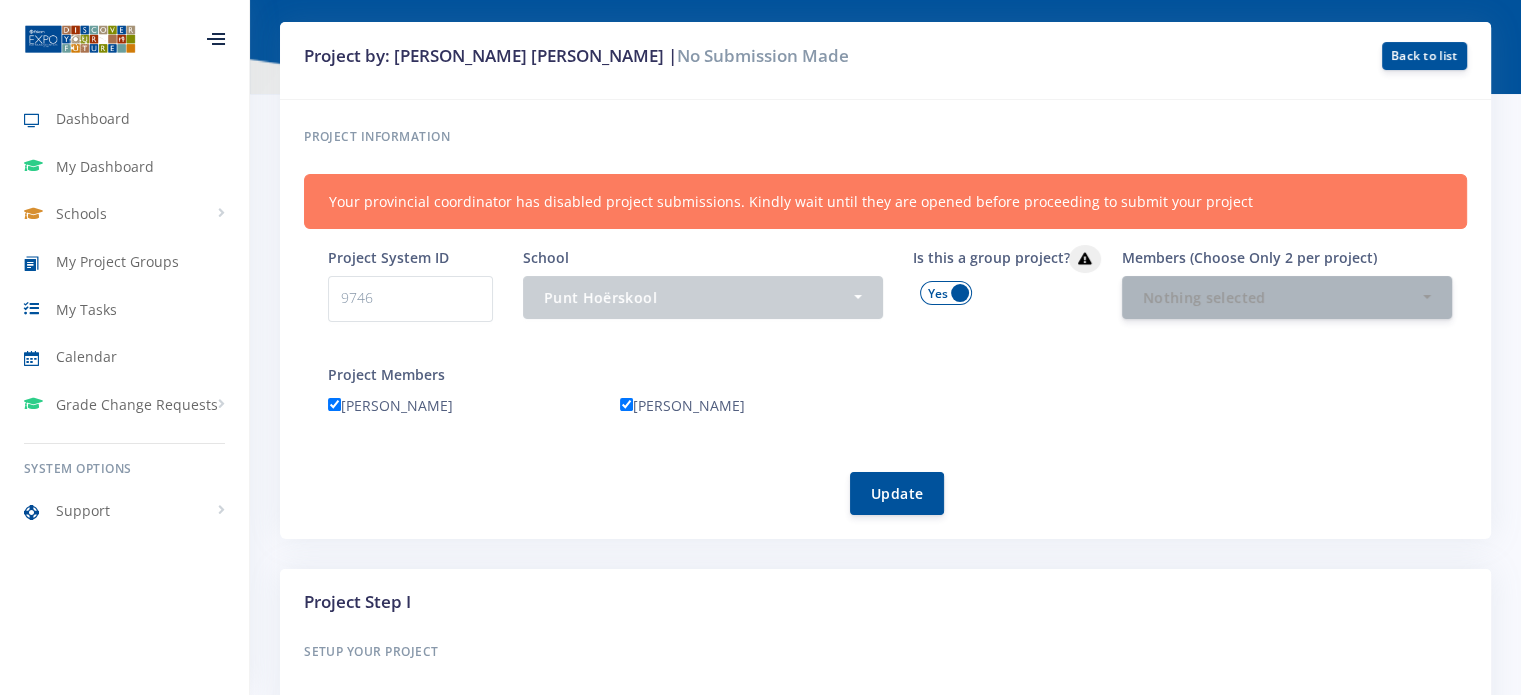 scroll, scrollTop: 100, scrollLeft: 0, axis: vertical 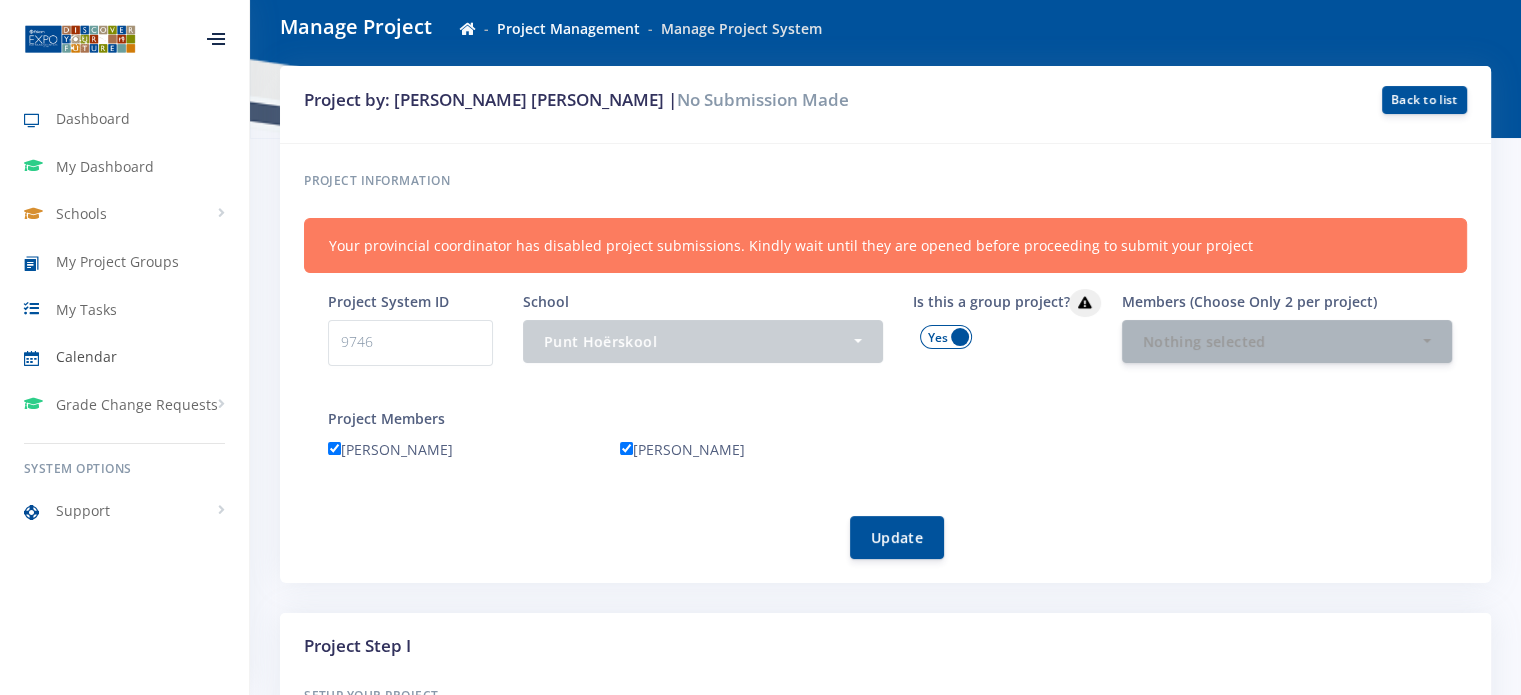 click on "Calendar" at bounding box center (86, 356) 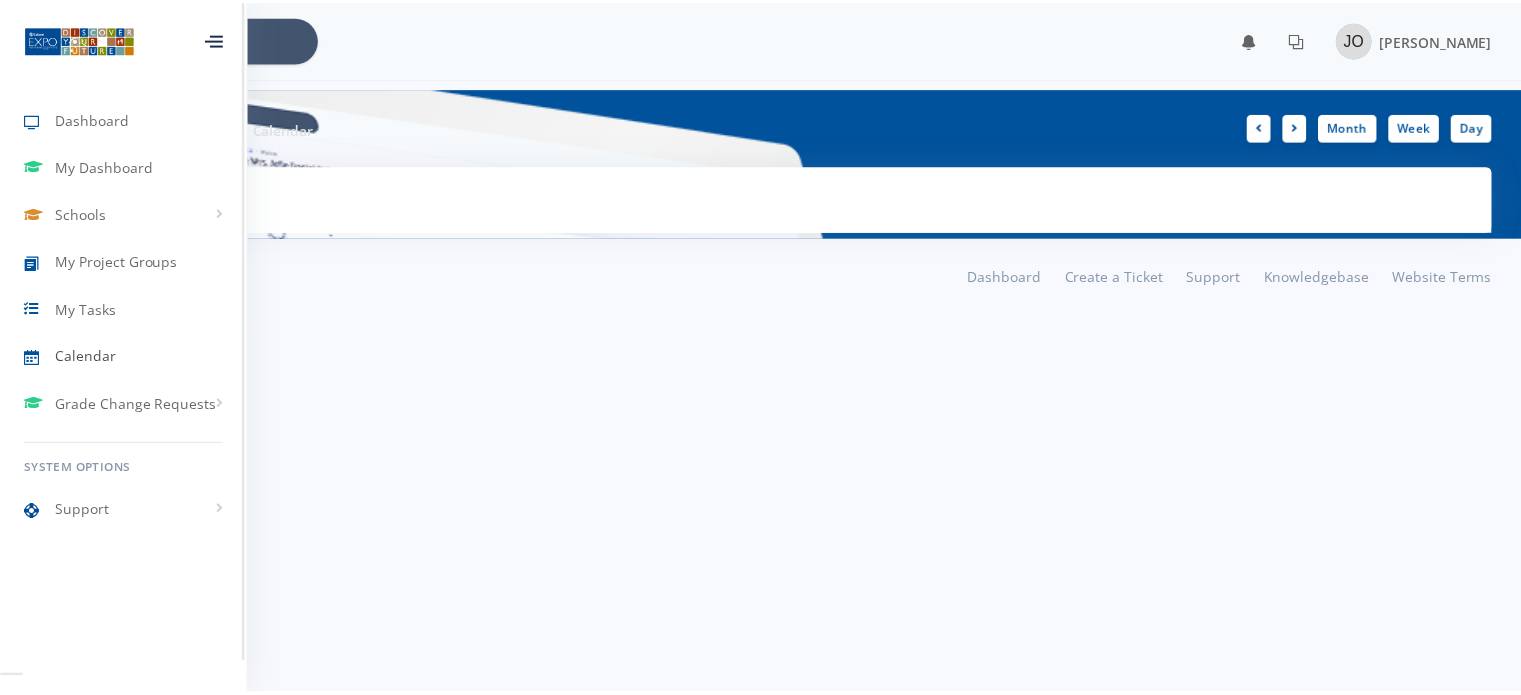 scroll, scrollTop: 0, scrollLeft: 0, axis: both 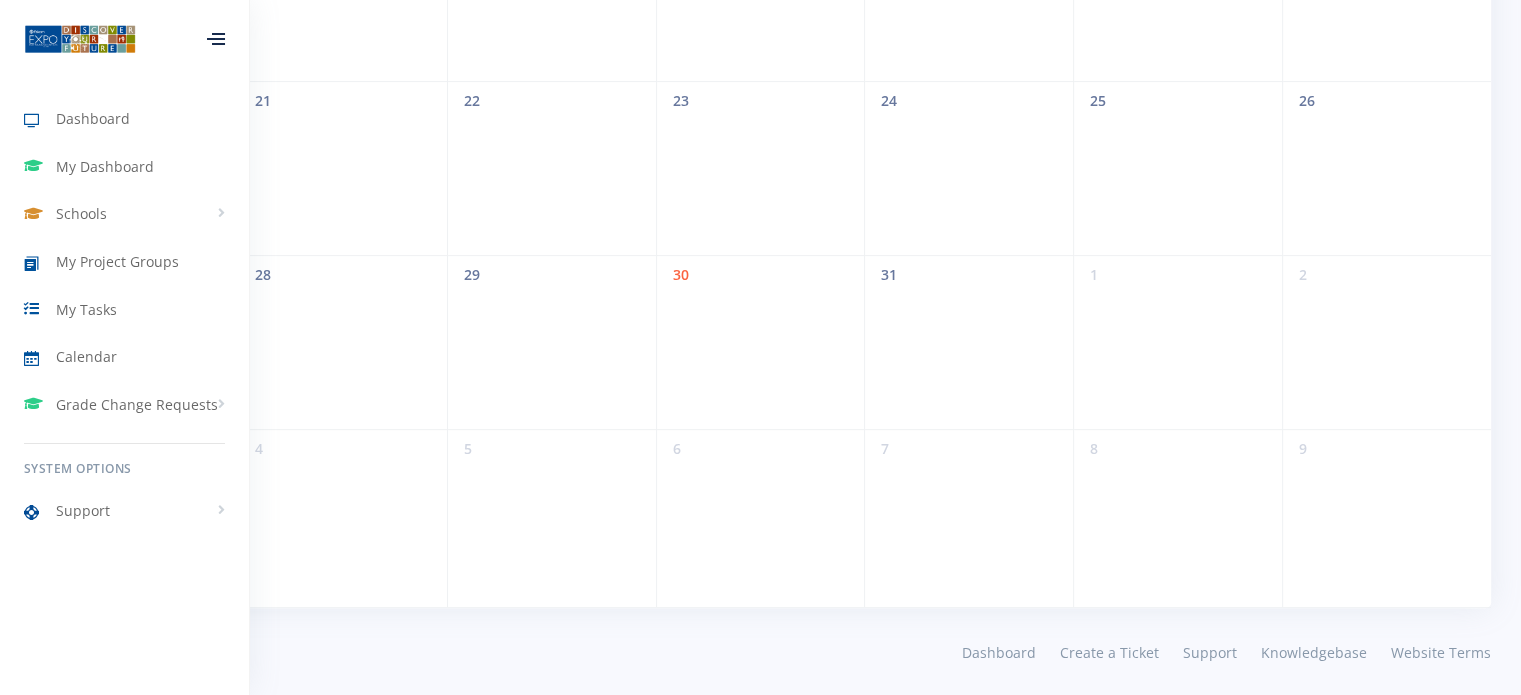 click on "27 28 29 30 31 1 2" at bounding box center (760, 342) 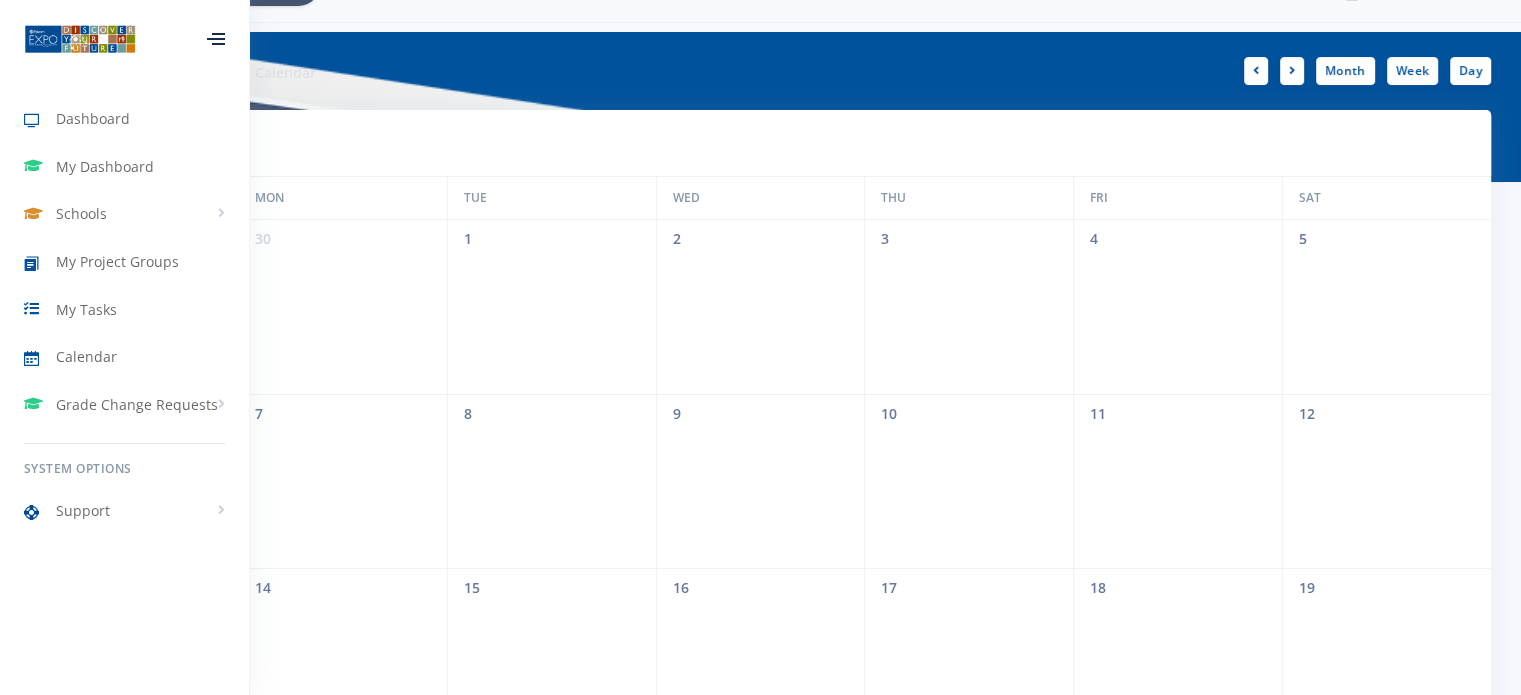 scroll, scrollTop: 100, scrollLeft: 0, axis: vertical 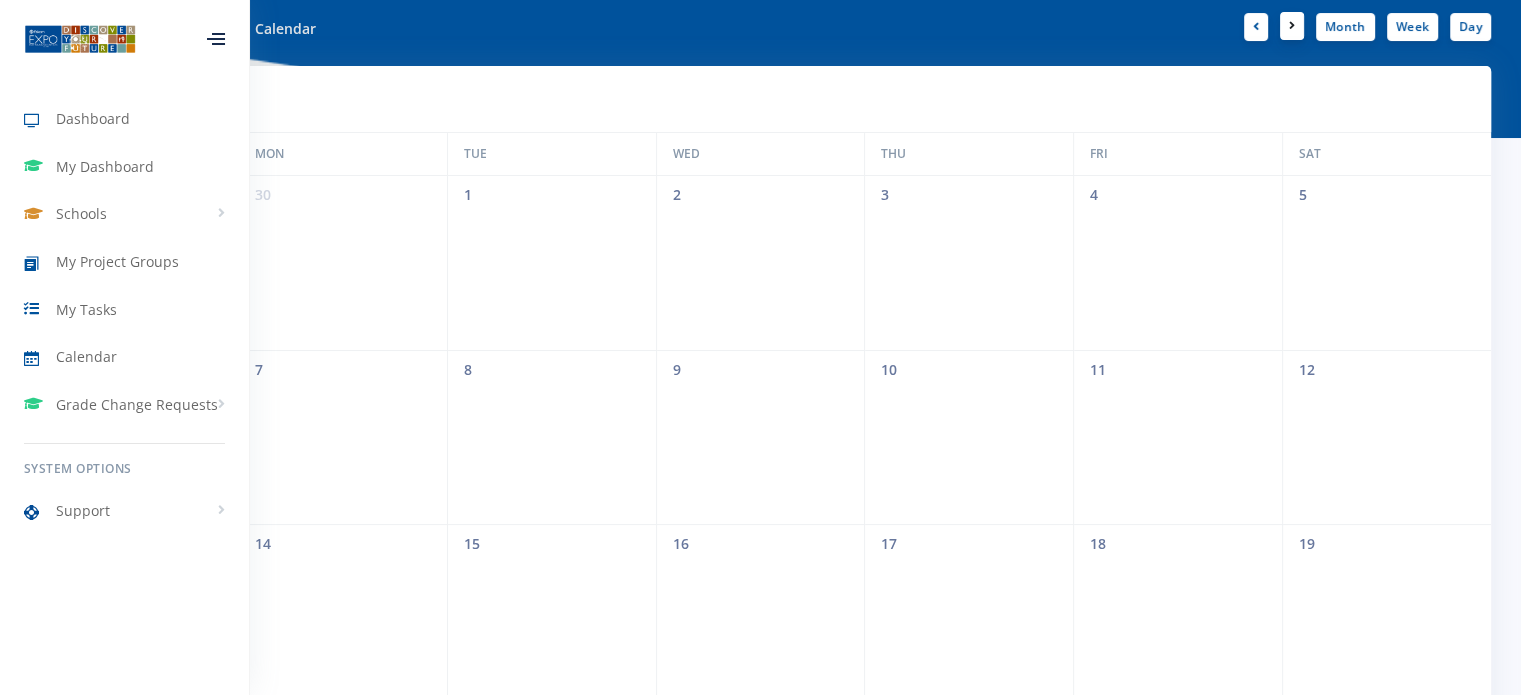 click at bounding box center [1292, 26] 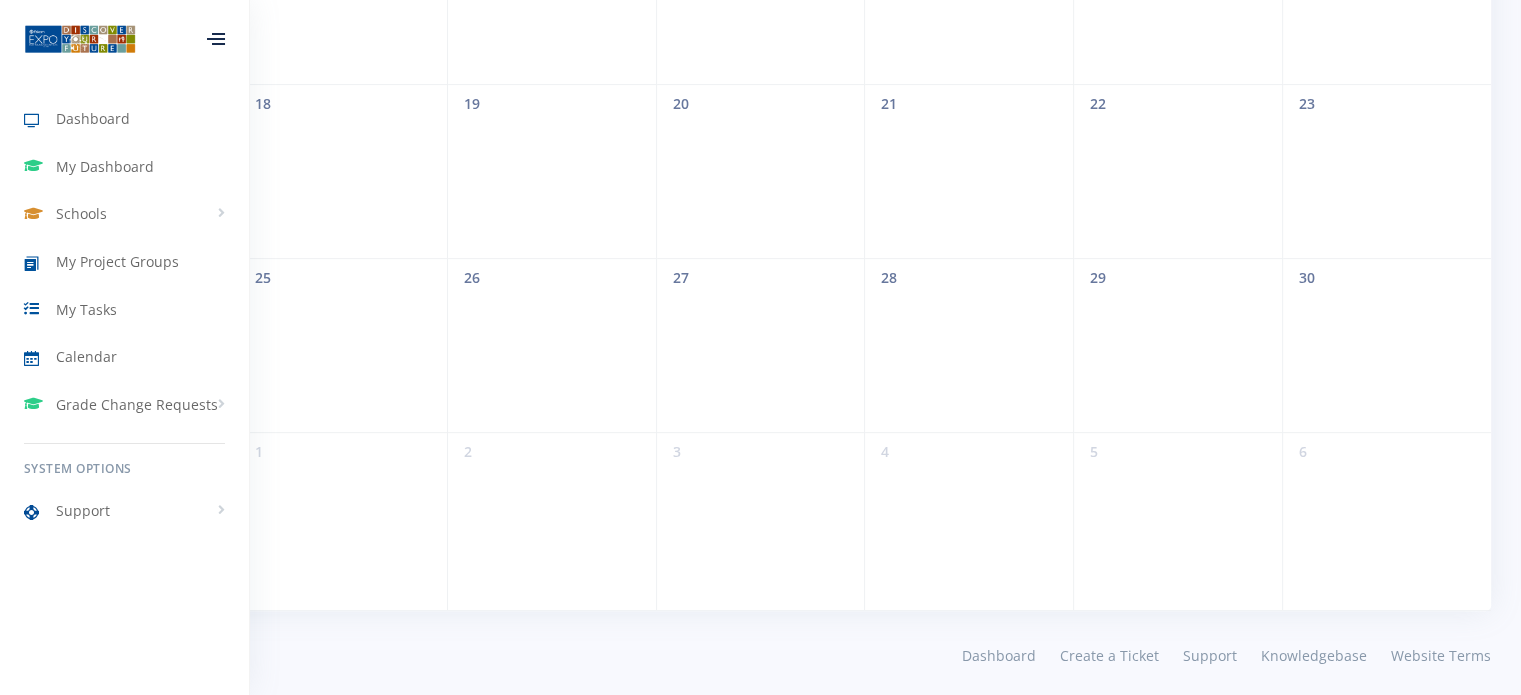 scroll, scrollTop: 717, scrollLeft: 0, axis: vertical 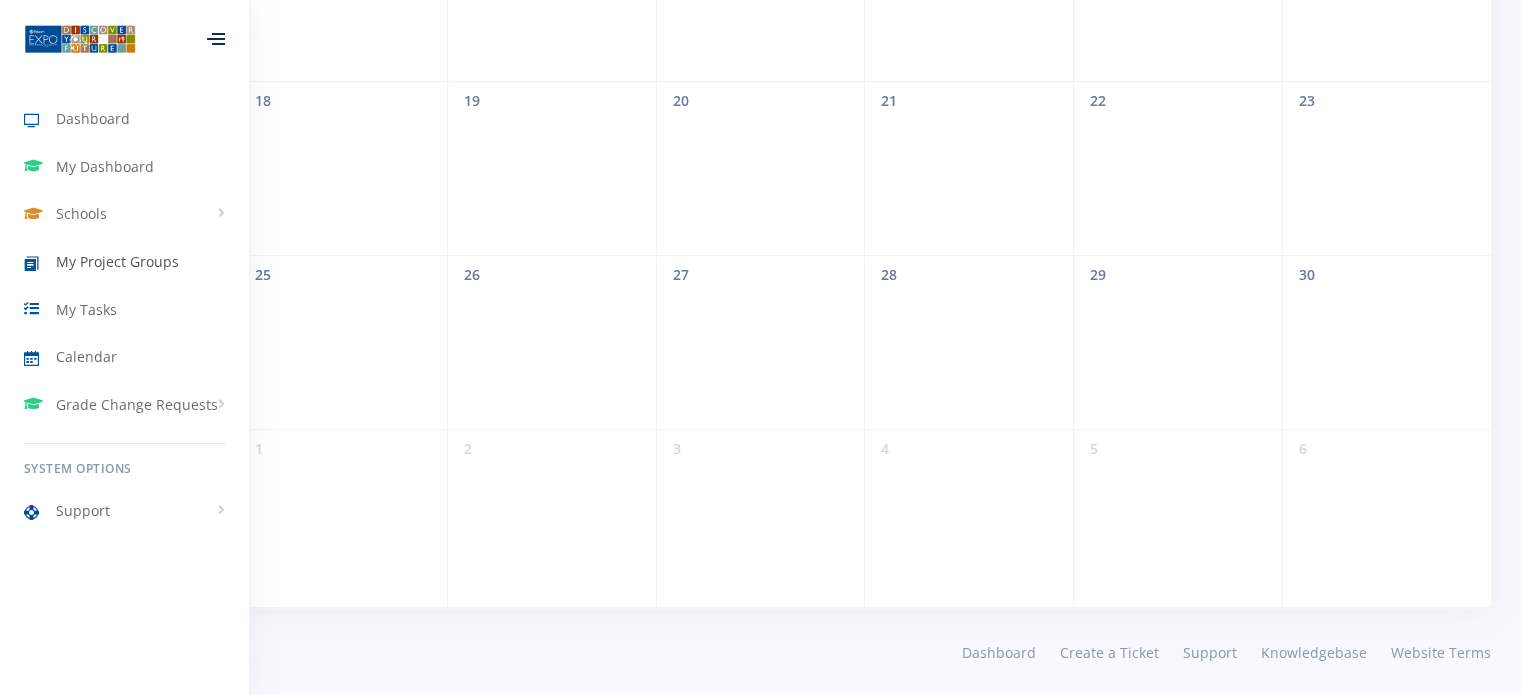 click on "My Project Groups" at bounding box center [117, 261] 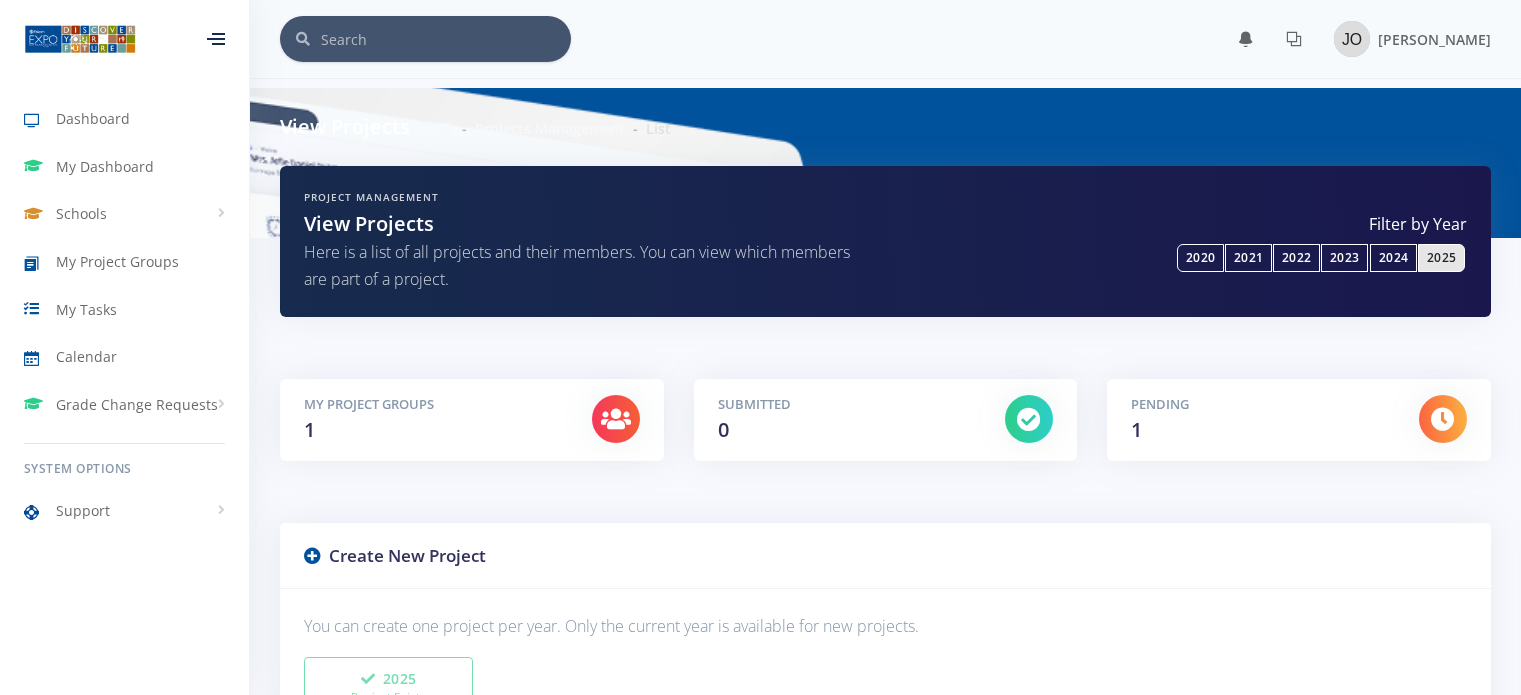 scroll, scrollTop: 0, scrollLeft: 0, axis: both 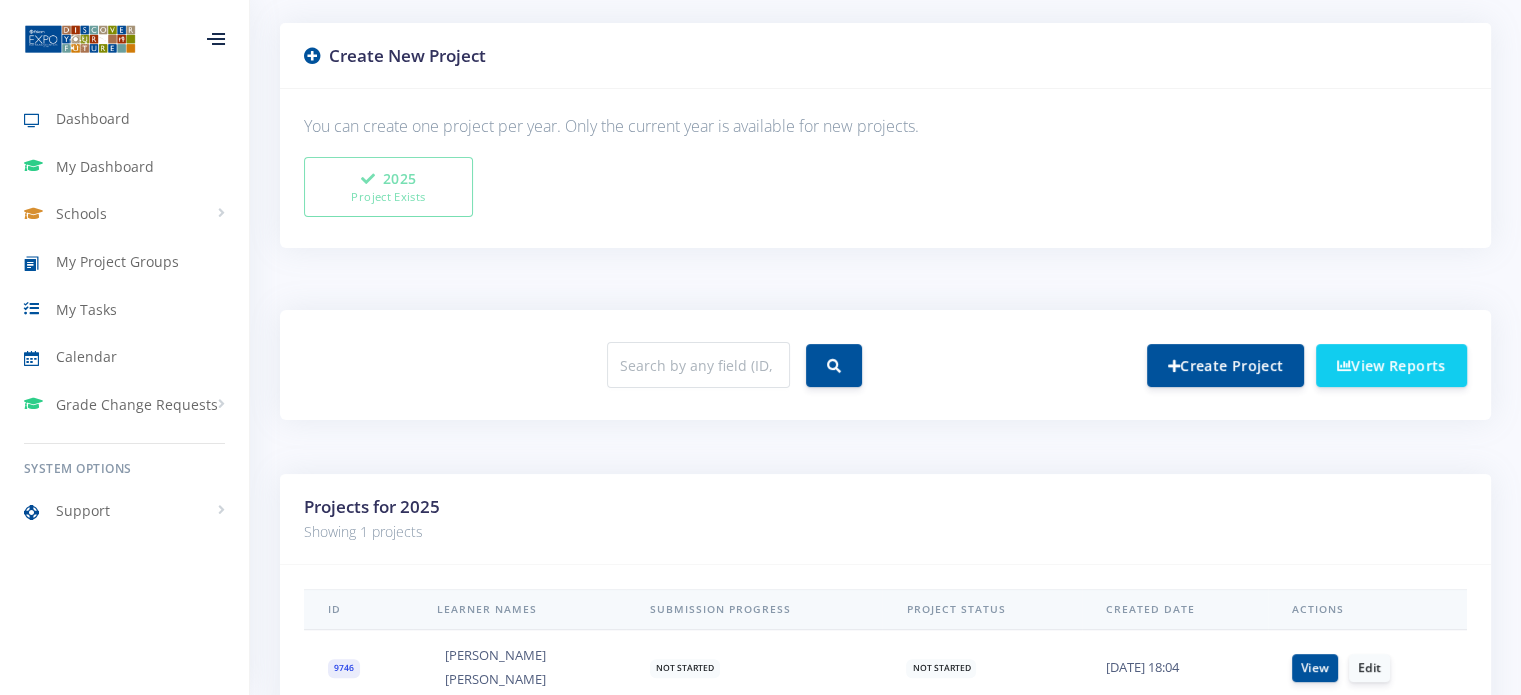 click on "Create New Project" at bounding box center (885, 56) 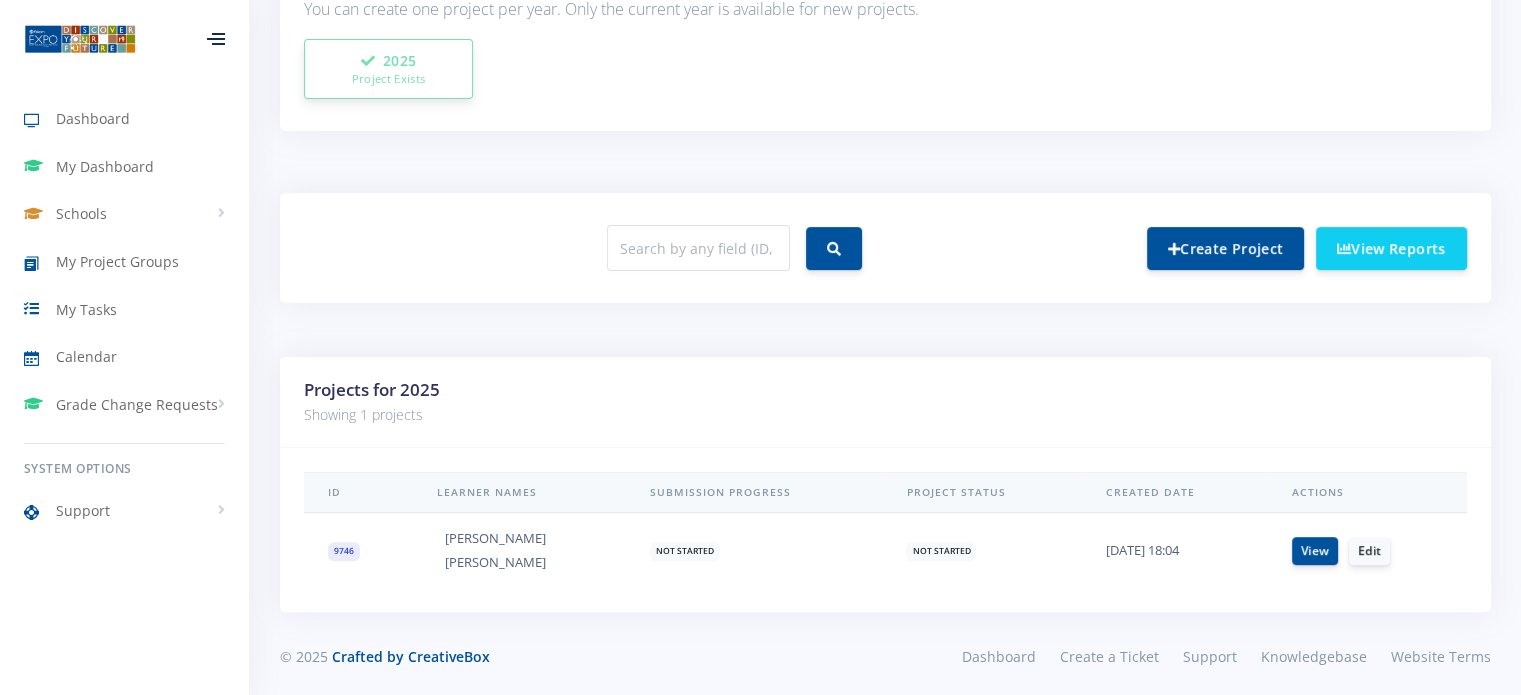 scroll, scrollTop: 621, scrollLeft: 0, axis: vertical 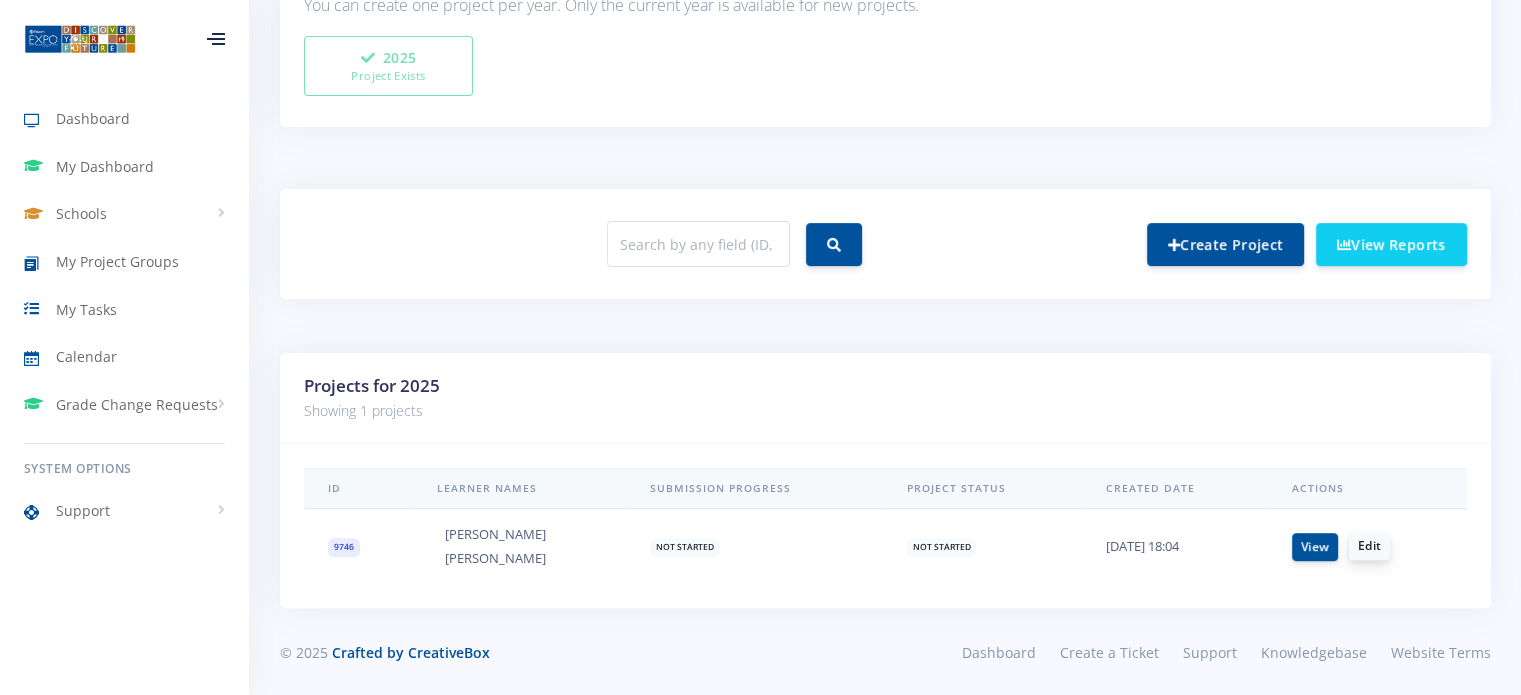 click on "Edit" at bounding box center [1369, 546] 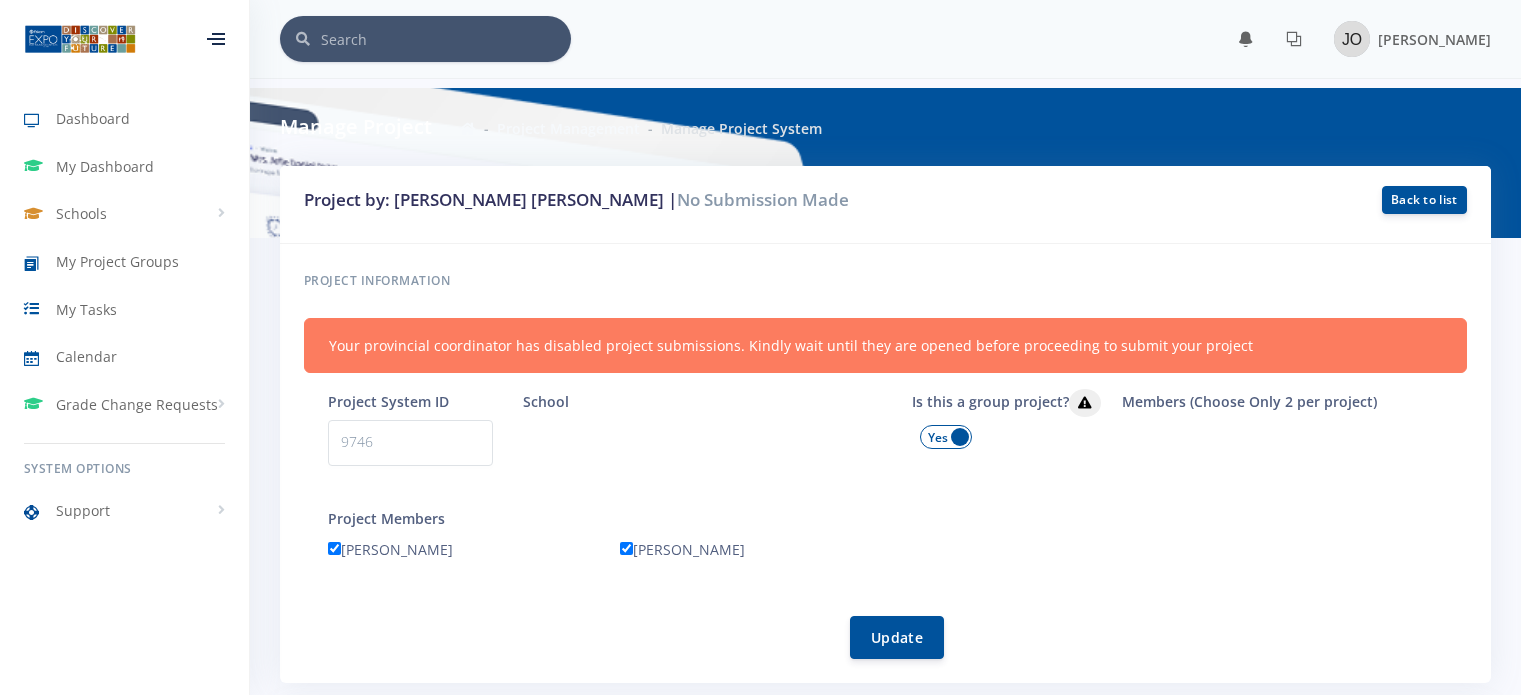 scroll, scrollTop: 0, scrollLeft: 0, axis: both 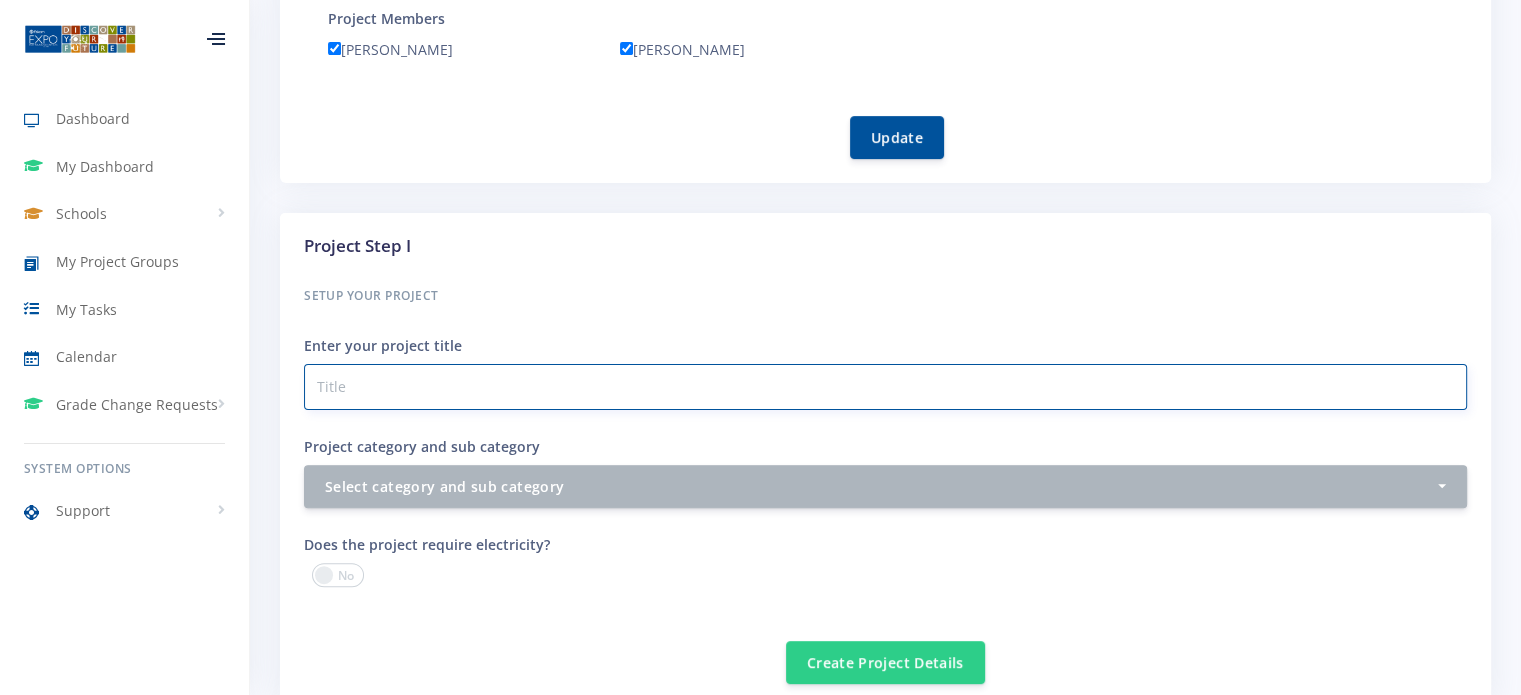 click on "Project category and sub category" at bounding box center [885, 387] 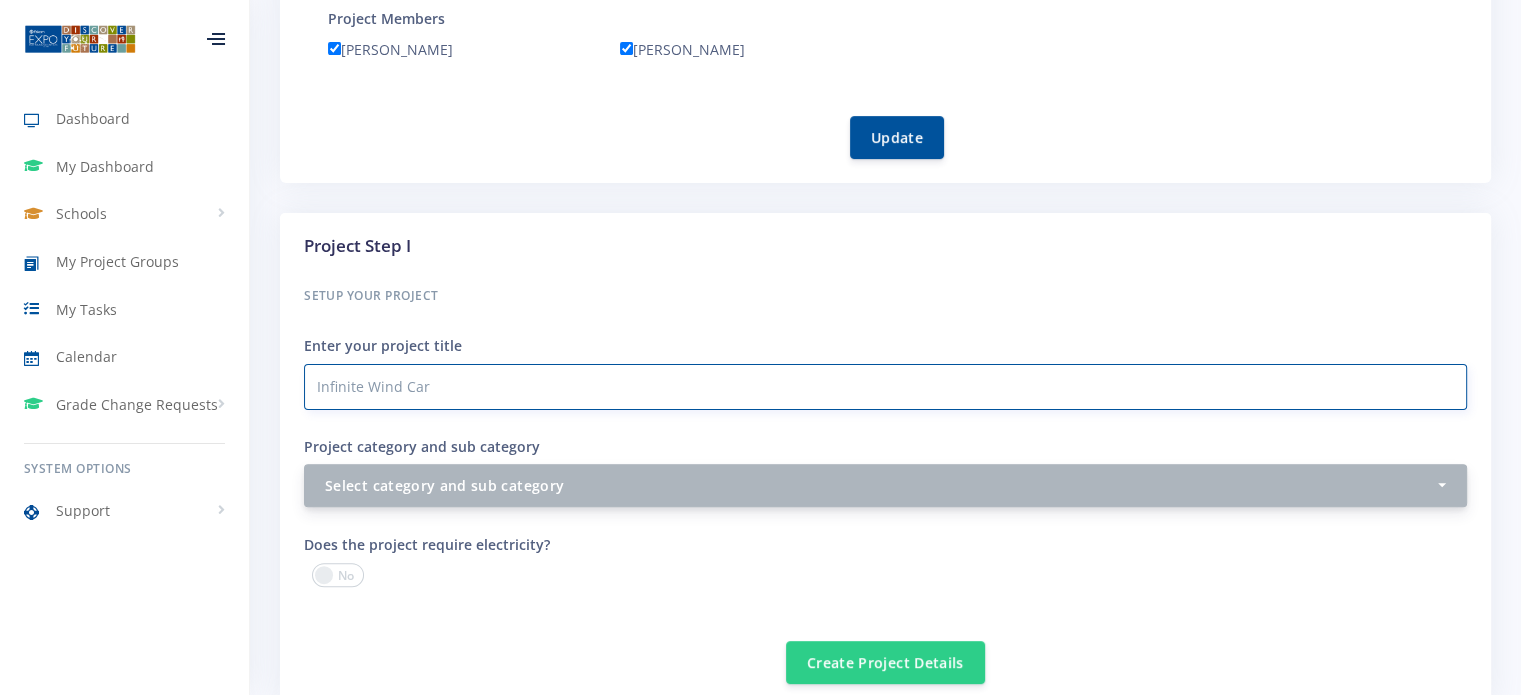 type on "Infinite Wind Car" 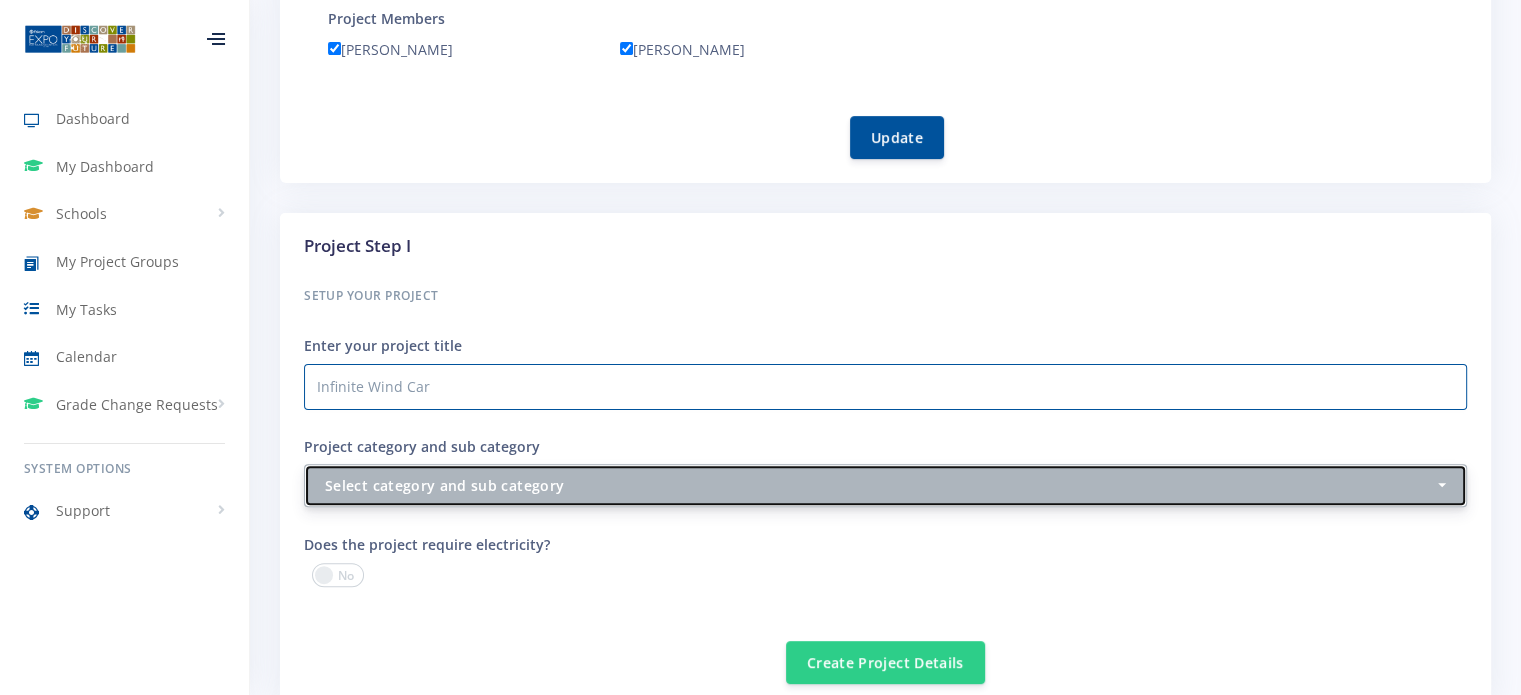 click on "Select category and sub category" at bounding box center (879, 485) 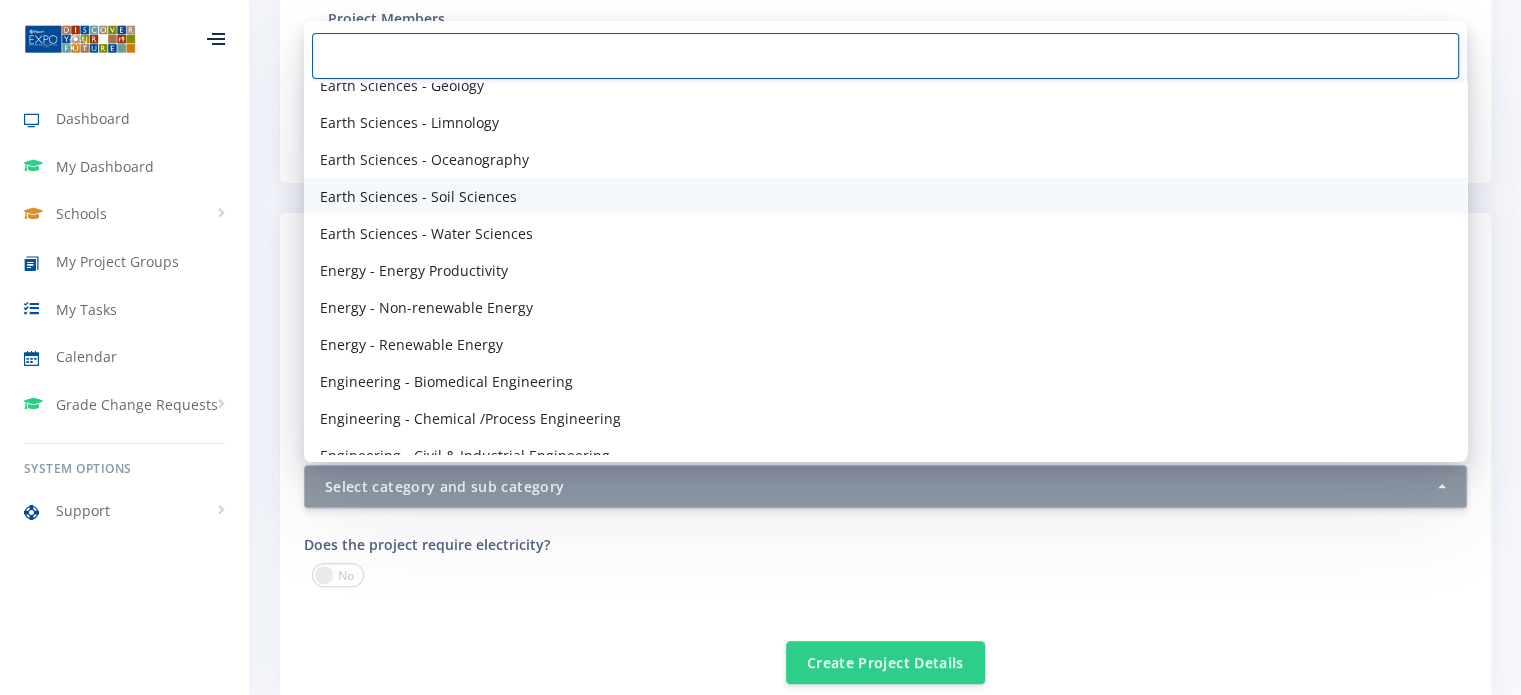 scroll, scrollTop: 1300, scrollLeft: 0, axis: vertical 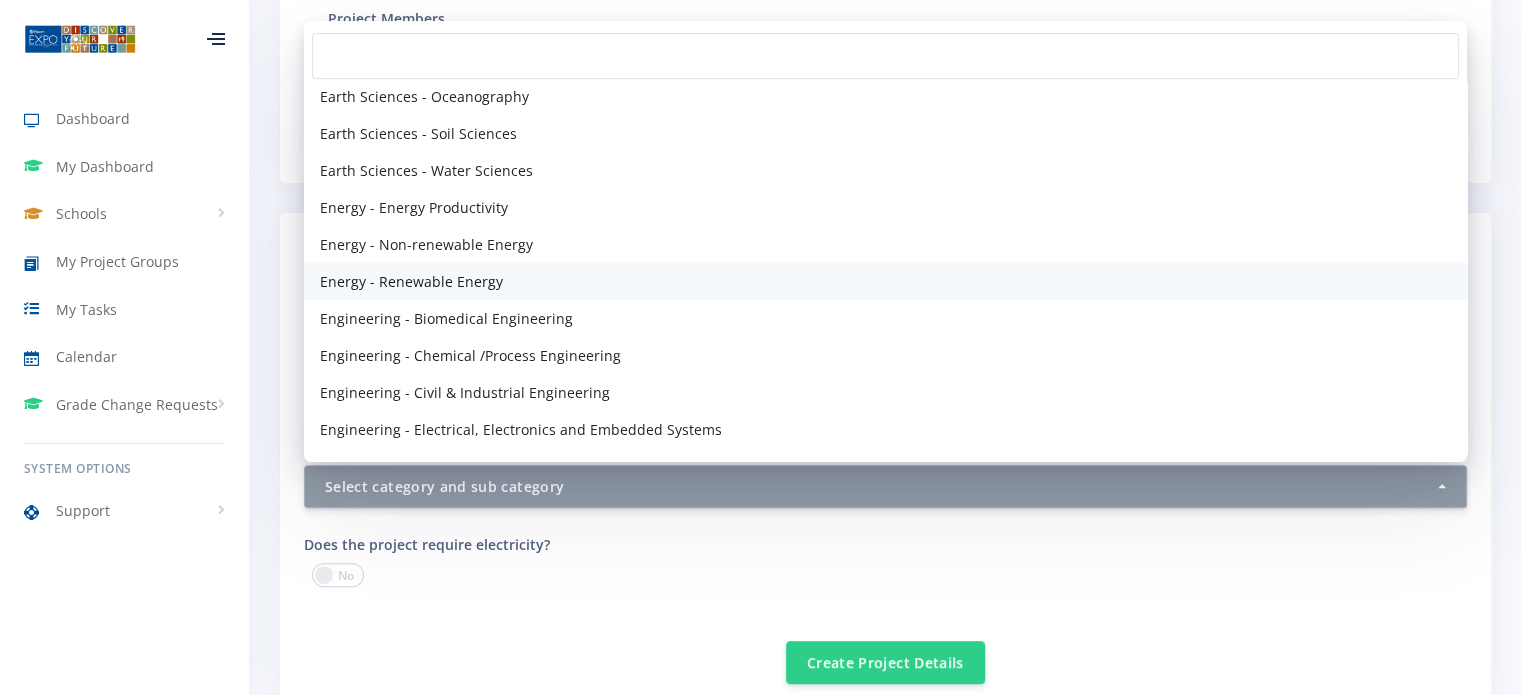 click on "Energy - Renewable Energy" at bounding box center [411, 281] 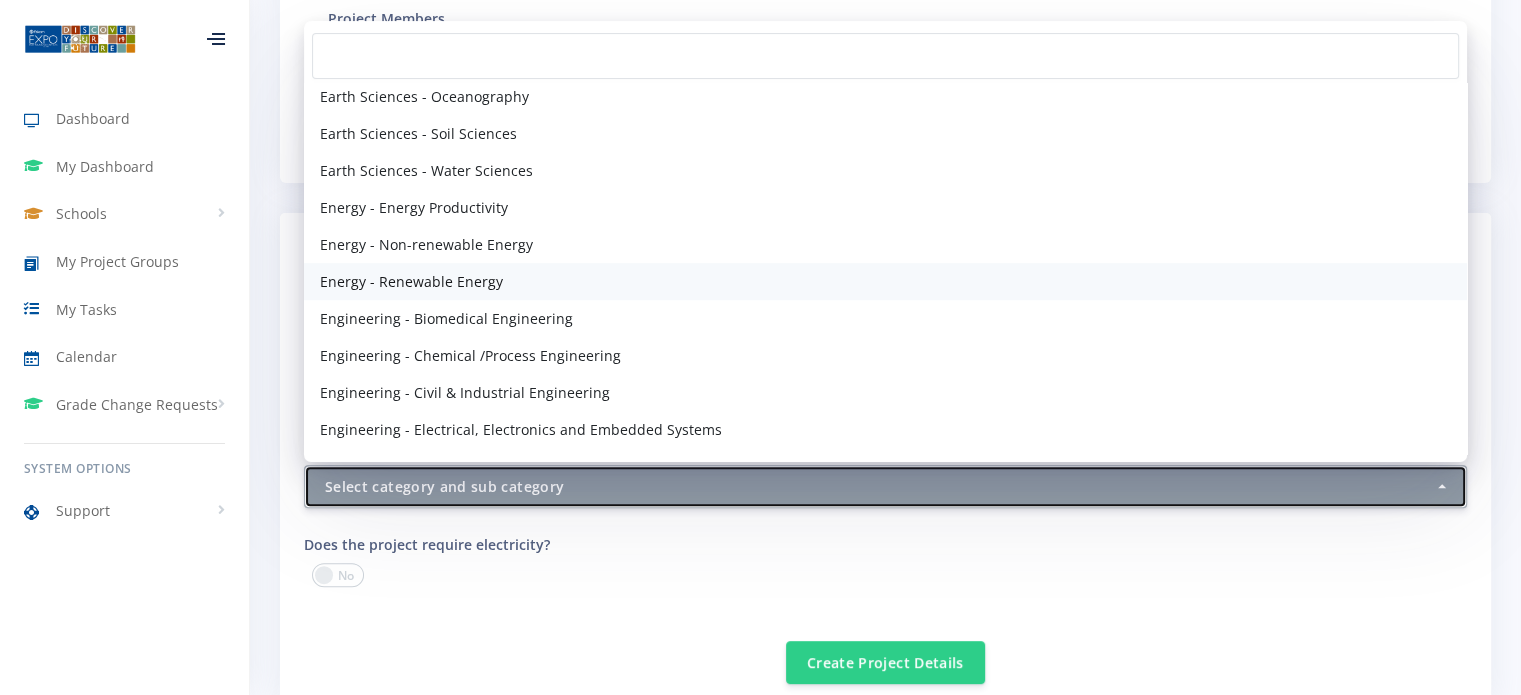 select on "40" 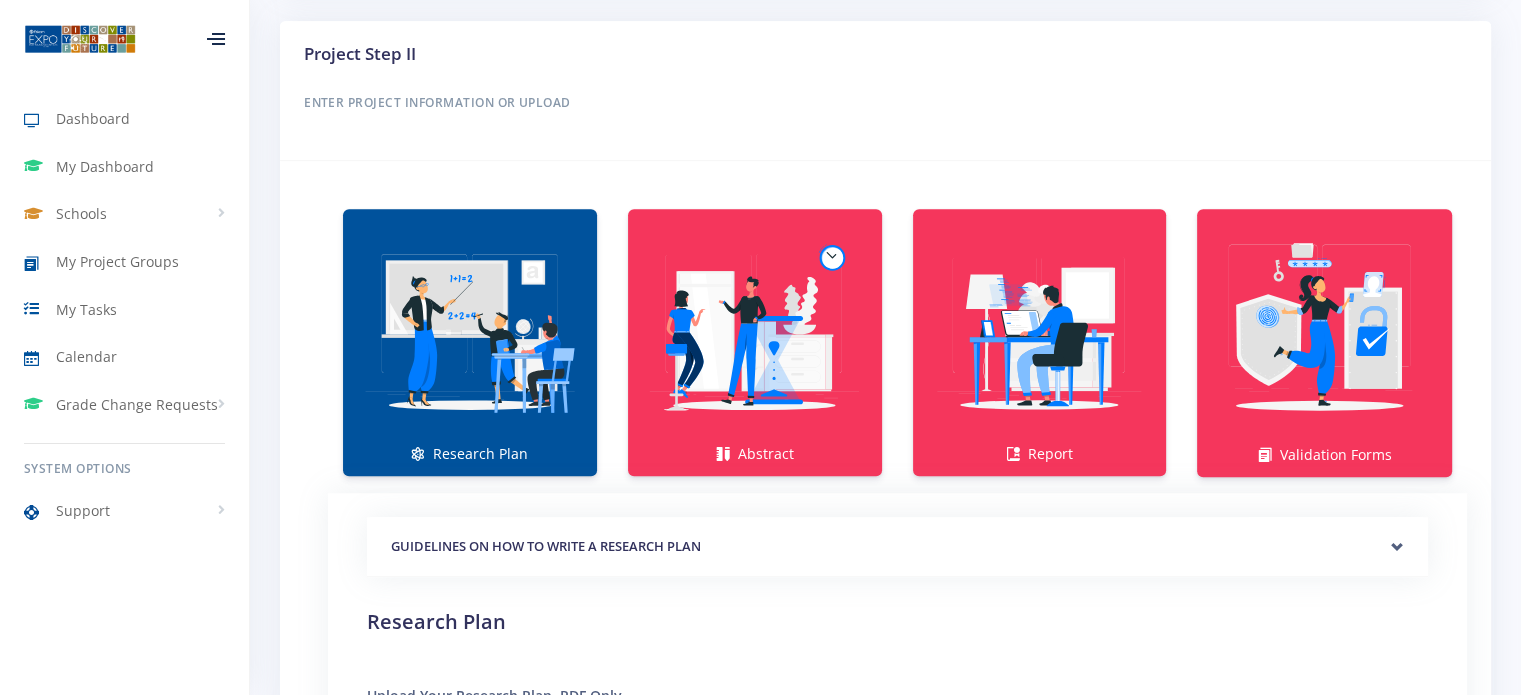 scroll, scrollTop: 1300, scrollLeft: 0, axis: vertical 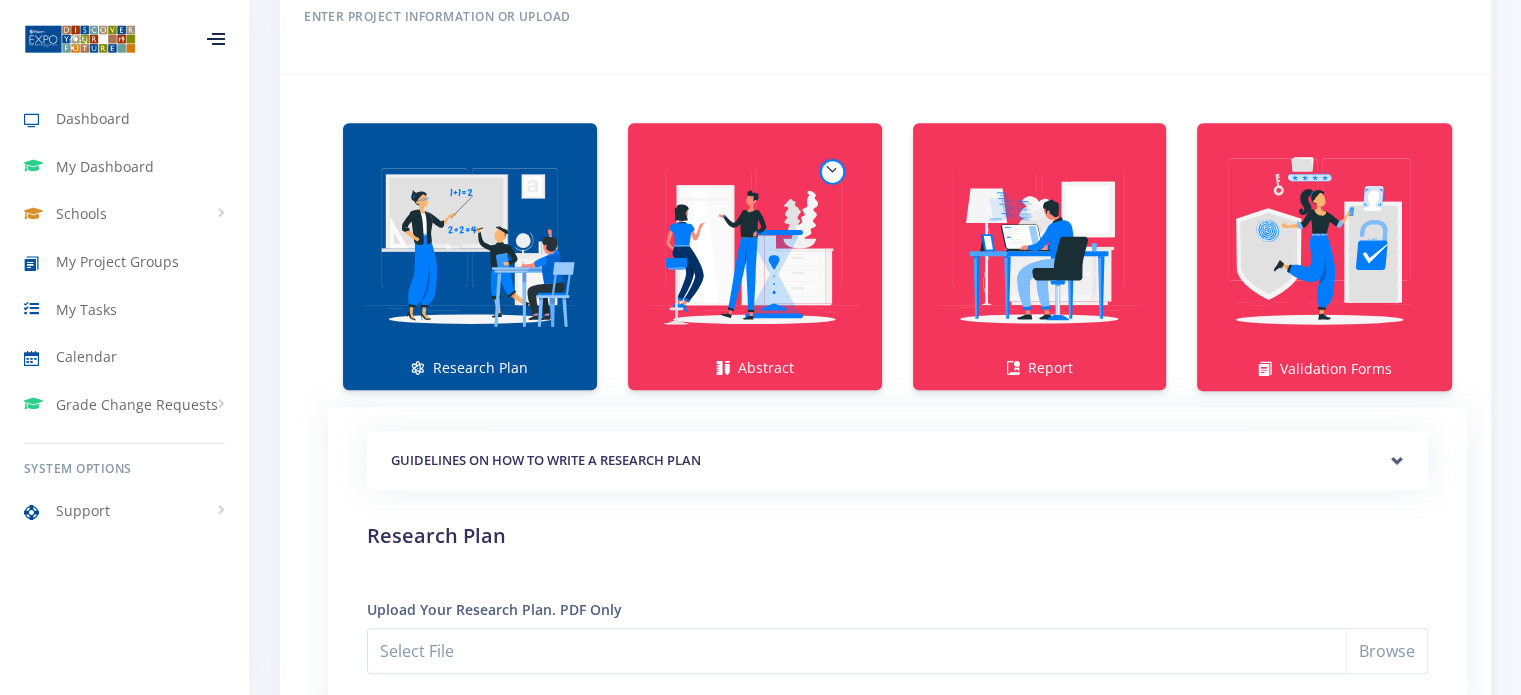 click at bounding box center (470, 246) 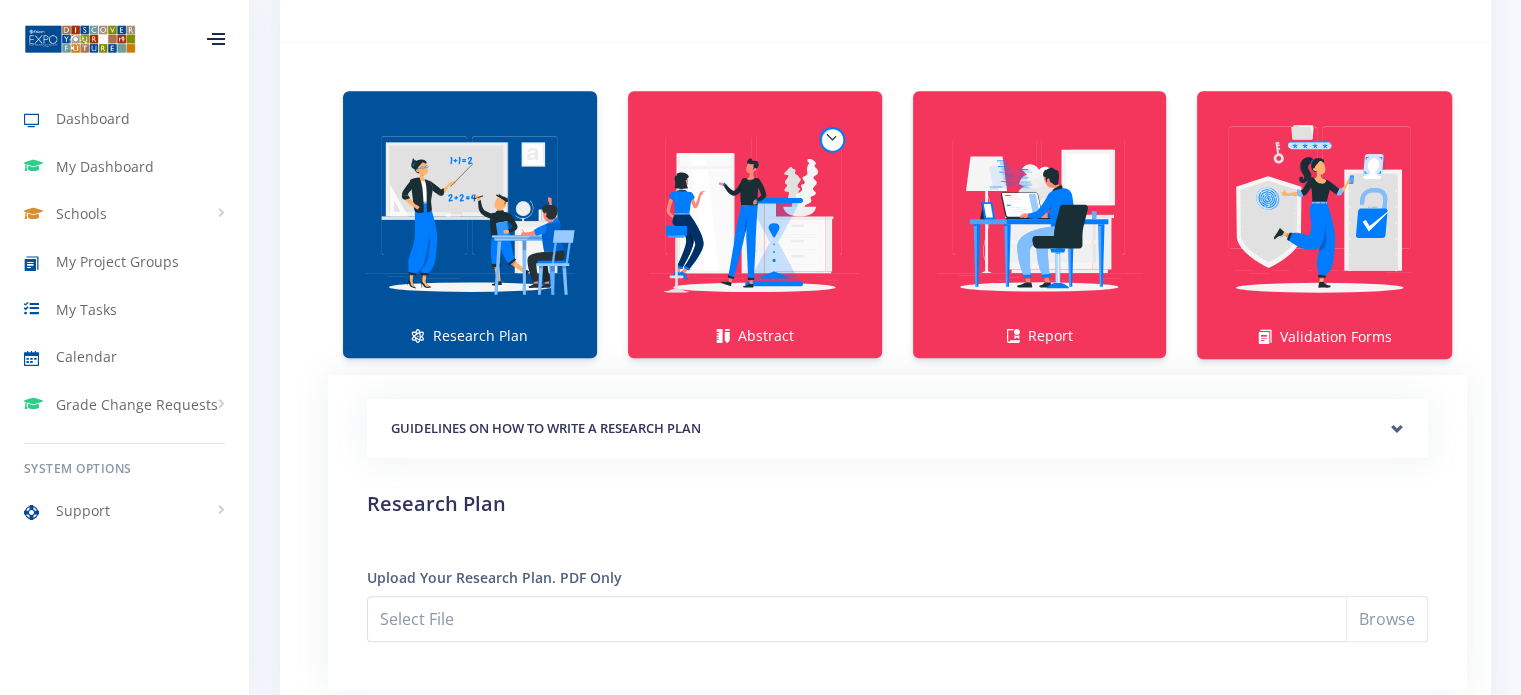 scroll, scrollTop: 1600, scrollLeft: 0, axis: vertical 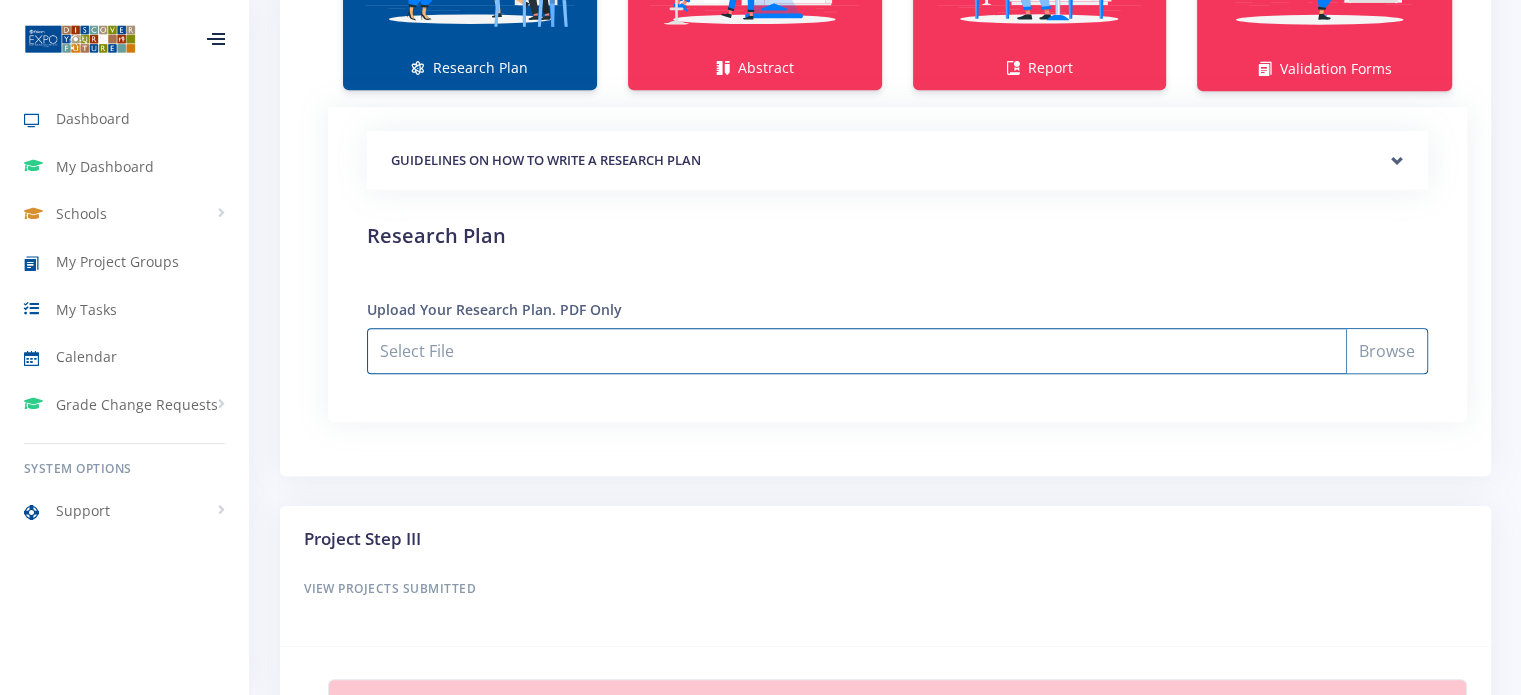 click on "Select File" at bounding box center (897, 351) 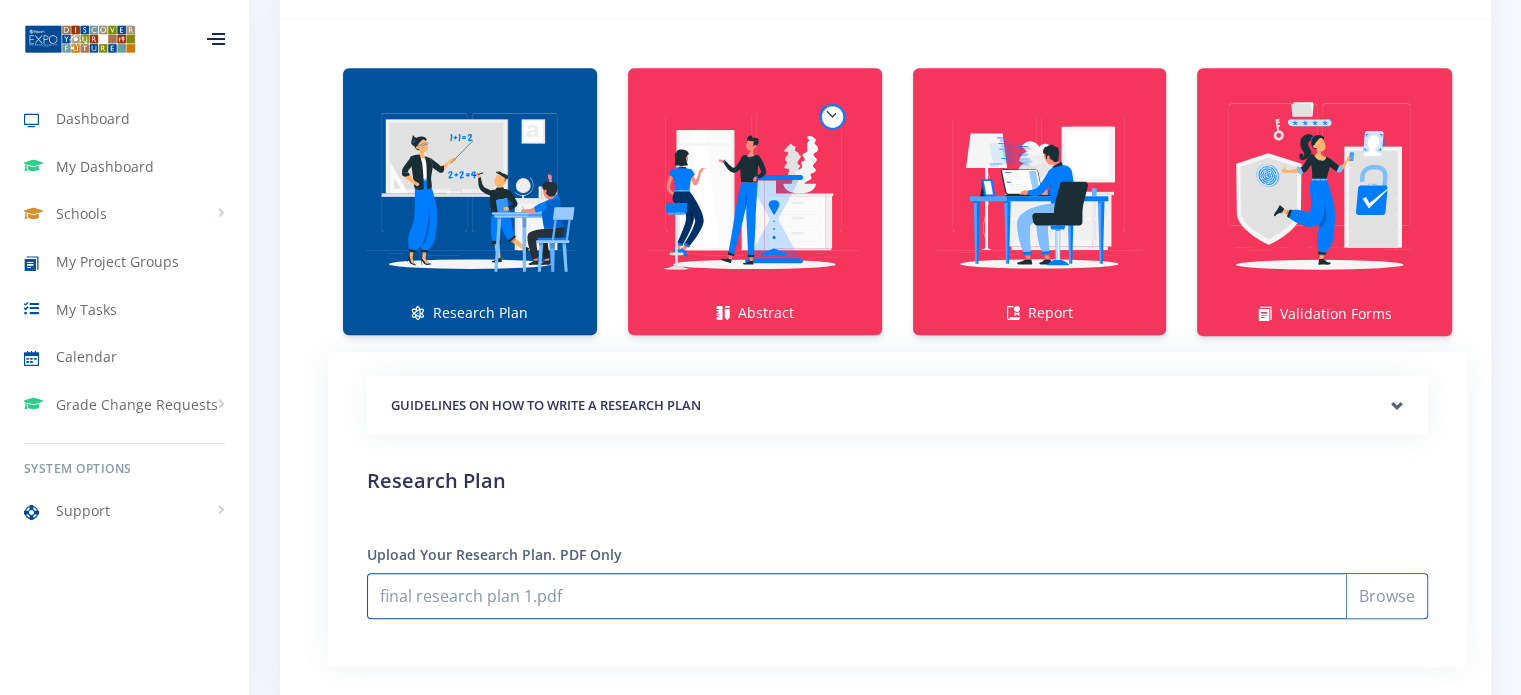 scroll, scrollTop: 1448, scrollLeft: 0, axis: vertical 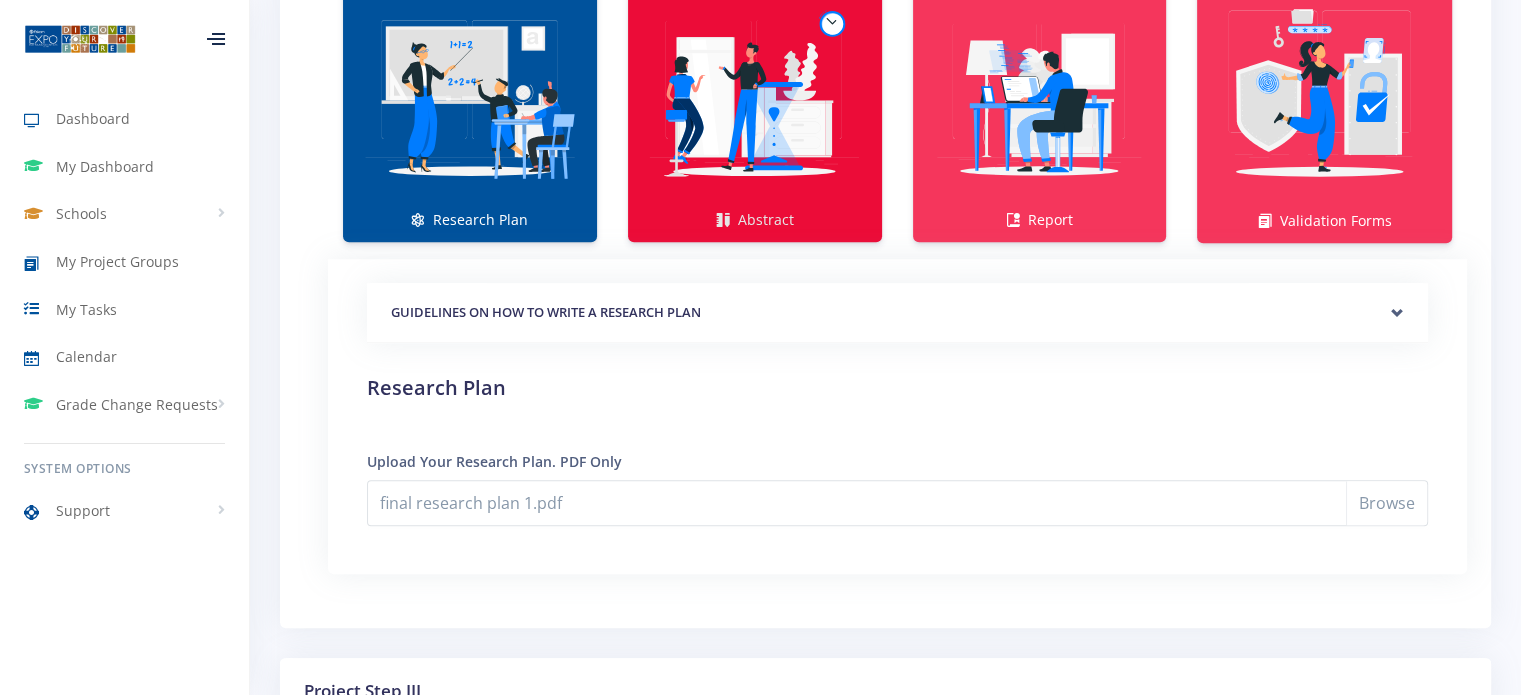 click at bounding box center [755, 98] 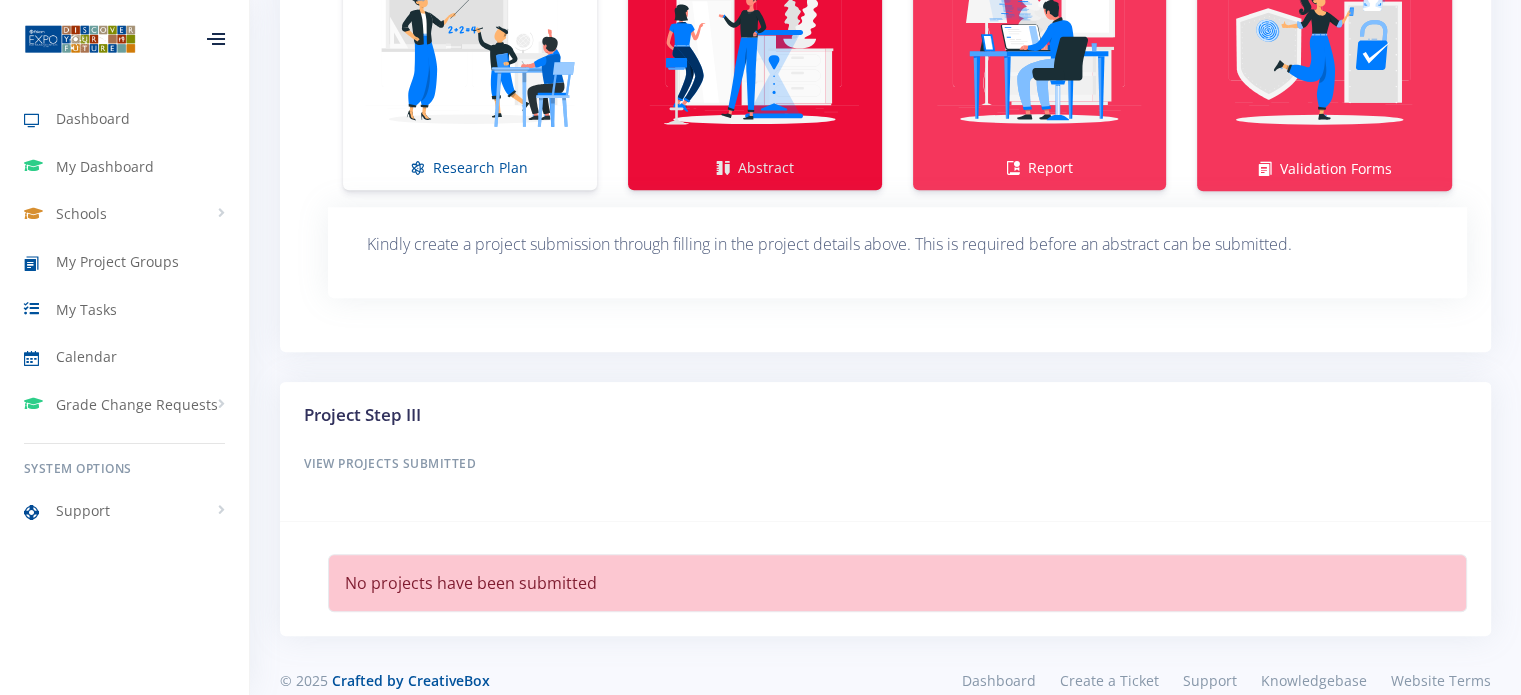 scroll, scrollTop: 1524, scrollLeft: 0, axis: vertical 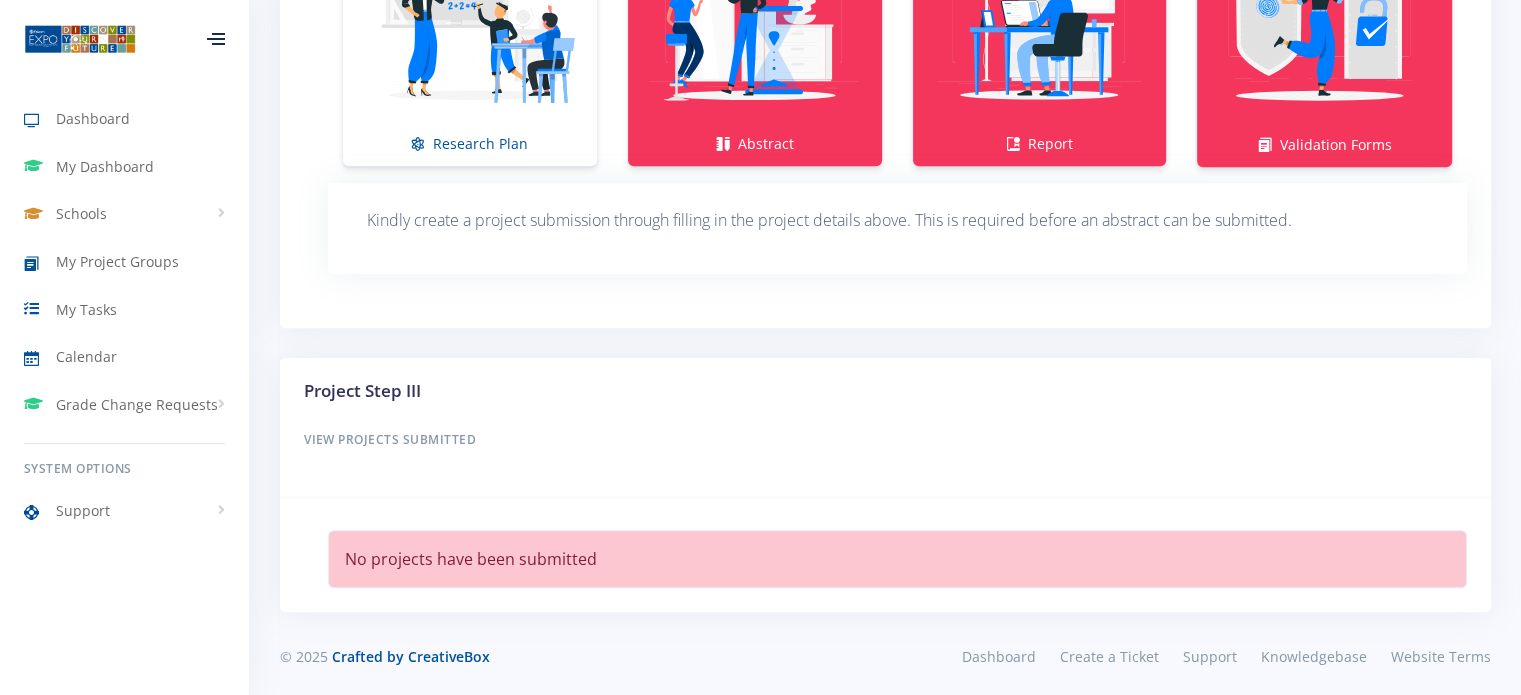 click on "Kindly create a project submission through filling in the project
details
above. This is required before an abstract can be submitted." at bounding box center [897, 220] 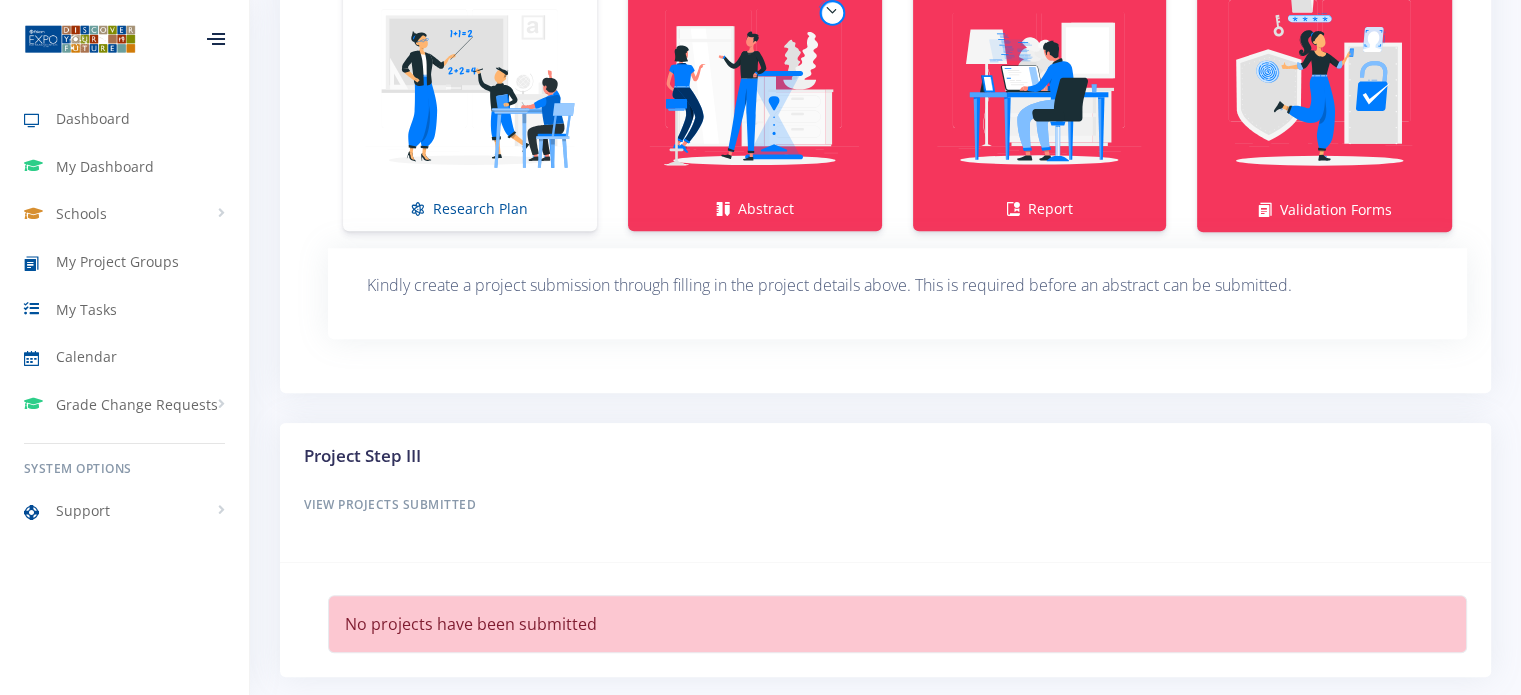 scroll, scrollTop: 1424, scrollLeft: 0, axis: vertical 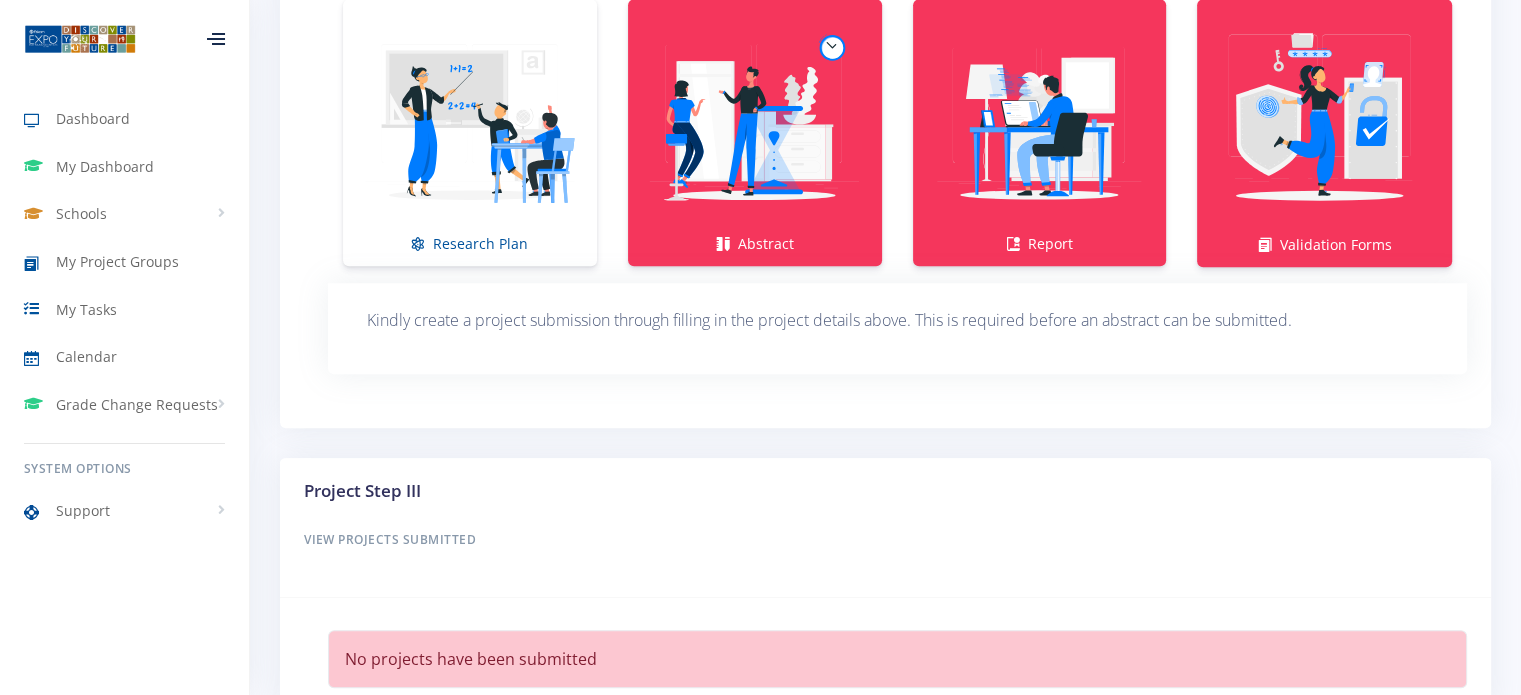 click at bounding box center [470, 122] 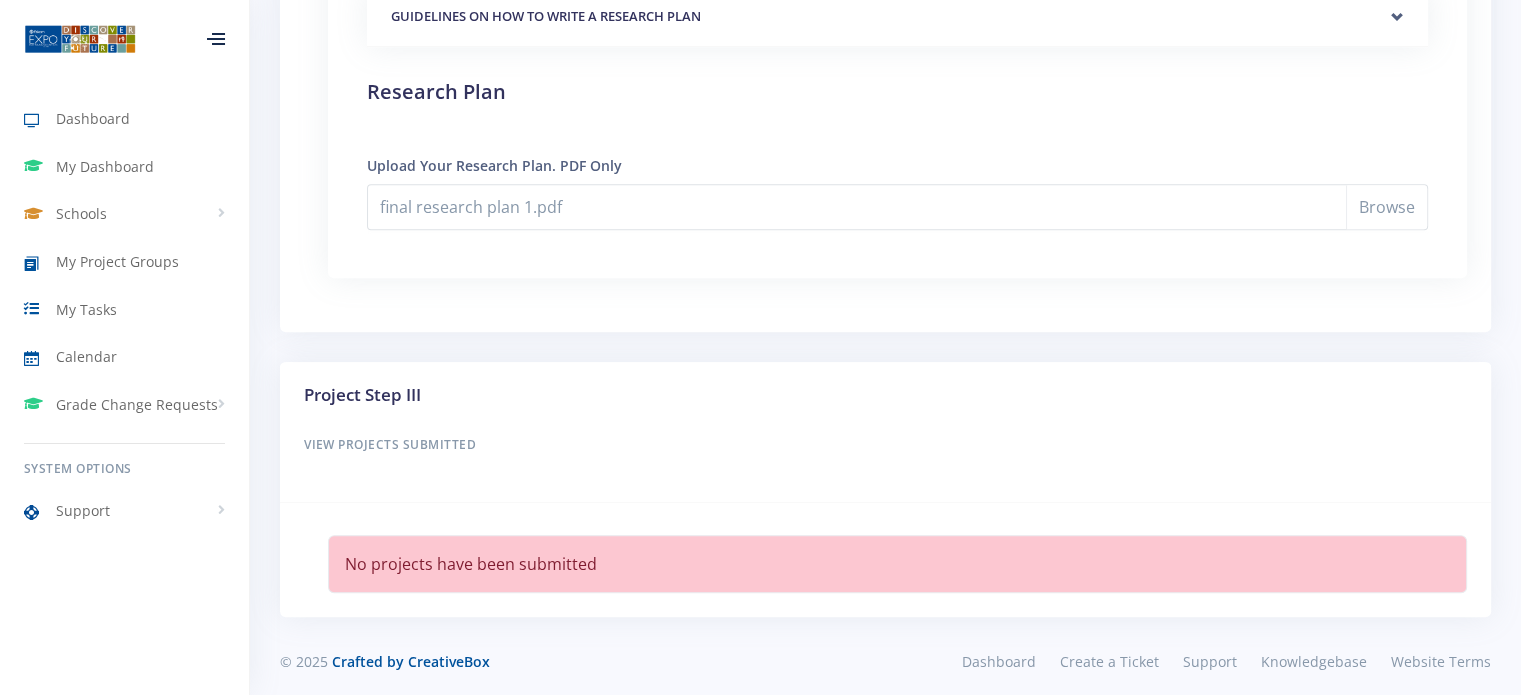 scroll, scrollTop: 1748, scrollLeft: 0, axis: vertical 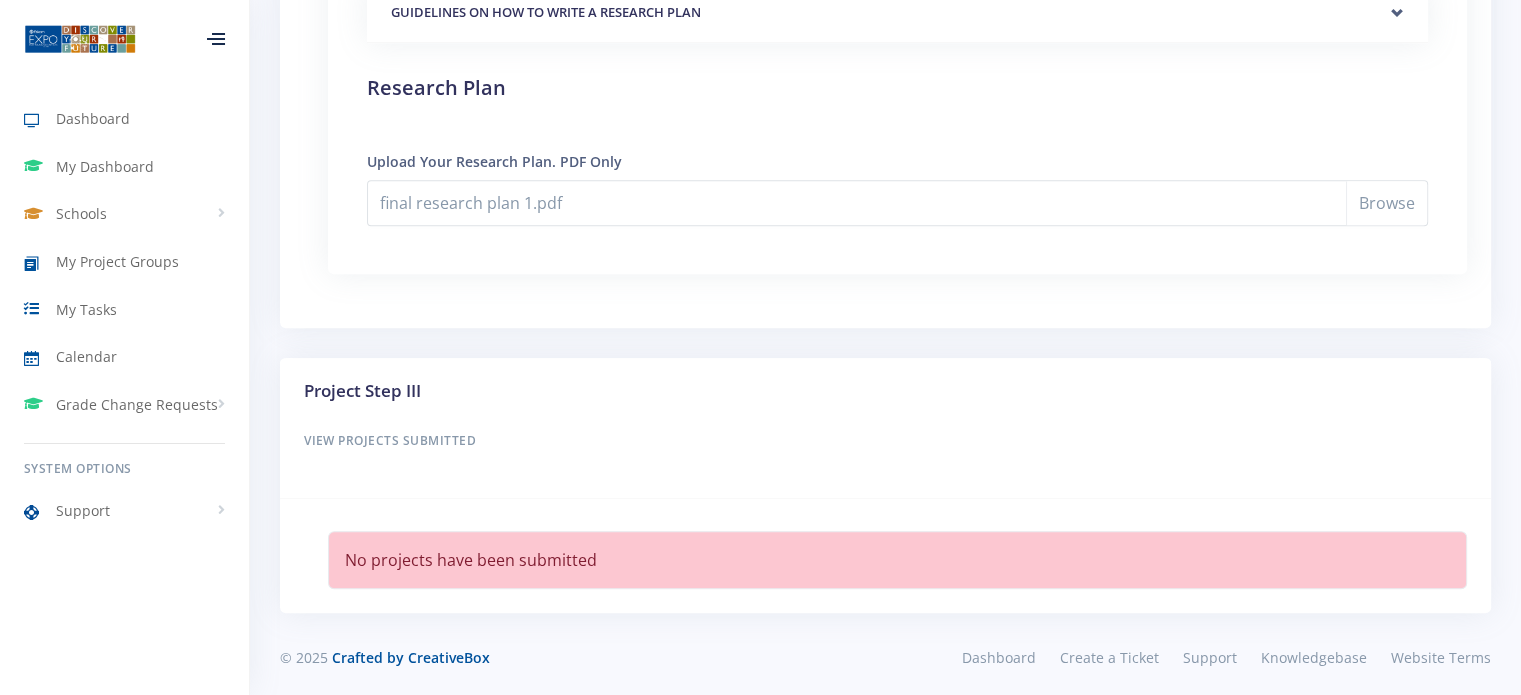 drag, startPoint x: 565, startPoint y: 547, endPoint x: 540, endPoint y: 529, distance: 30.805843 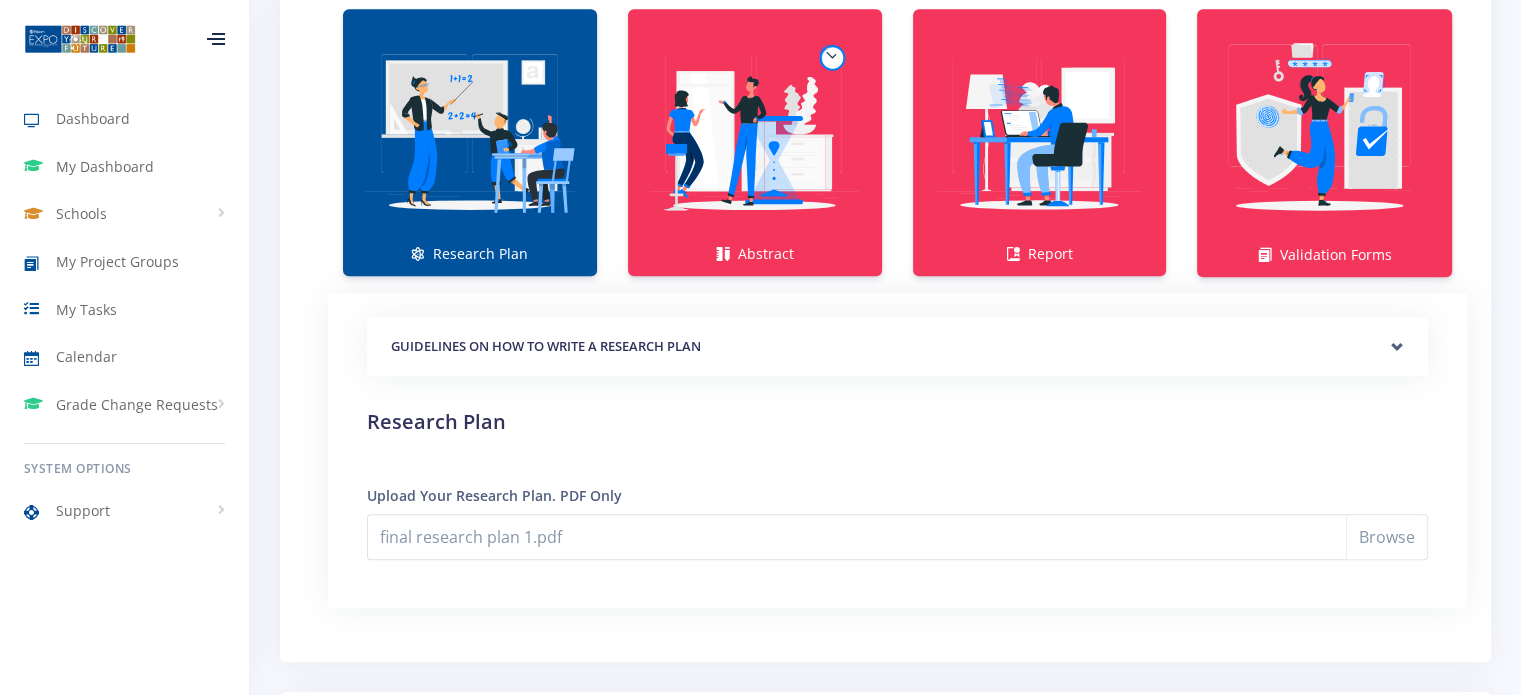 scroll, scrollTop: 1448, scrollLeft: 0, axis: vertical 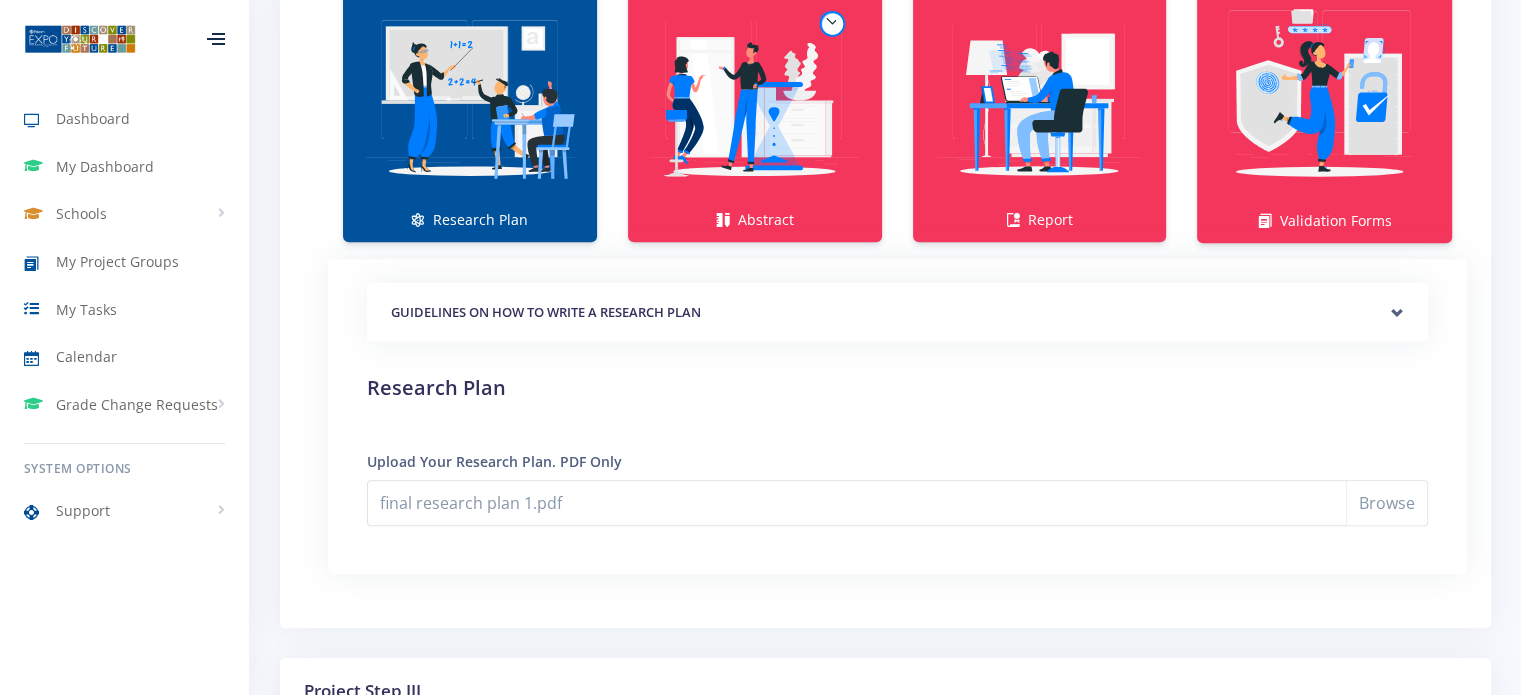 click on "GUIDELINES ON HOW TO WRITE A RESEARCH
PLAN" at bounding box center [897, 313] 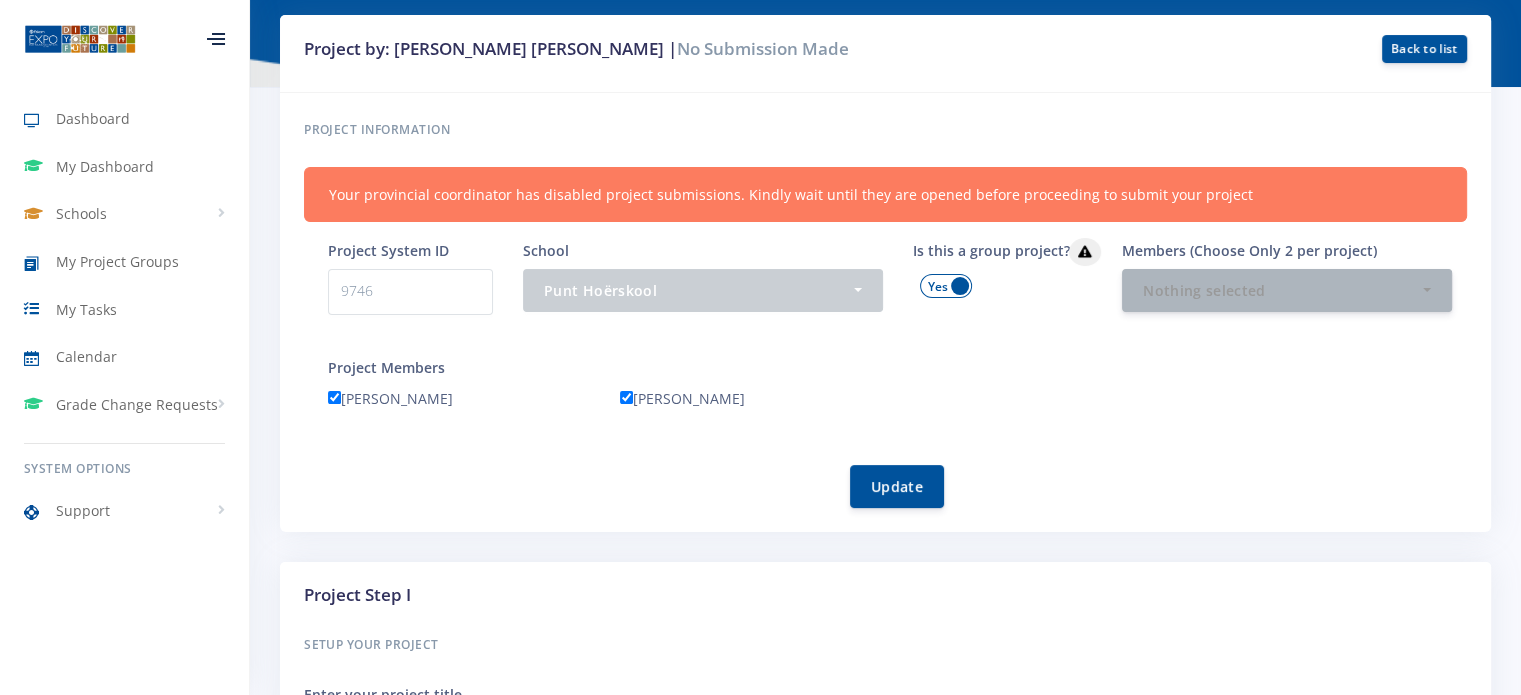 scroll, scrollTop: 0, scrollLeft: 0, axis: both 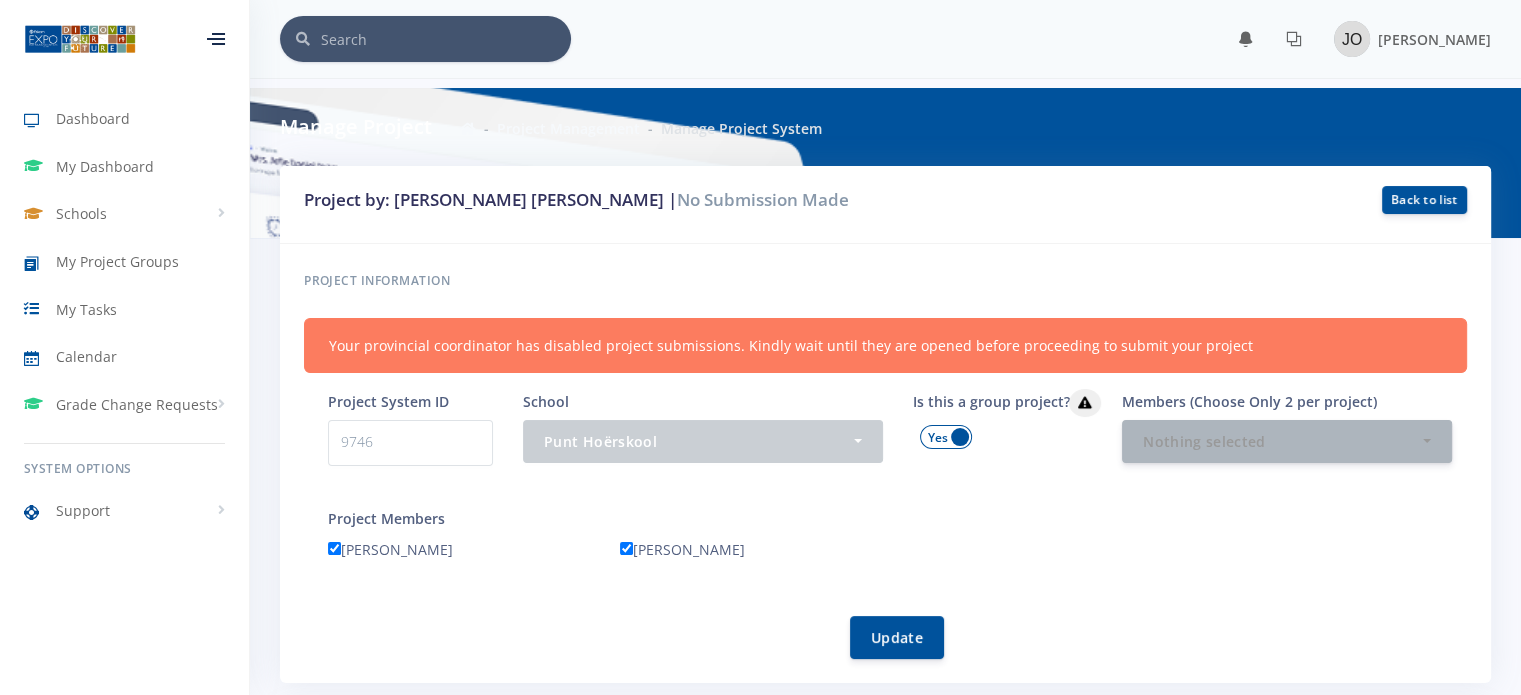 click on "Project by:
Joël Oosthuizen
Jonathan Van Wyk
|
No Submission Made" at bounding box center [686, 200] 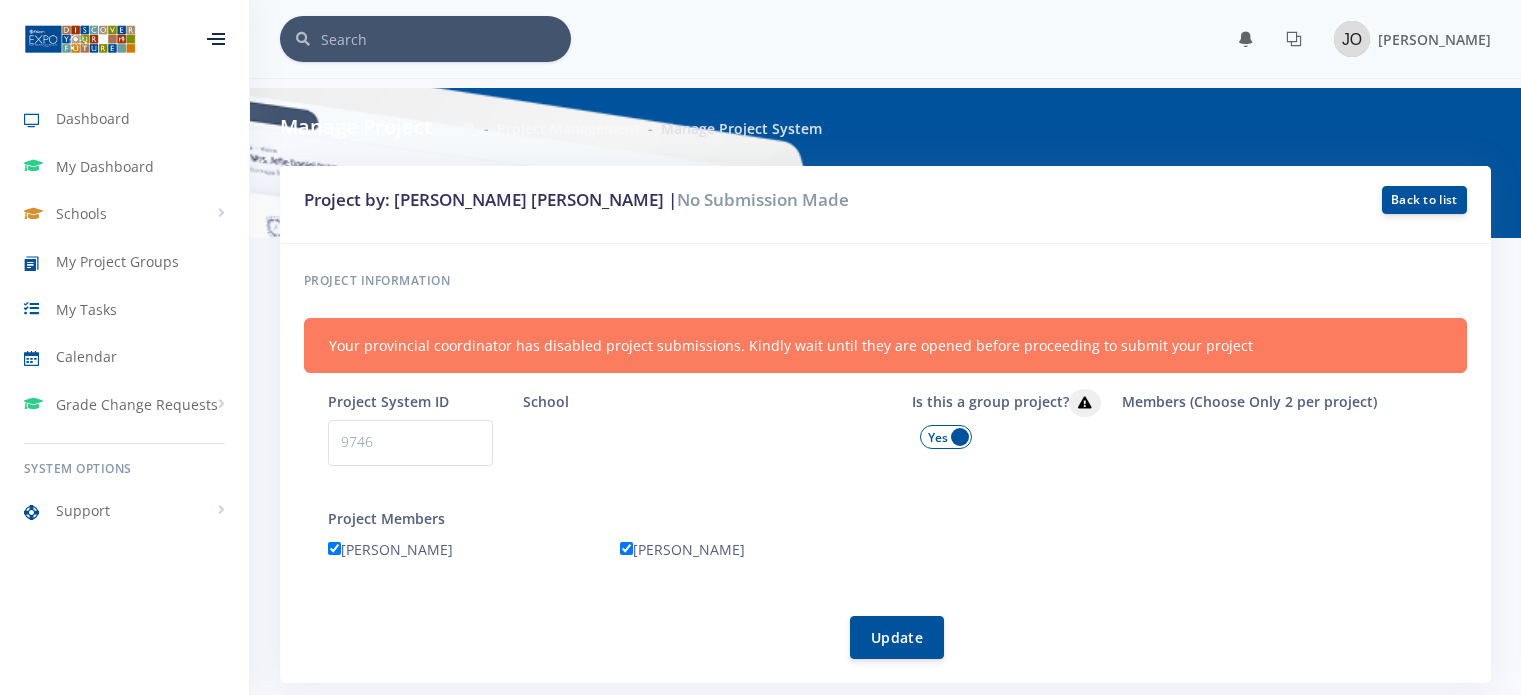 scroll, scrollTop: 0, scrollLeft: 0, axis: both 